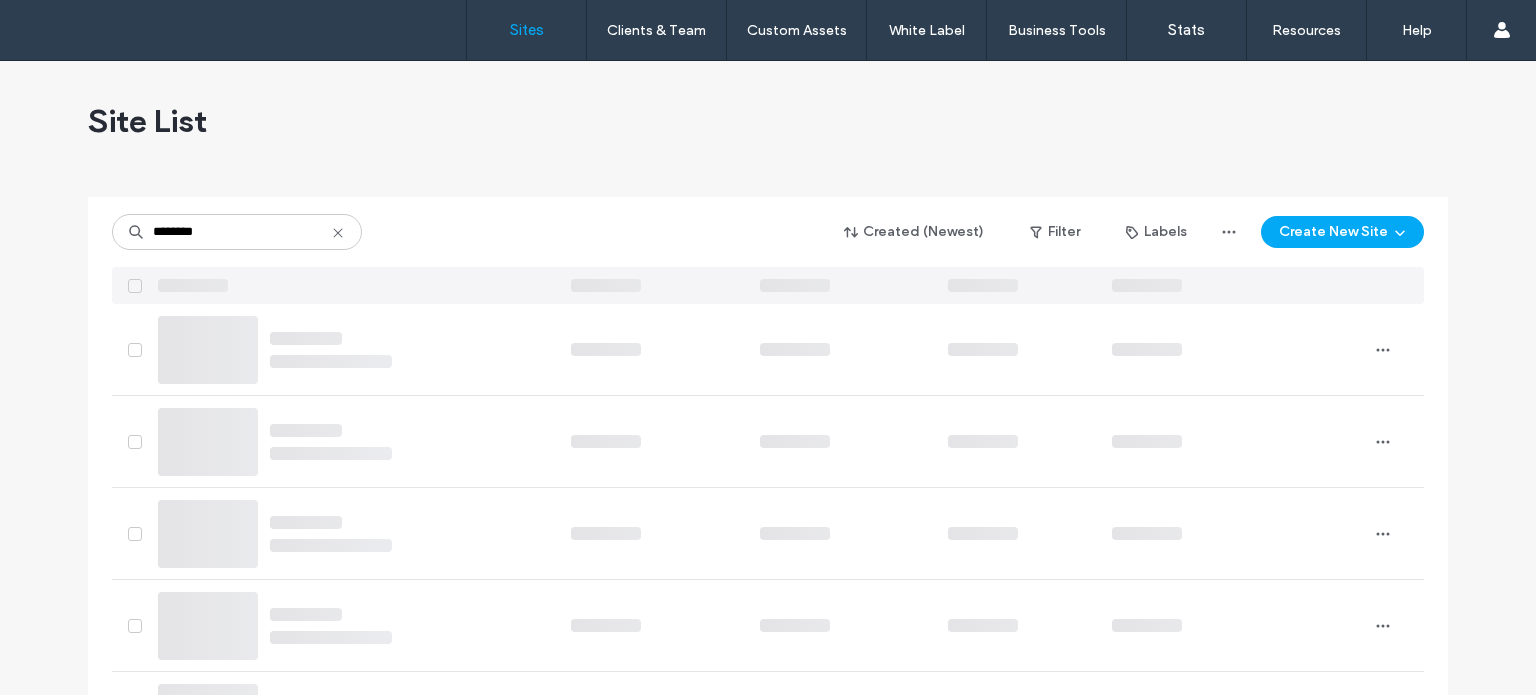 scroll, scrollTop: 0, scrollLeft: 0, axis: both 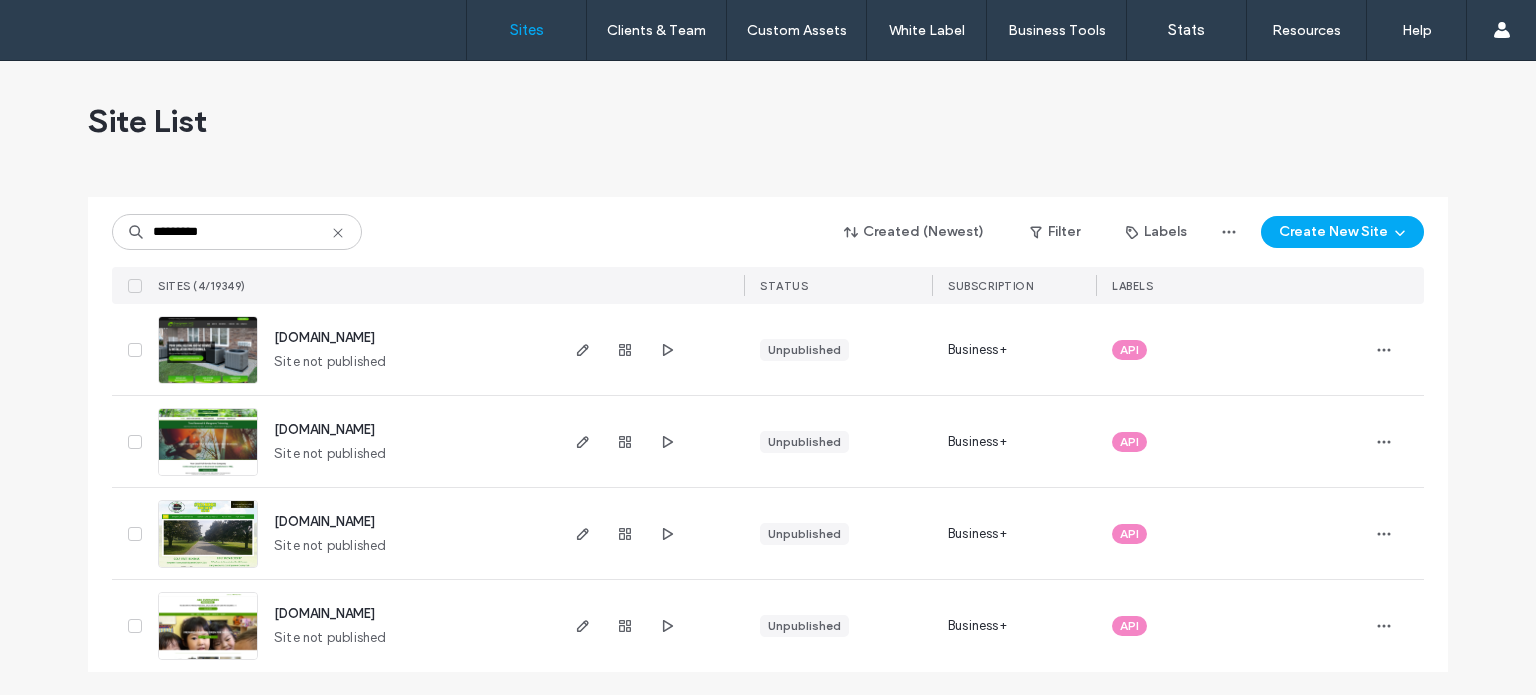 type on "*********" 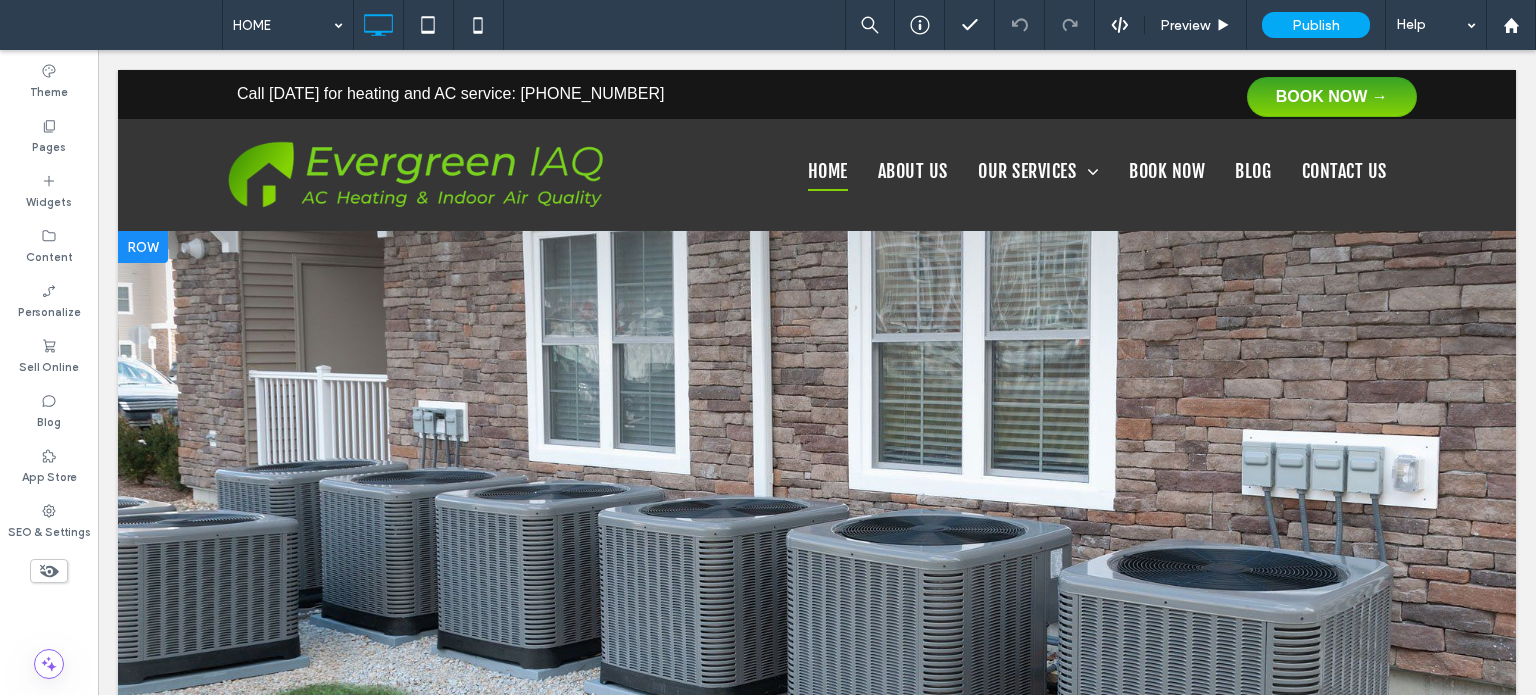 scroll, scrollTop: 0, scrollLeft: 0, axis: both 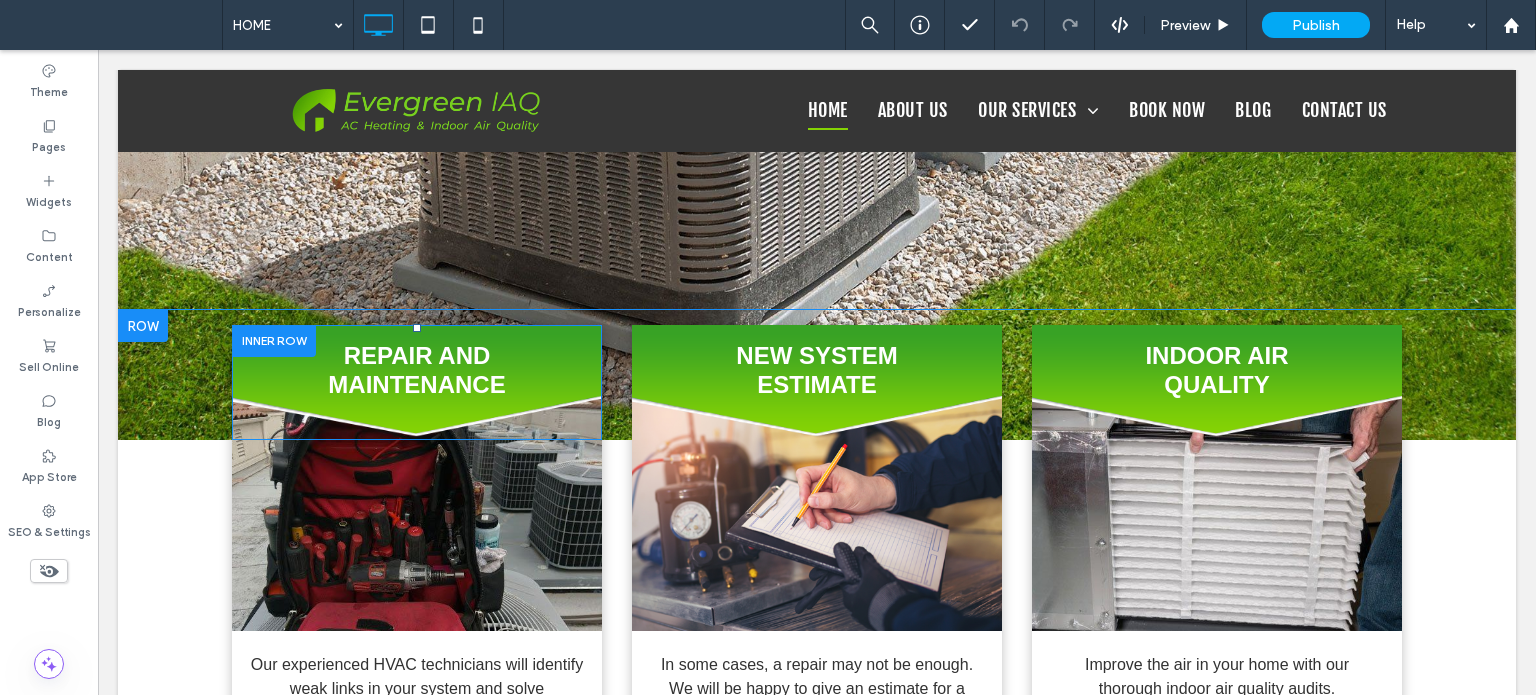 click on "REPAIR AND MAINTENANCE Click To Paste" at bounding box center (417, 382) 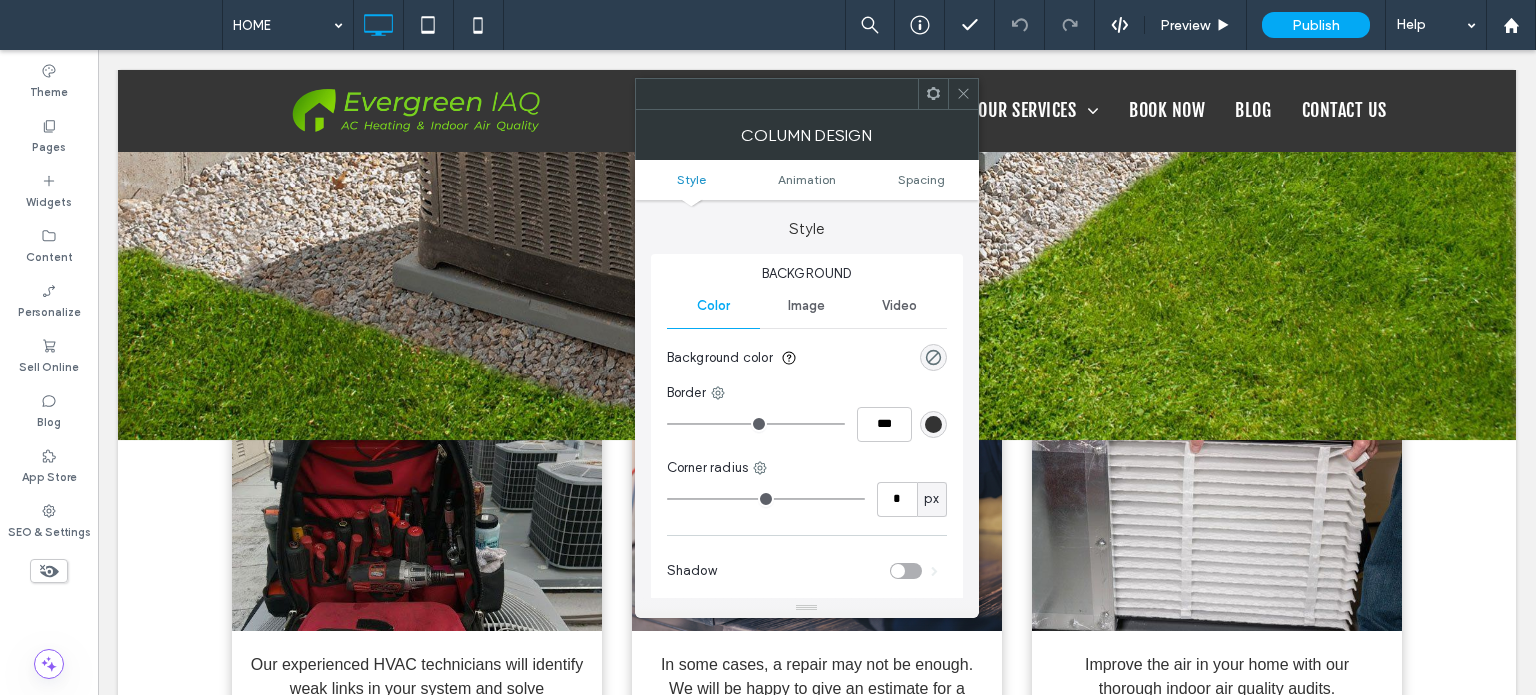 click 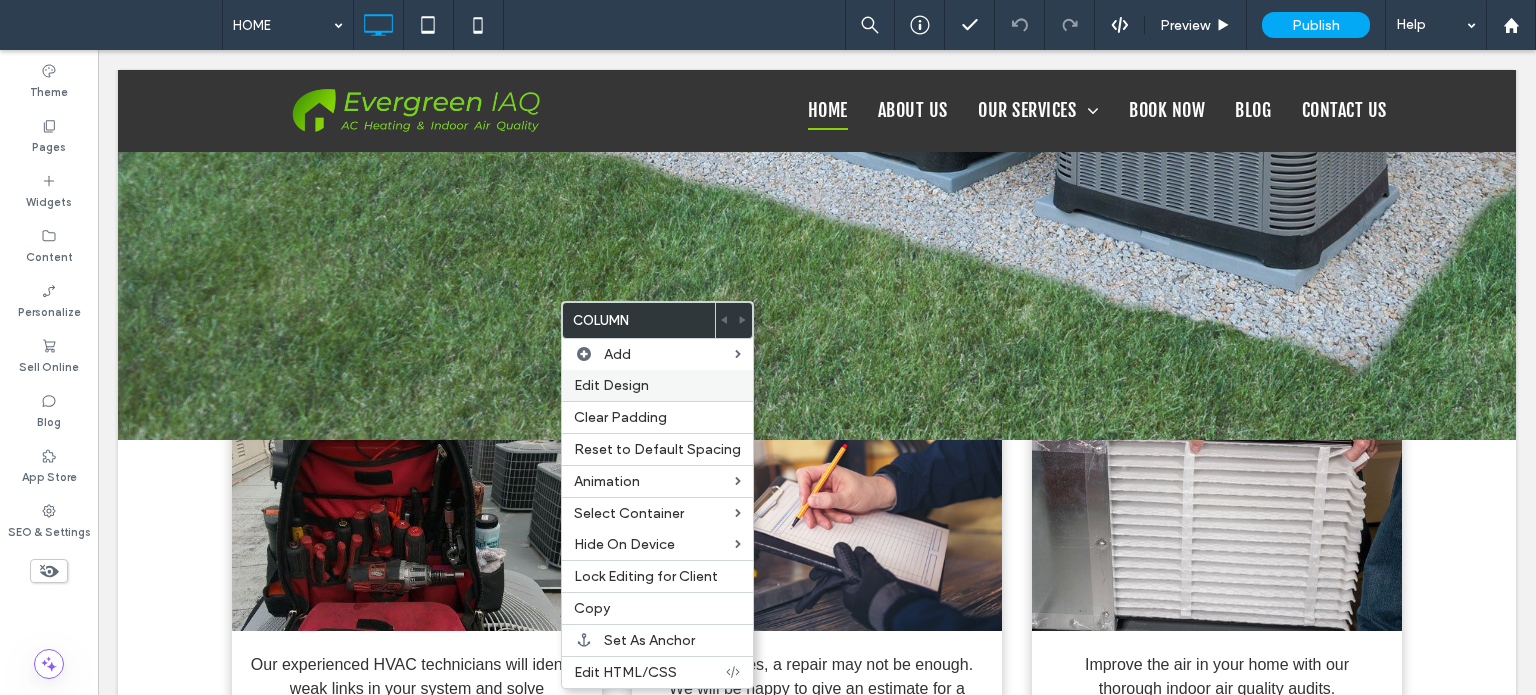 click on "Edit Design" at bounding box center (611, 385) 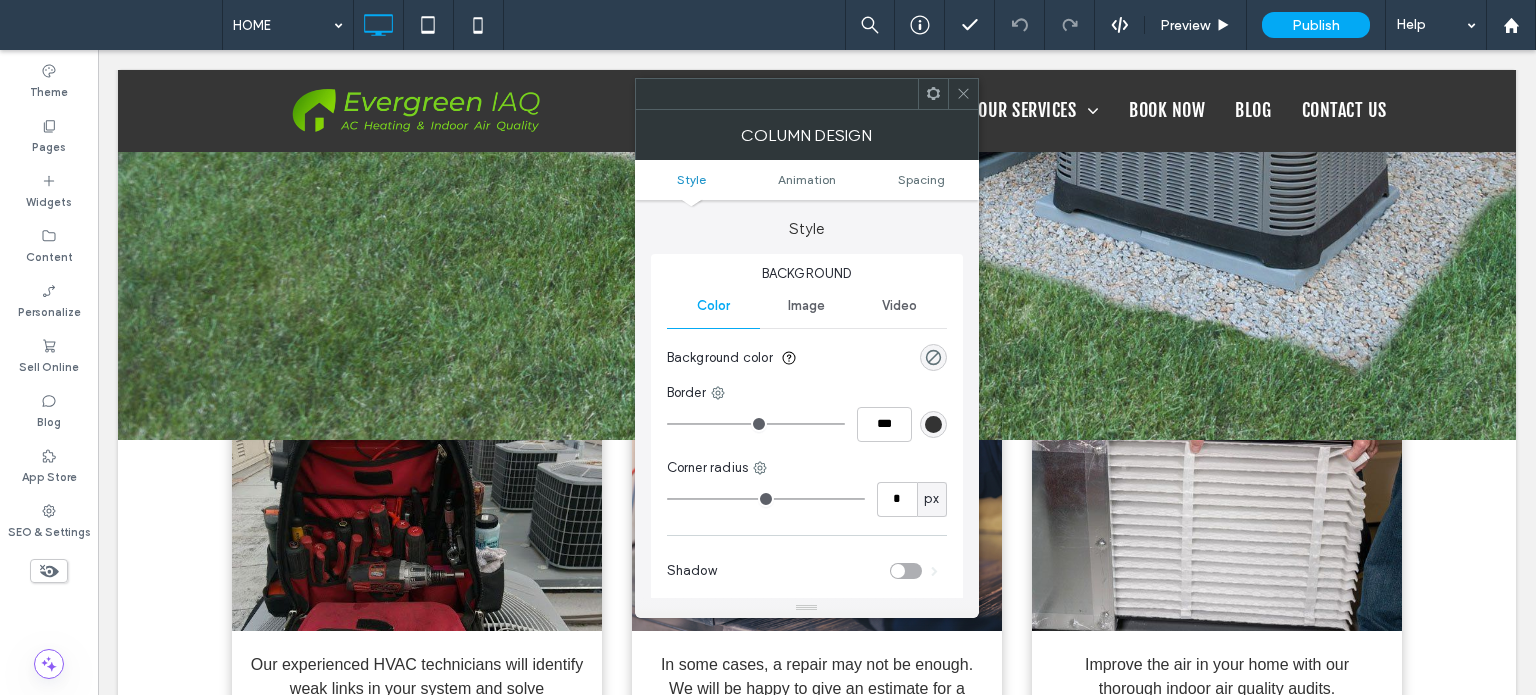 drag, startPoint x: 956, startPoint y: 90, endPoint x: 635, endPoint y: 333, distance: 402.60403 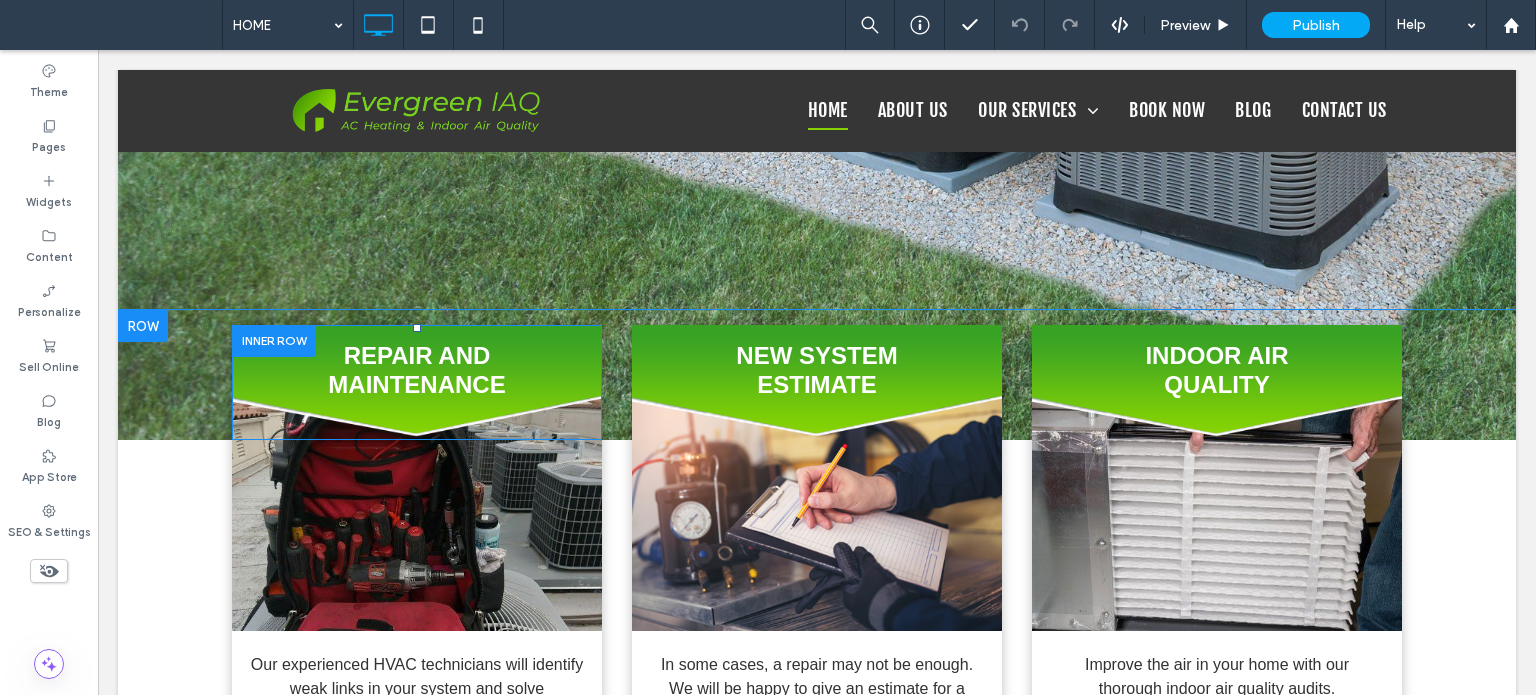 click on "REPAIR AND MAINTENANCE Click To Paste" at bounding box center (417, 382) 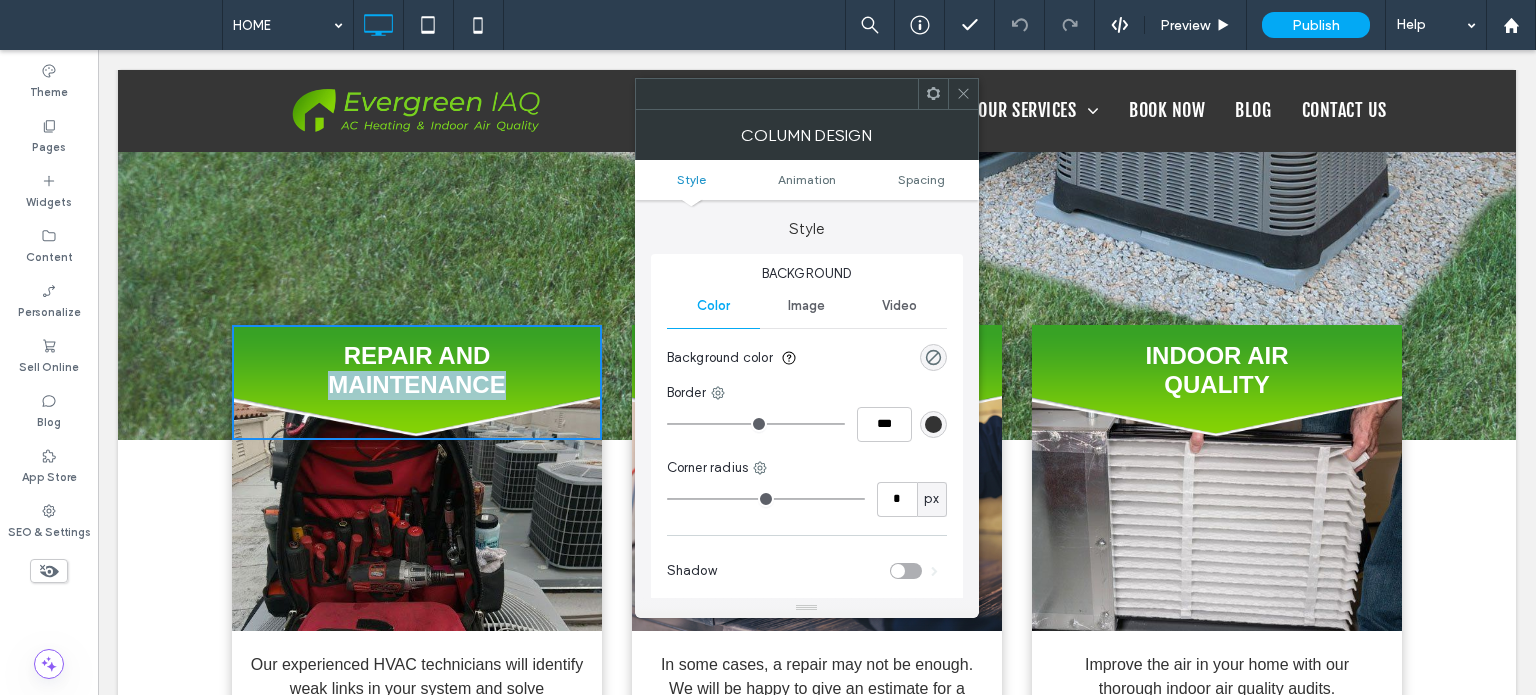 click on "REPAIR AND MAINTENANCE Click To Paste" at bounding box center [417, 382] 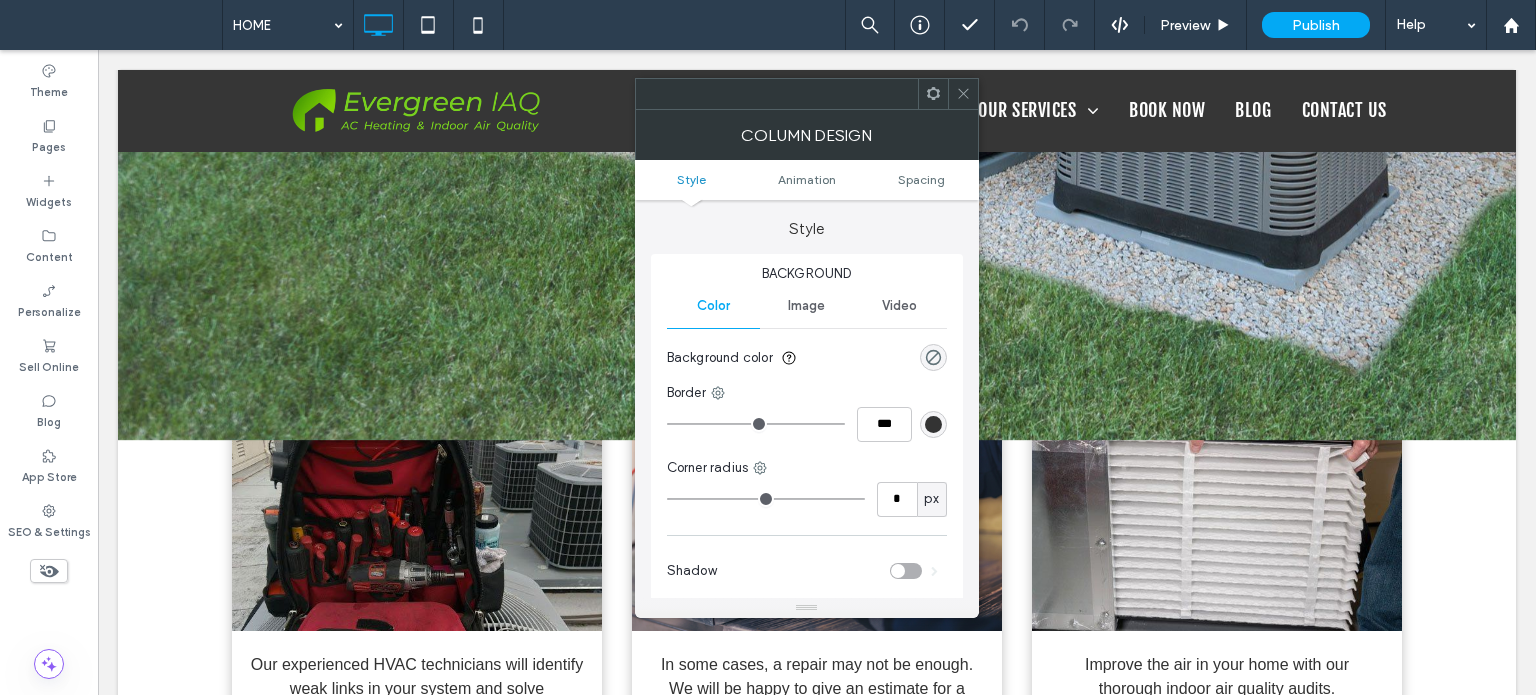 drag, startPoint x: 965, startPoint y: 91, endPoint x: 702, endPoint y: 255, distance: 309.94354 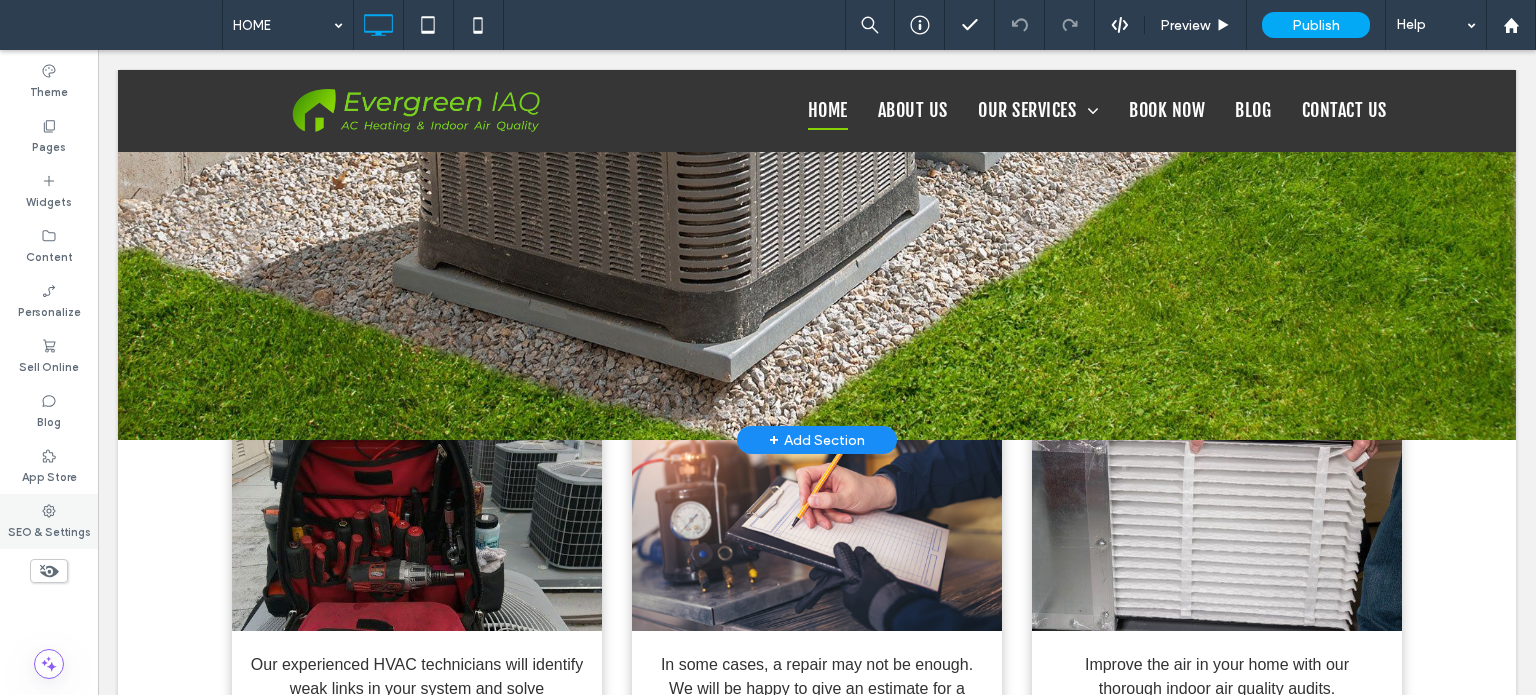 click on "SEO & Settings" at bounding box center [49, 530] 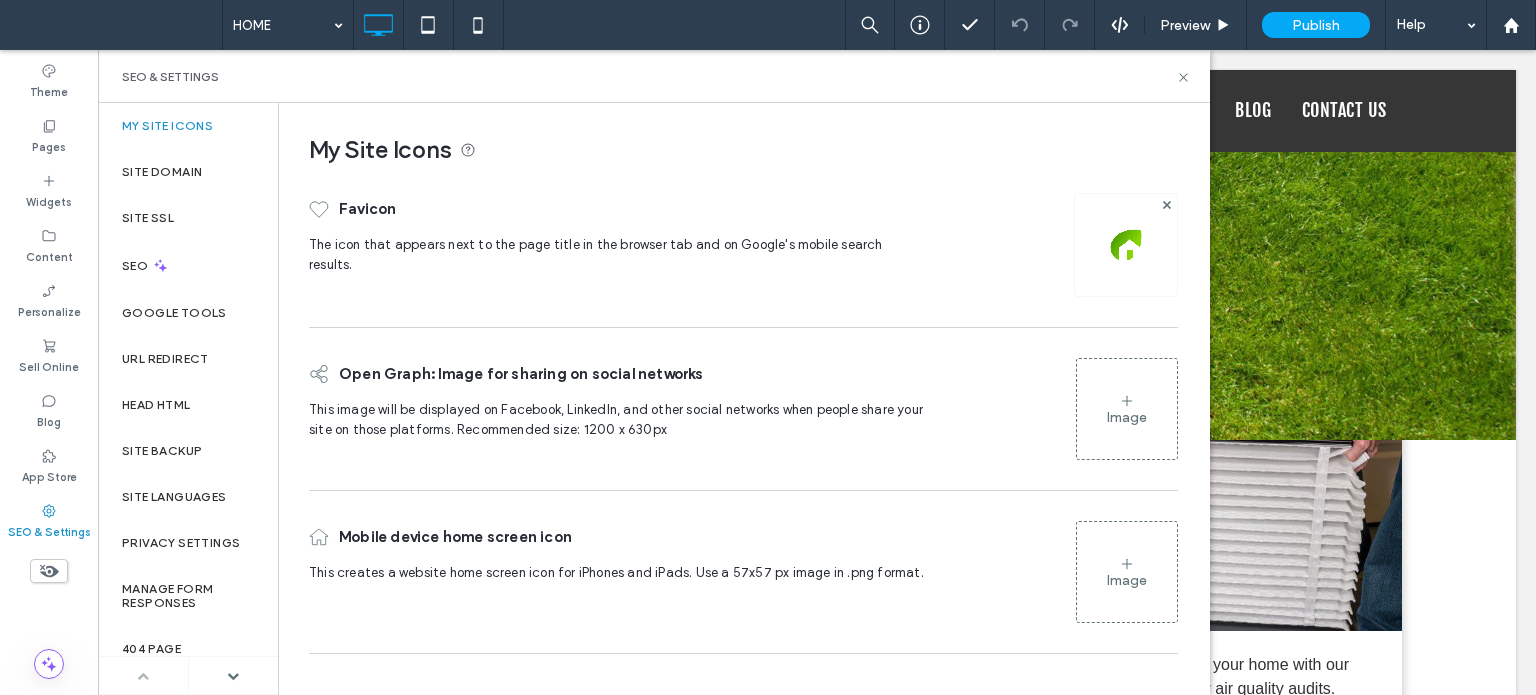 click on "Image" at bounding box center (1127, 409) 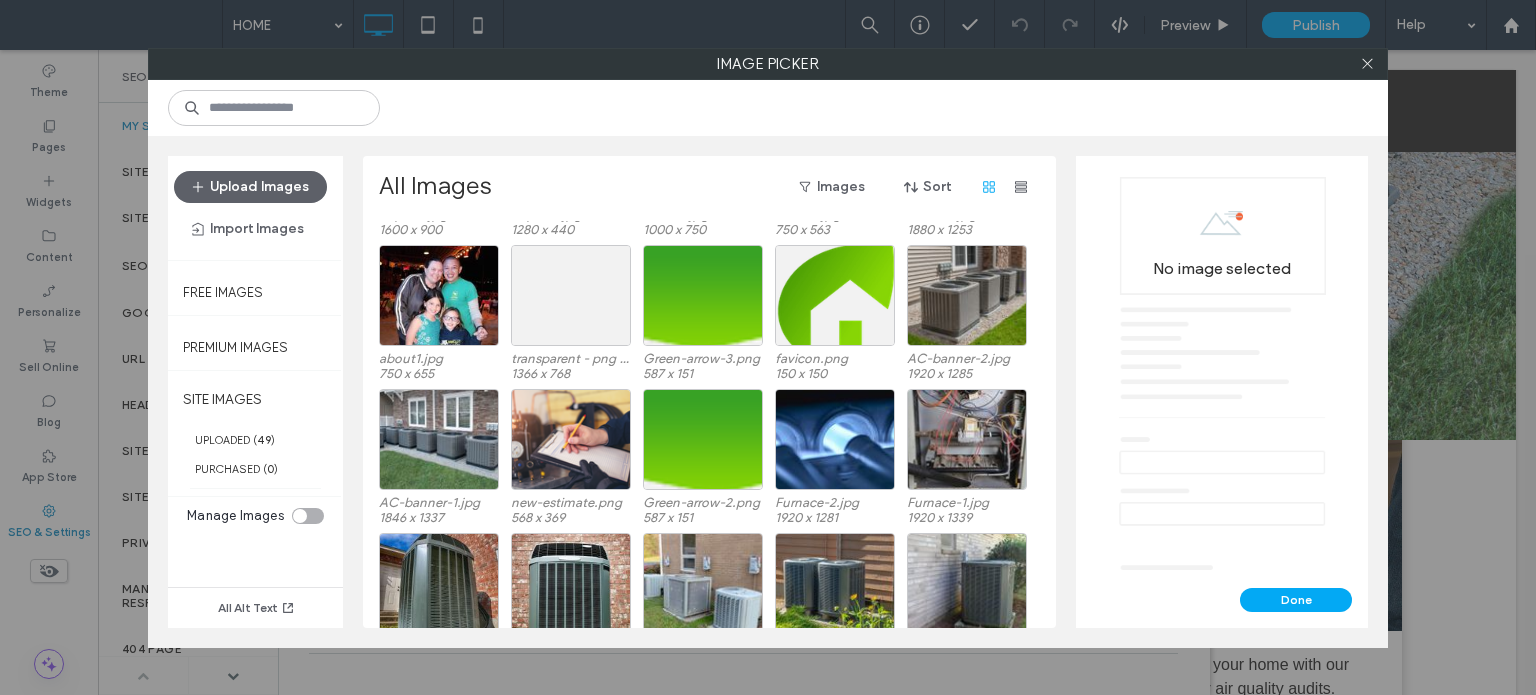 scroll, scrollTop: 600, scrollLeft: 0, axis: vertical 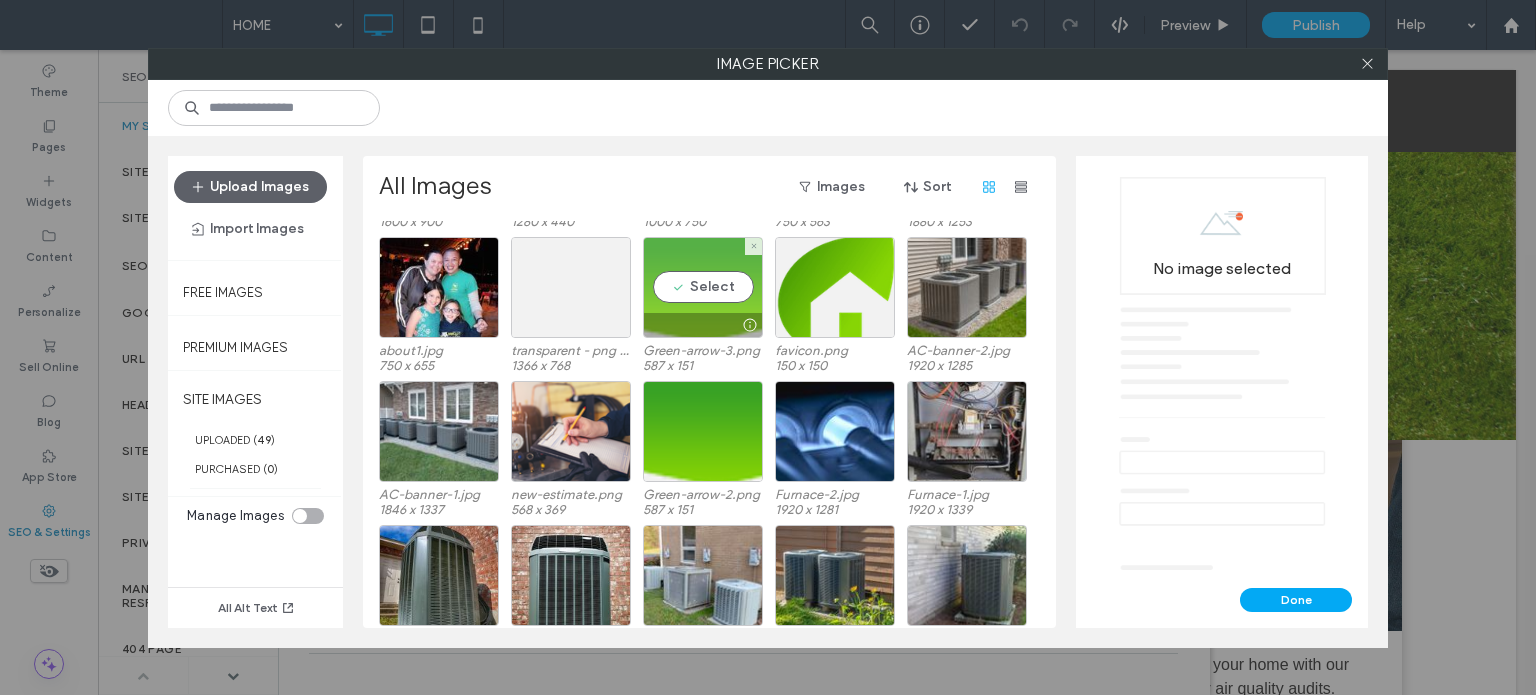 click at bounding box center [749, 325] 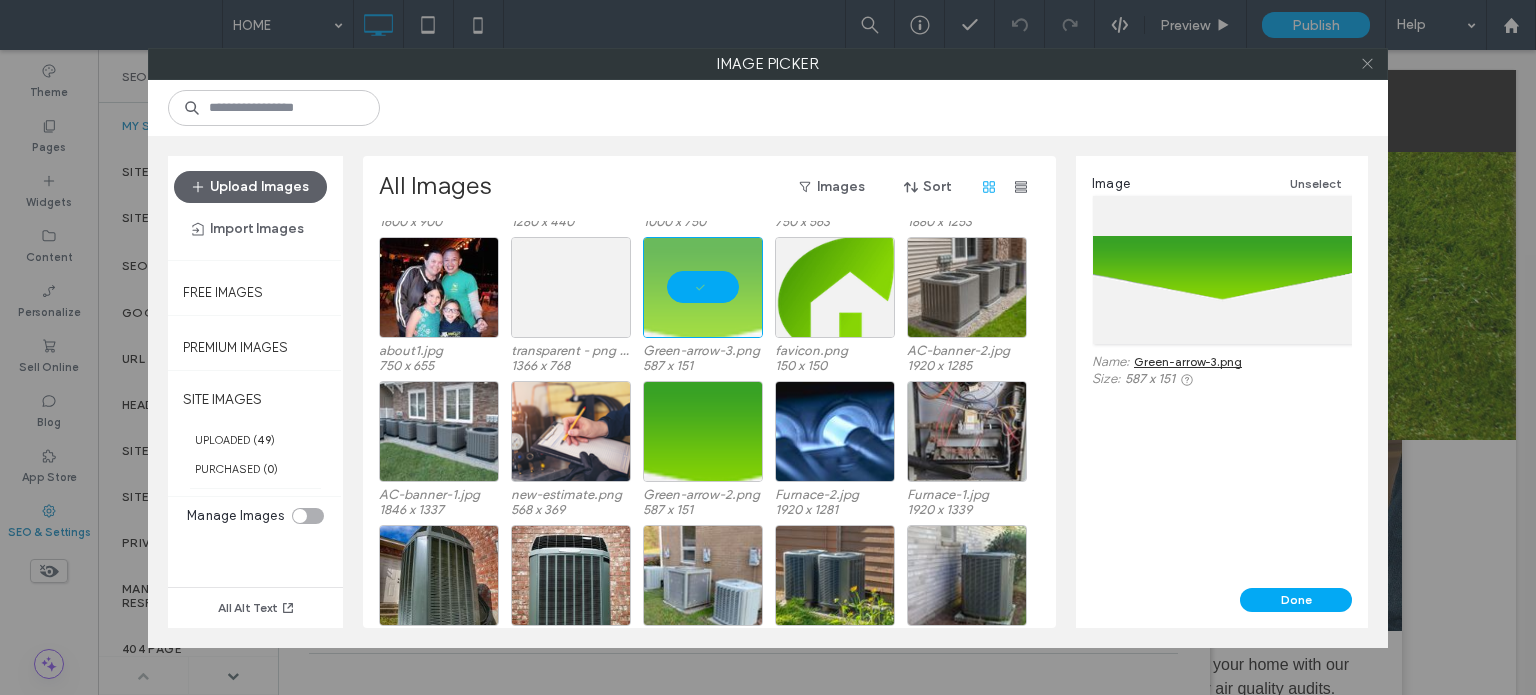 click 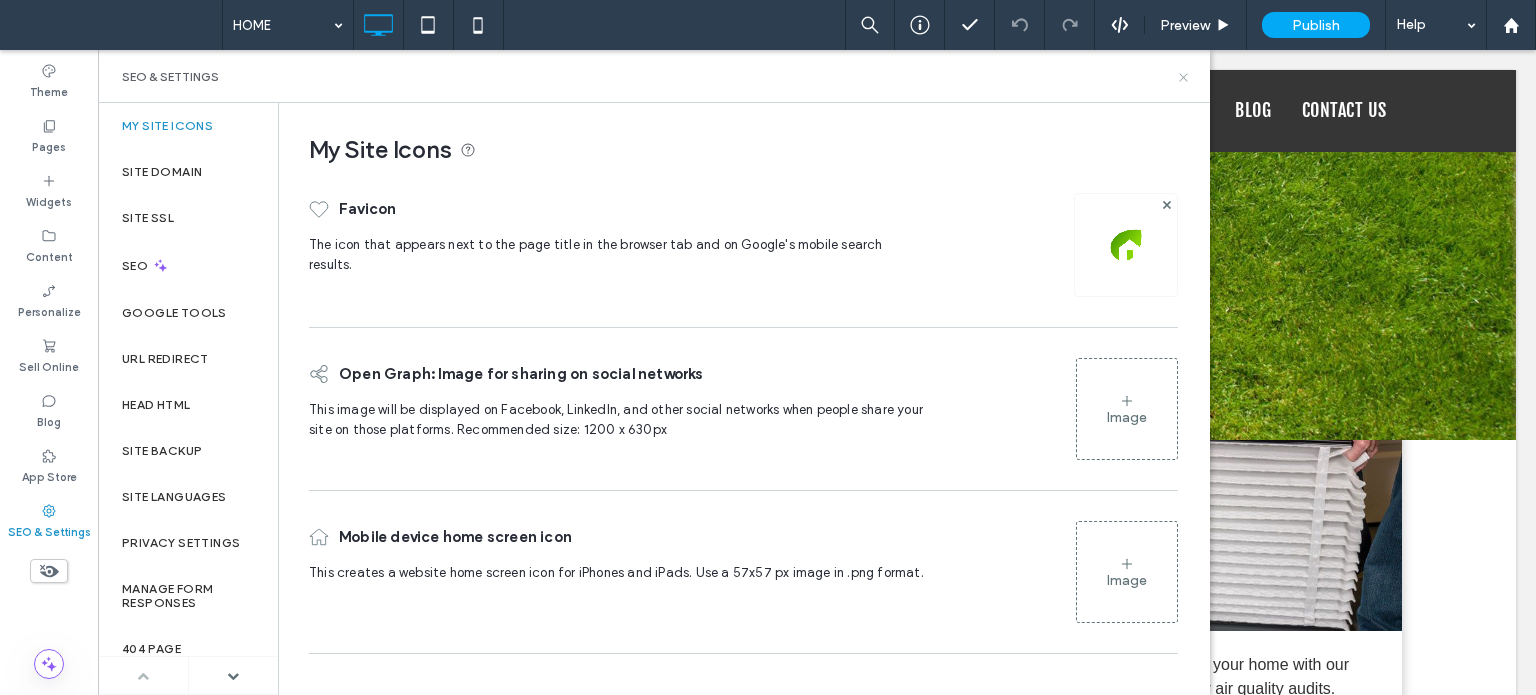 click 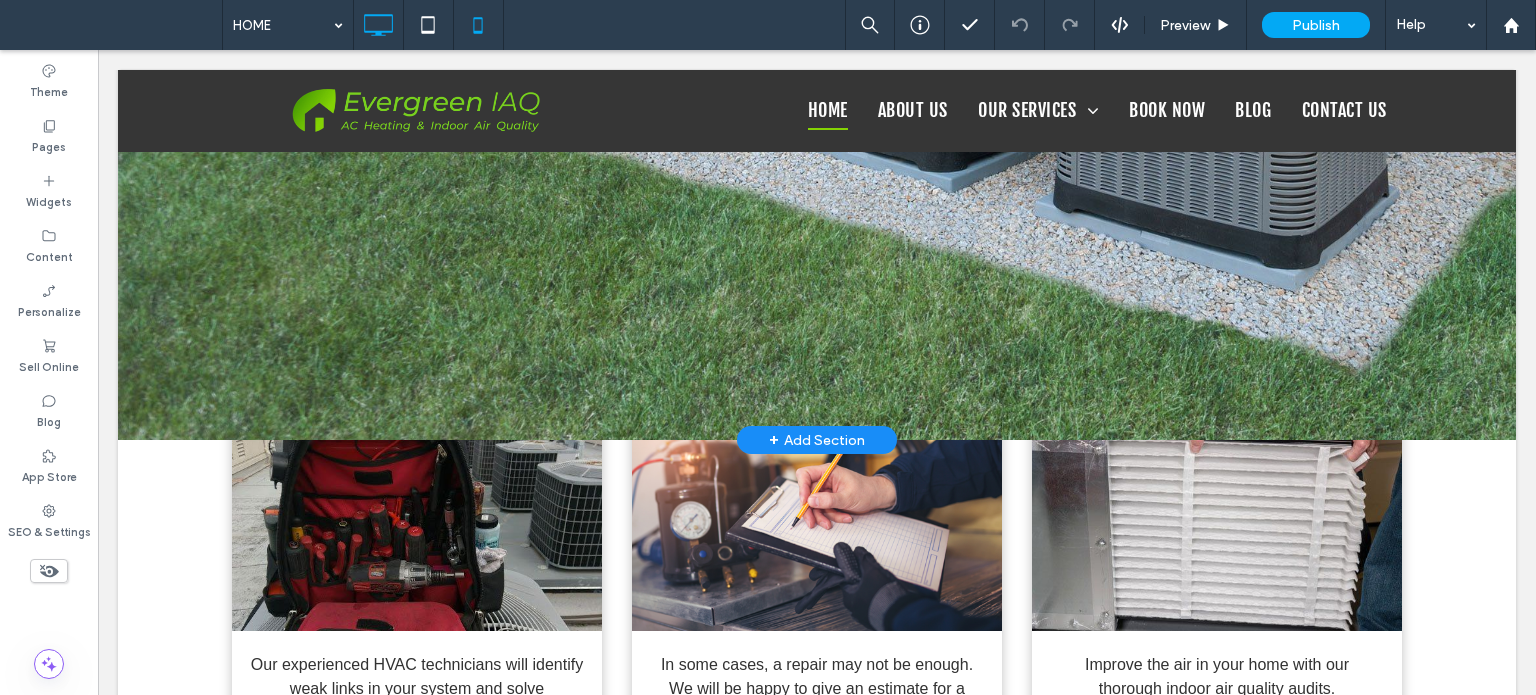 click 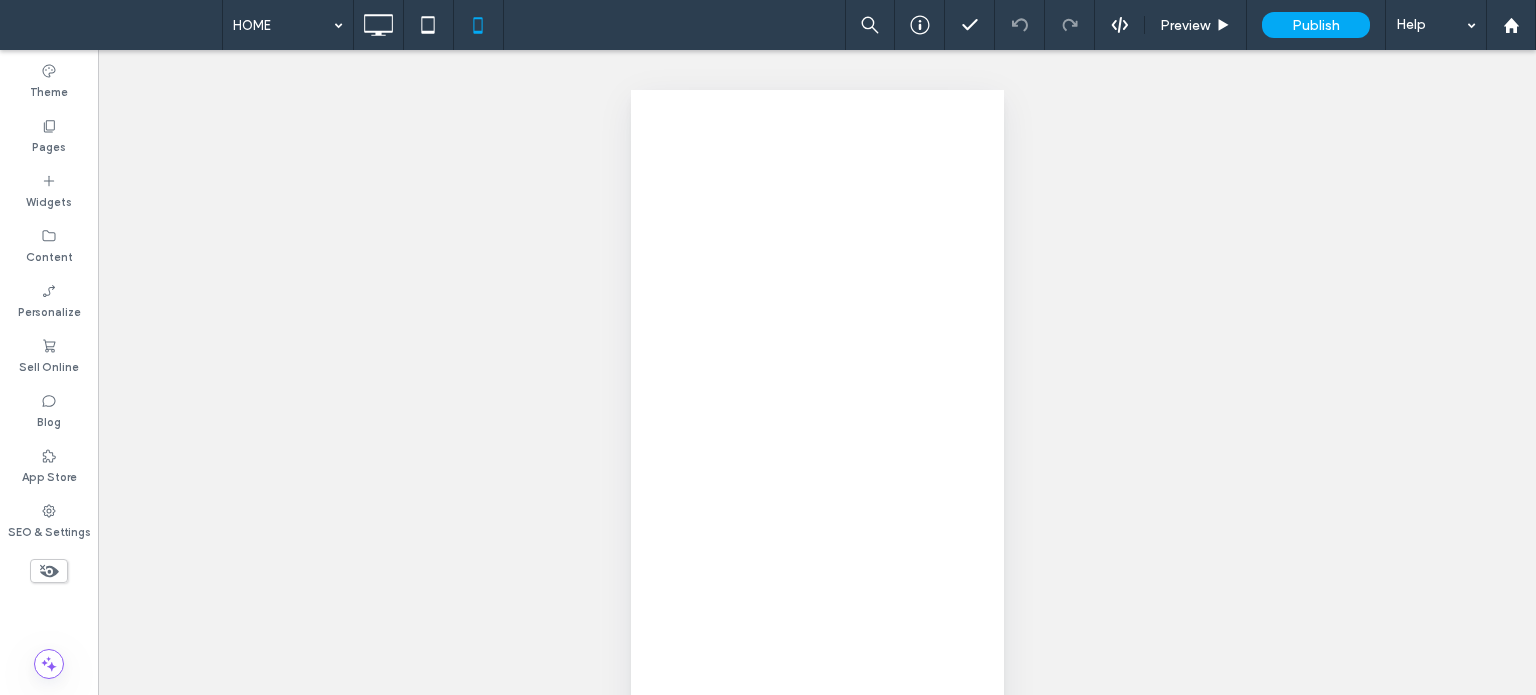 scroll, scrollTop: 0, scrollLeft: 0, axis: both 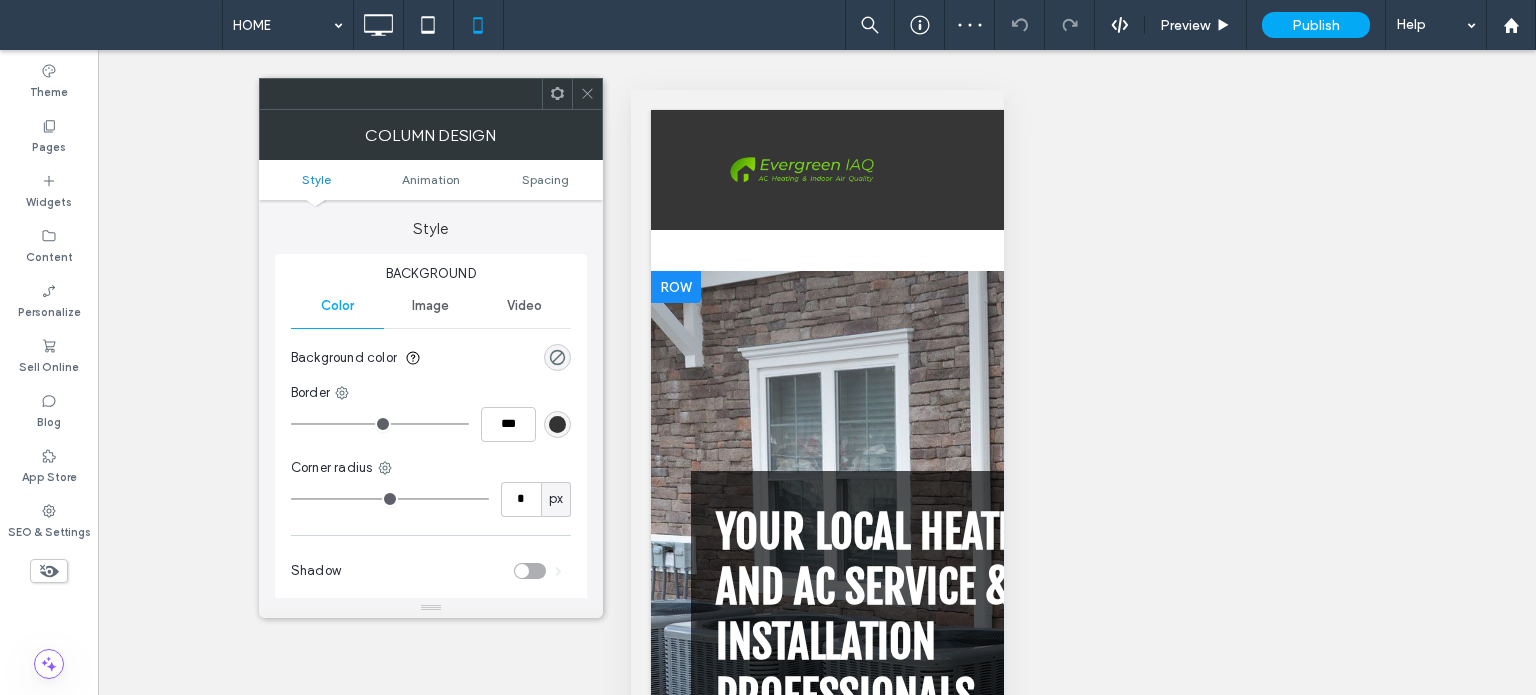 click 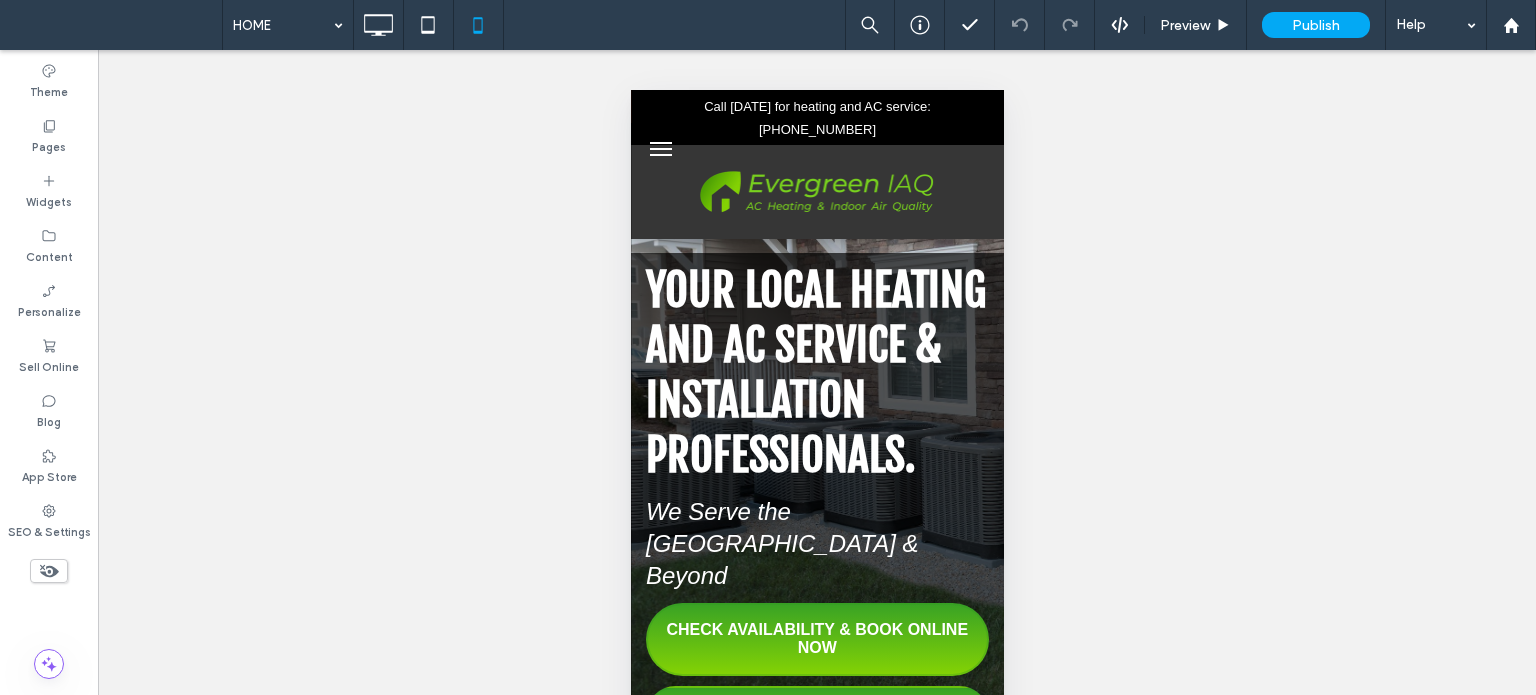 scroll, scrollTop: 800, scrollLeft: 0, axis: vertical 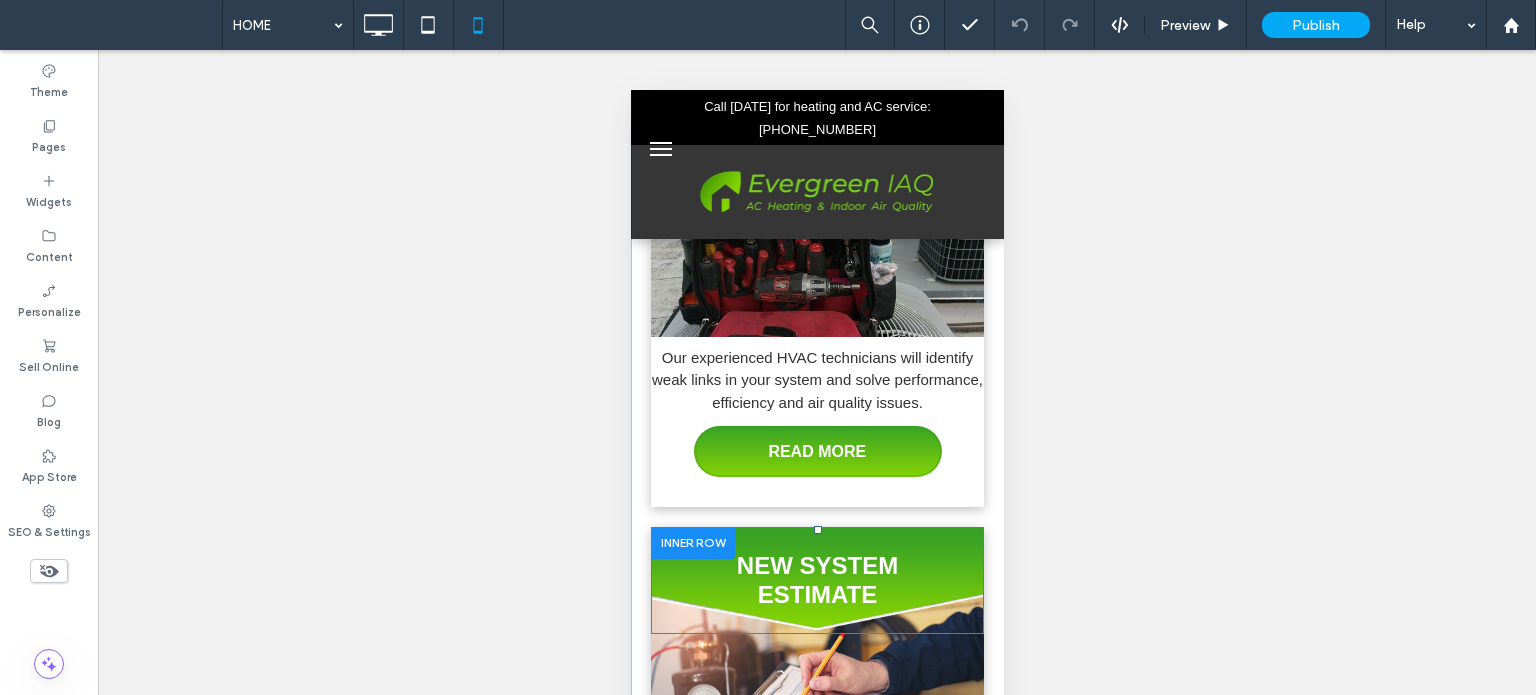 click at bounding box center [692, 542] 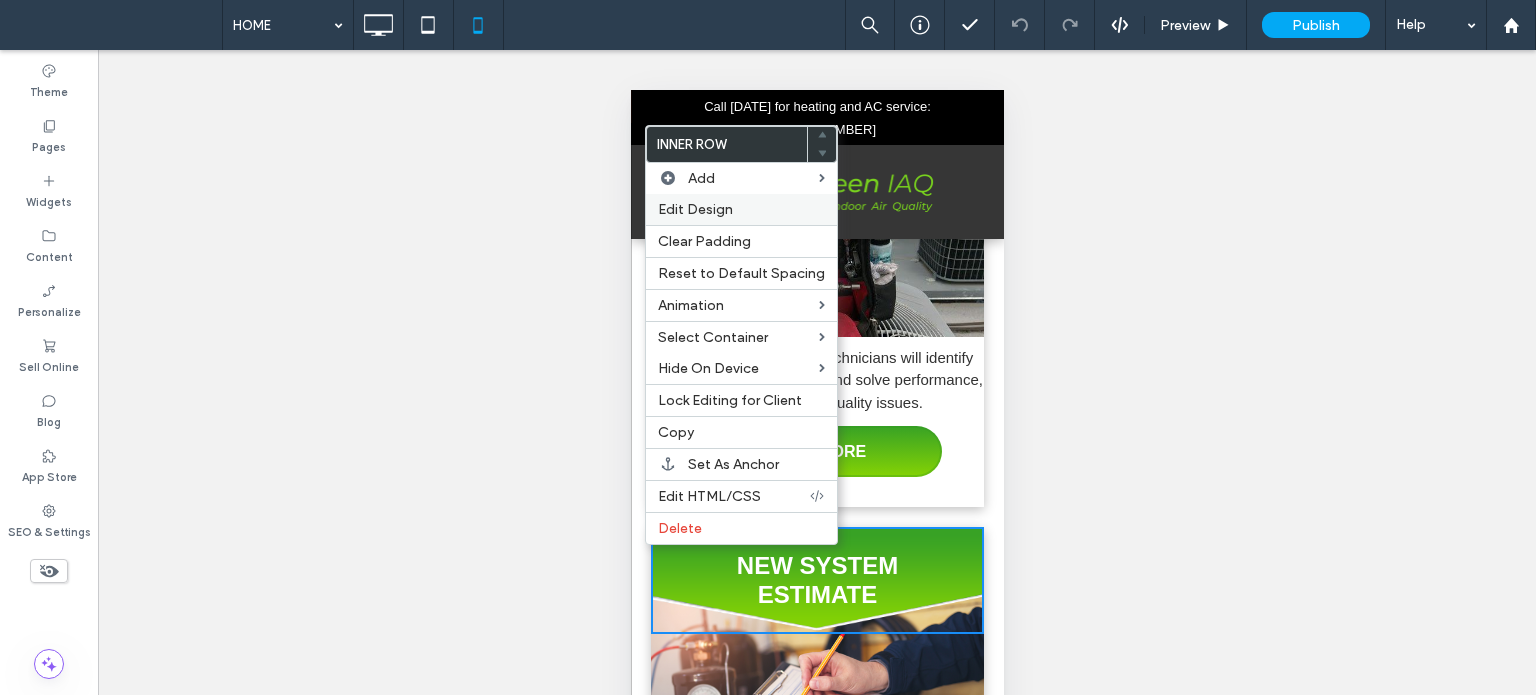 click on "Edit Design" at bounding box center [695, 209] 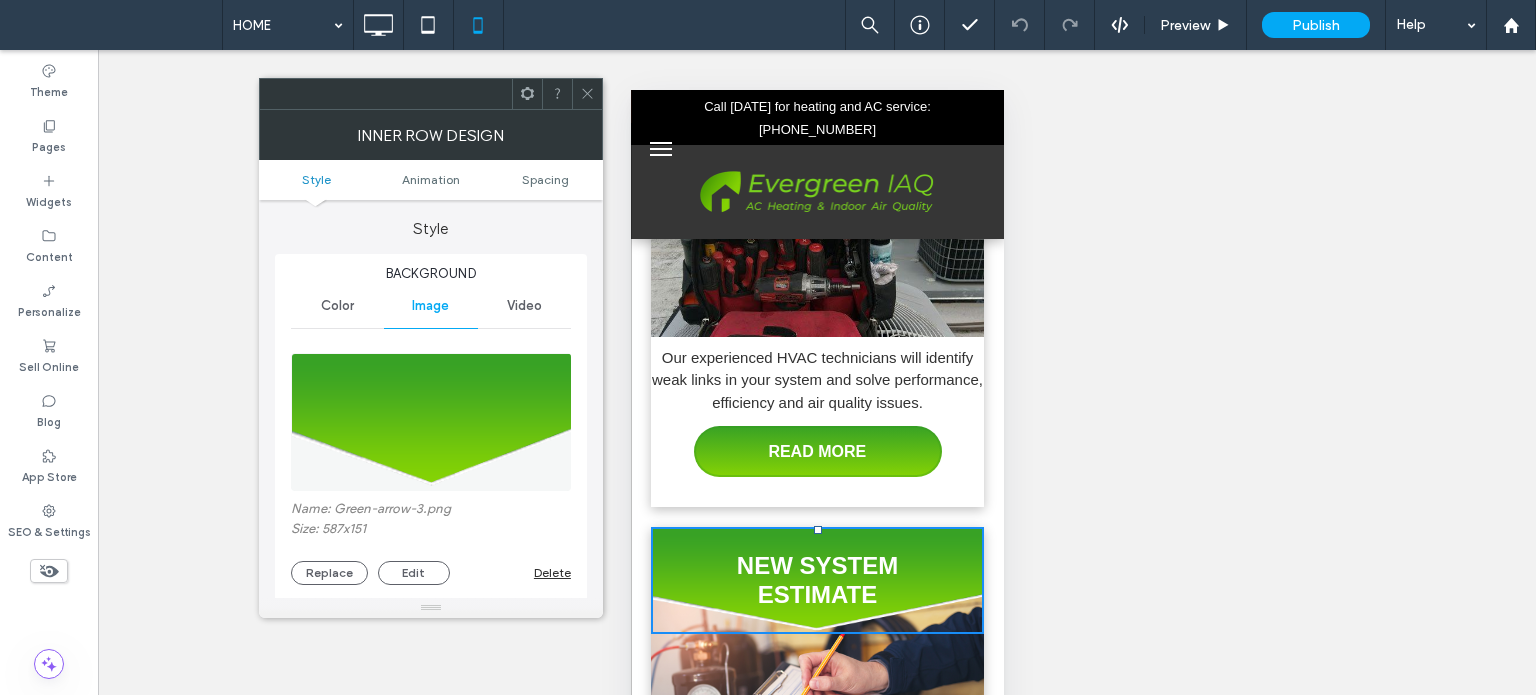 click at bounding box center [587, 94] 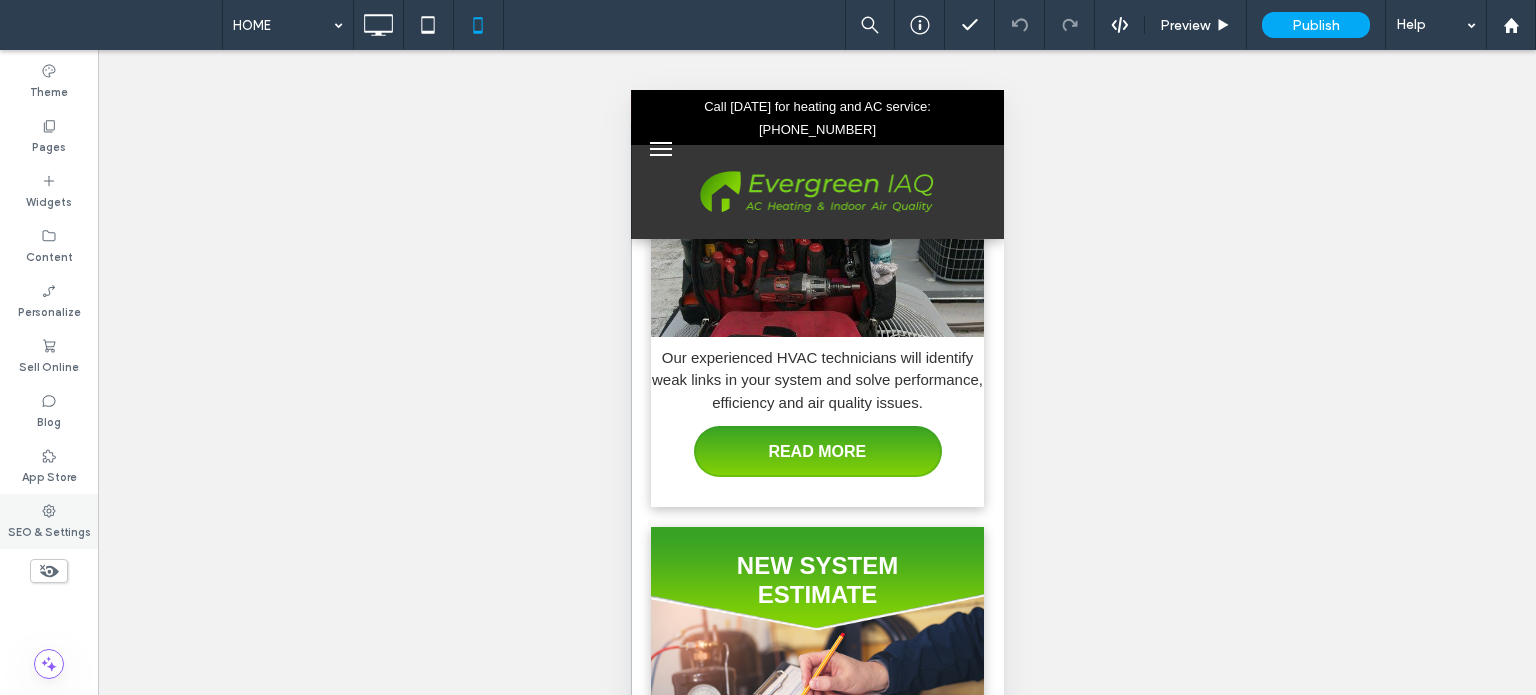 click on "SEO & Settings" at bounding box center (49, 521) 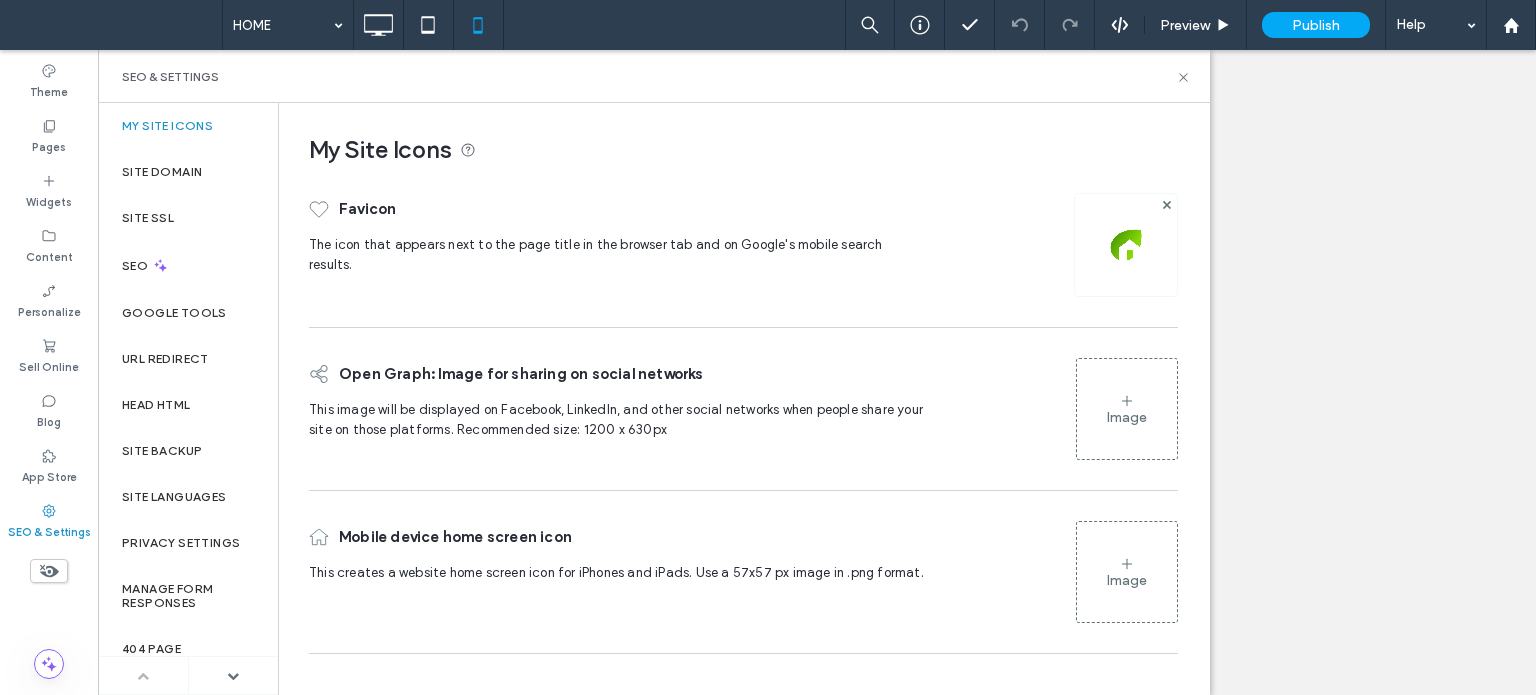 click on "Image" at bounding box center (1127, 409) 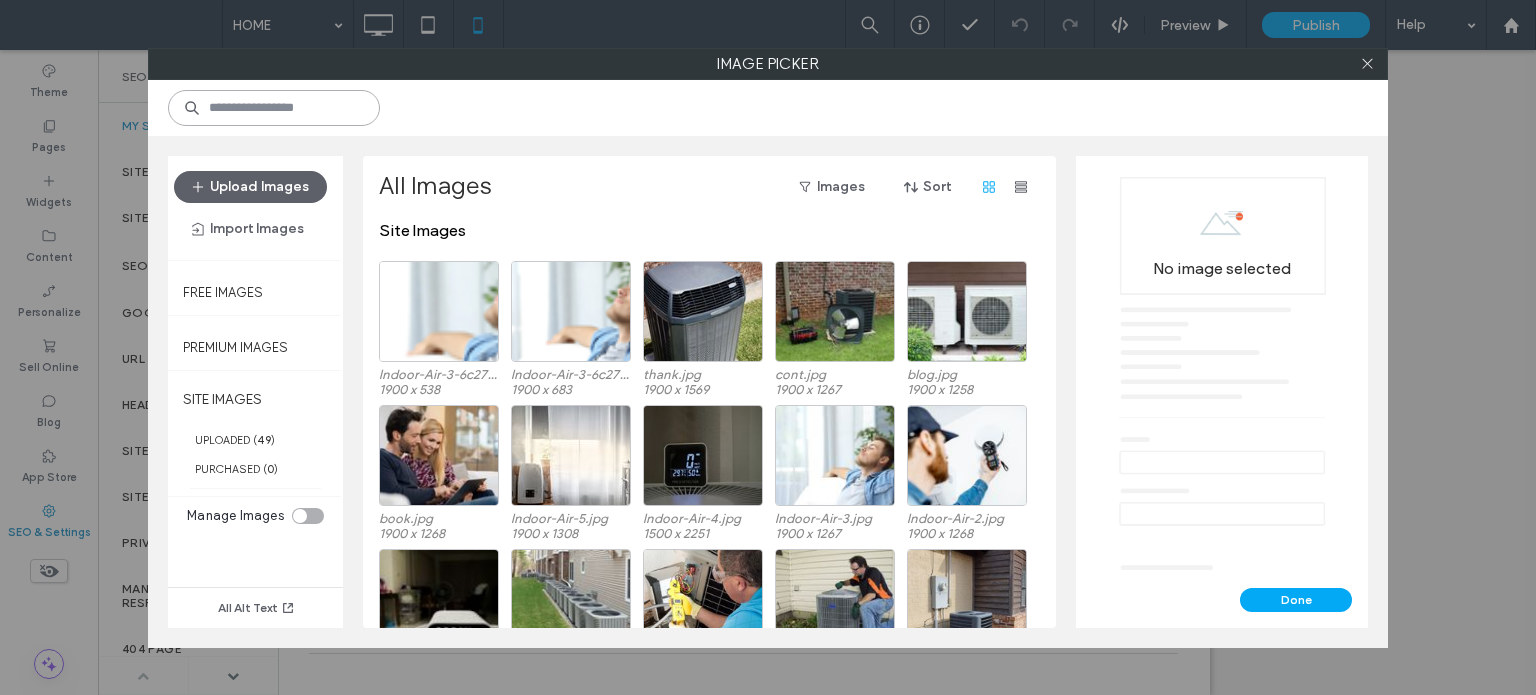 click at bounding box center (274, 108) 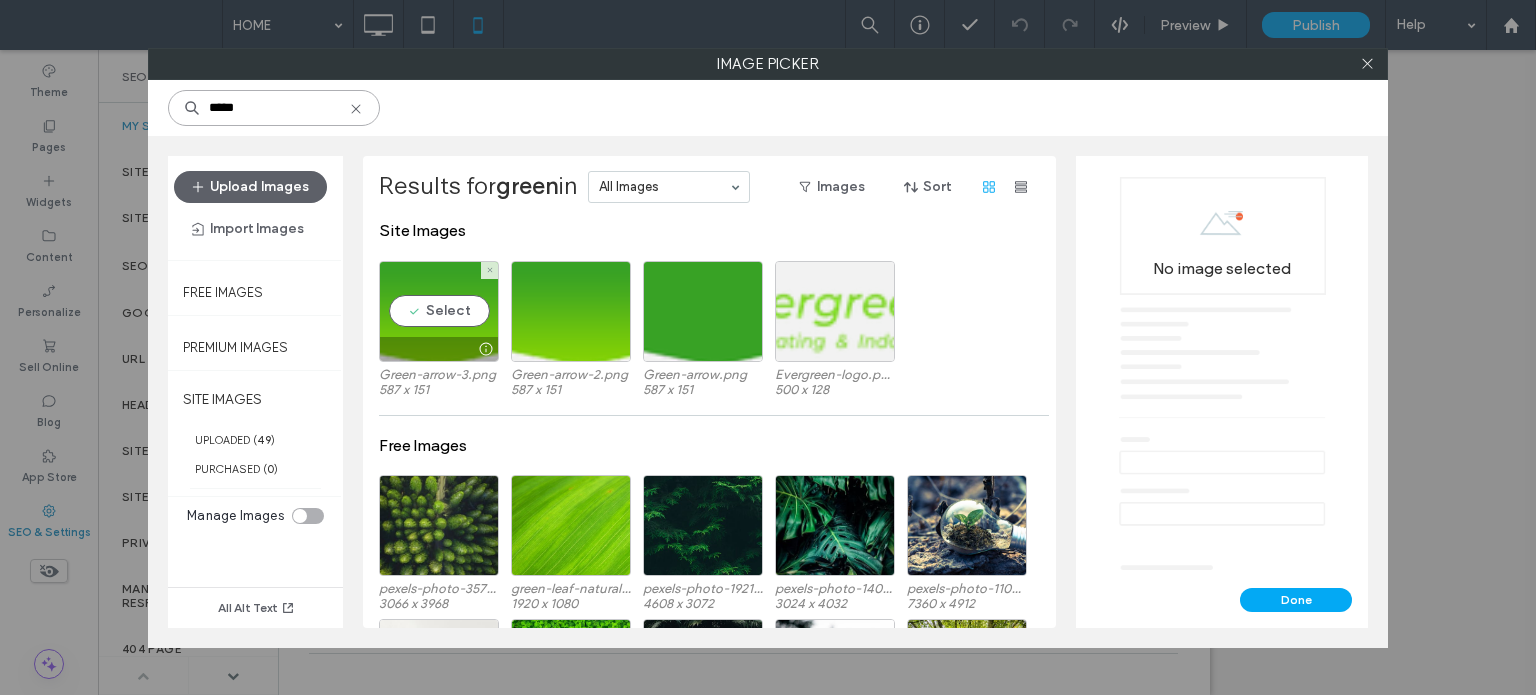 type on "*****" 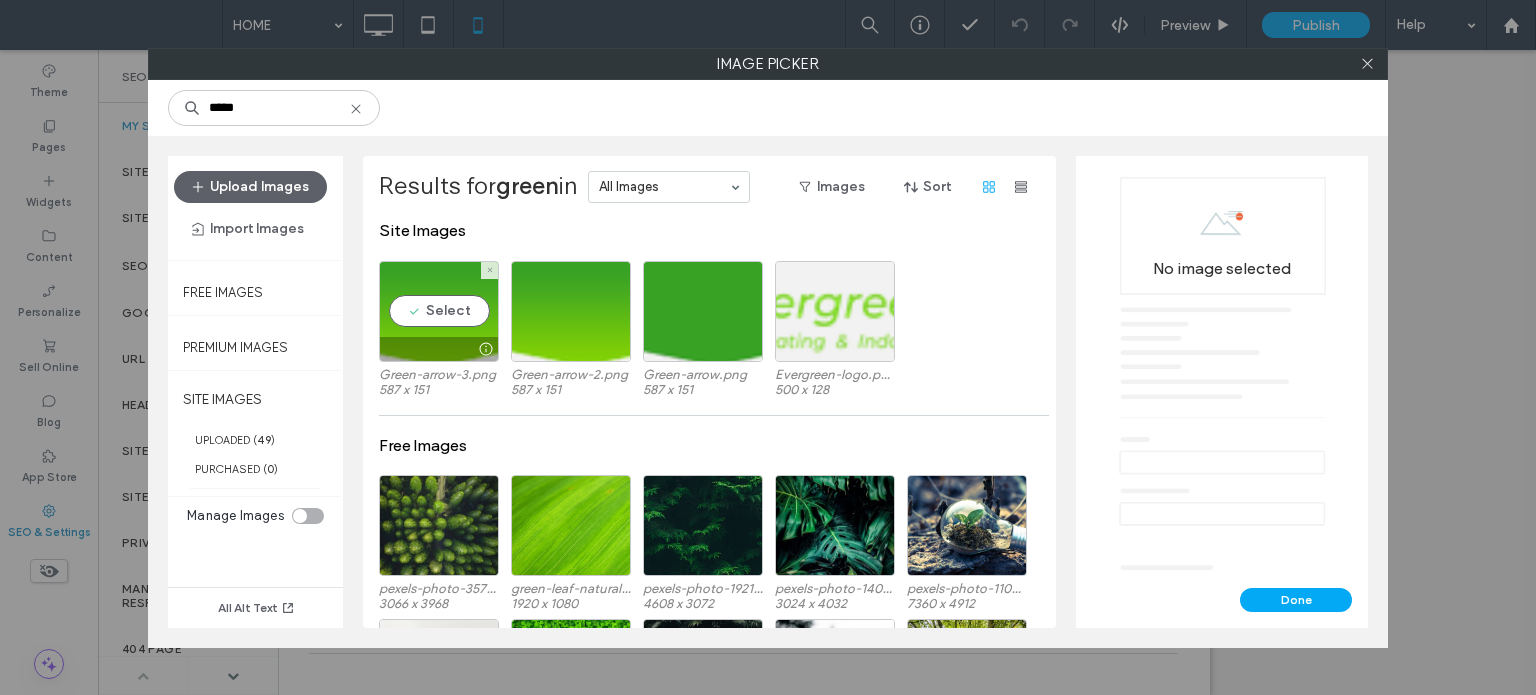 click at bounding box center [439, 349] 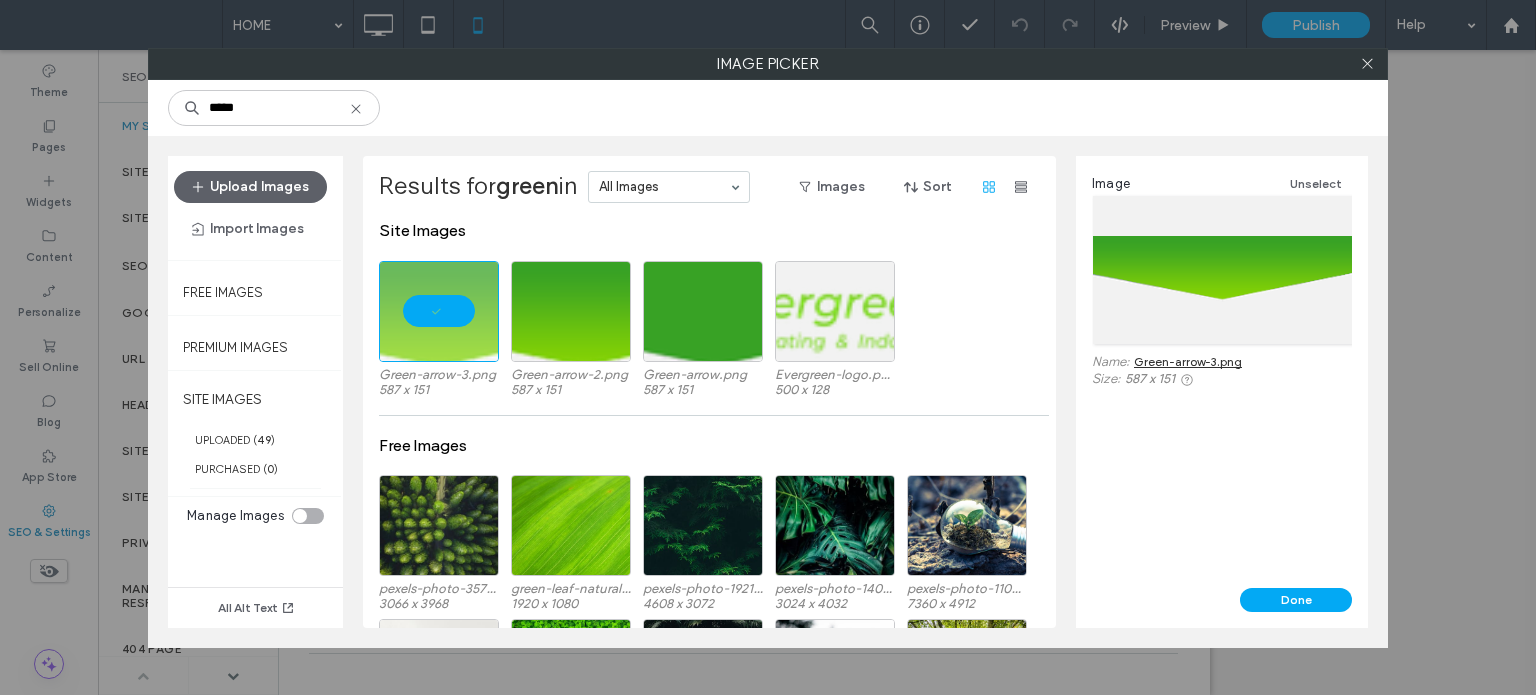 click on "Green-arrow-3.png" at bounding box center [1188, 361] 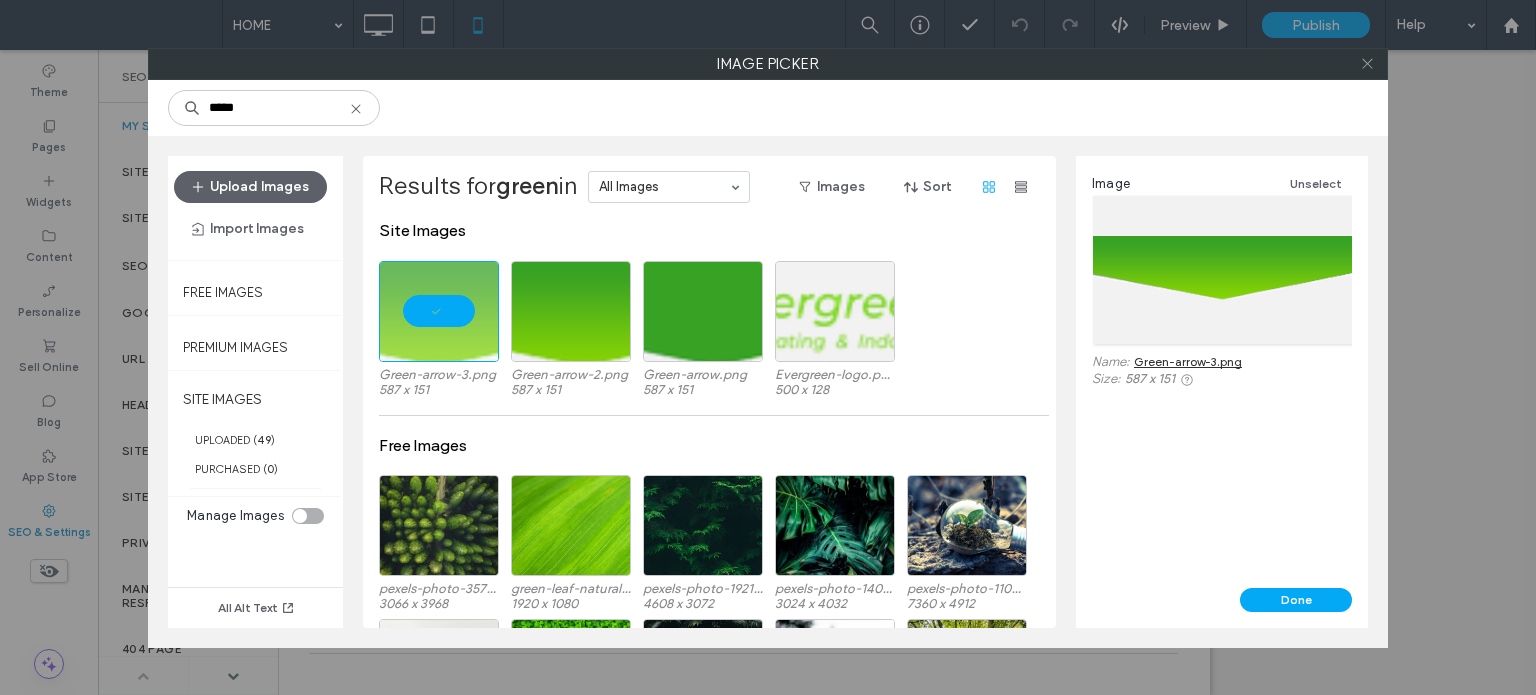 click 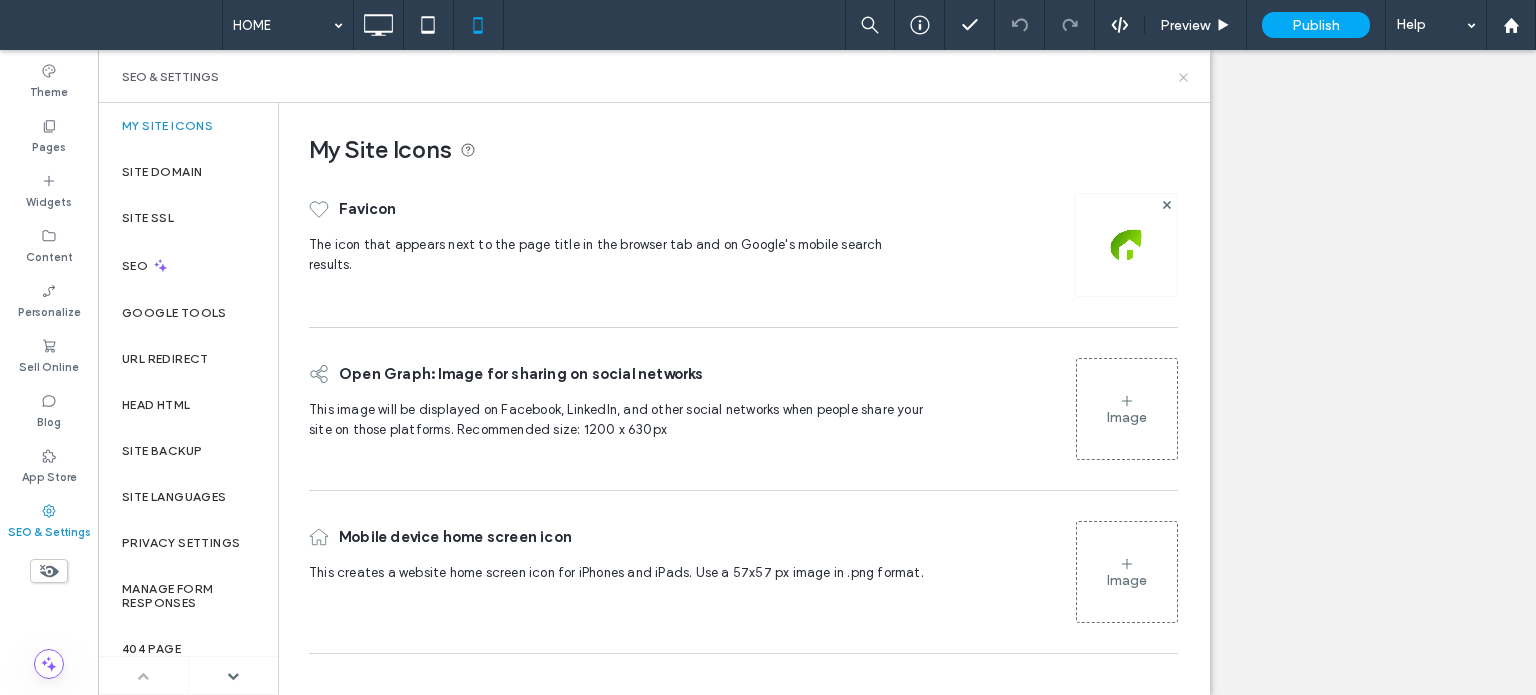 click 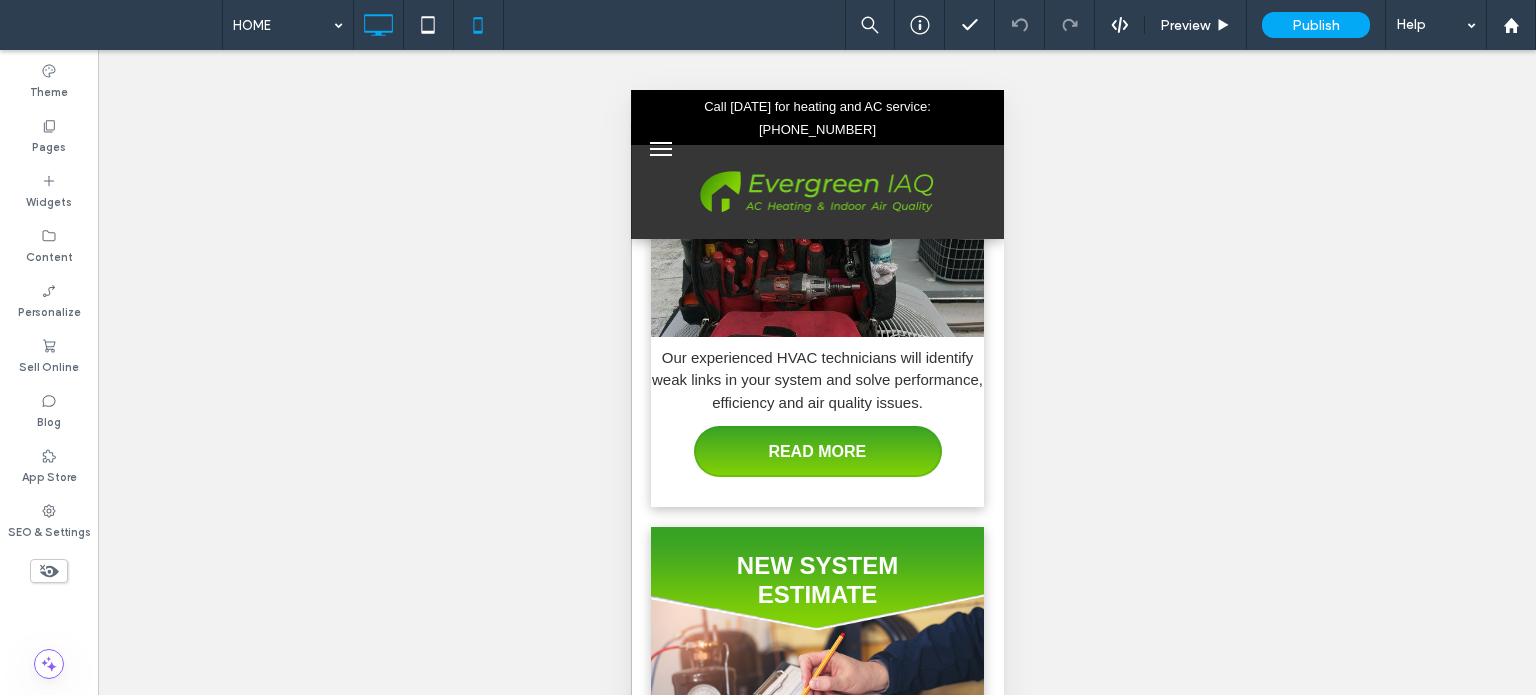 click 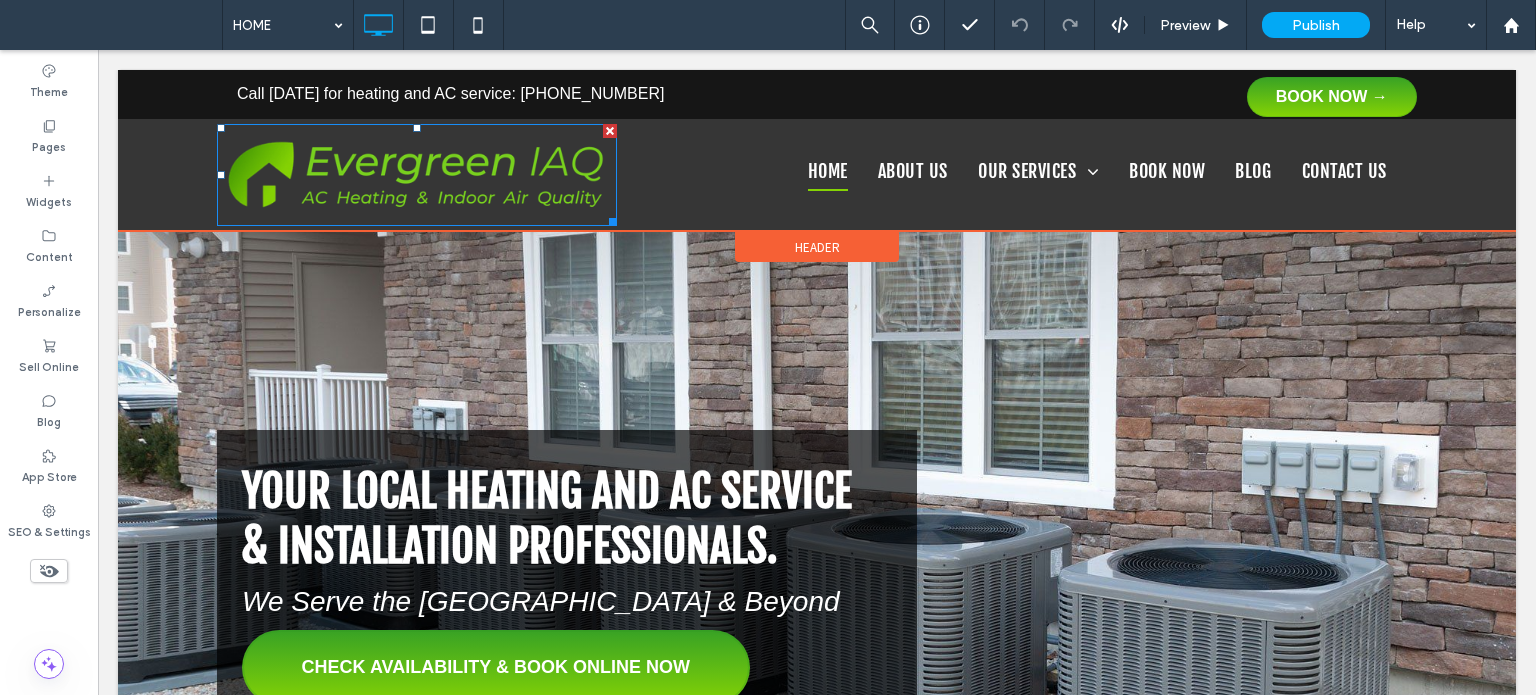scroll, scrollTop: 0, scrollLeft: 0, axis: both 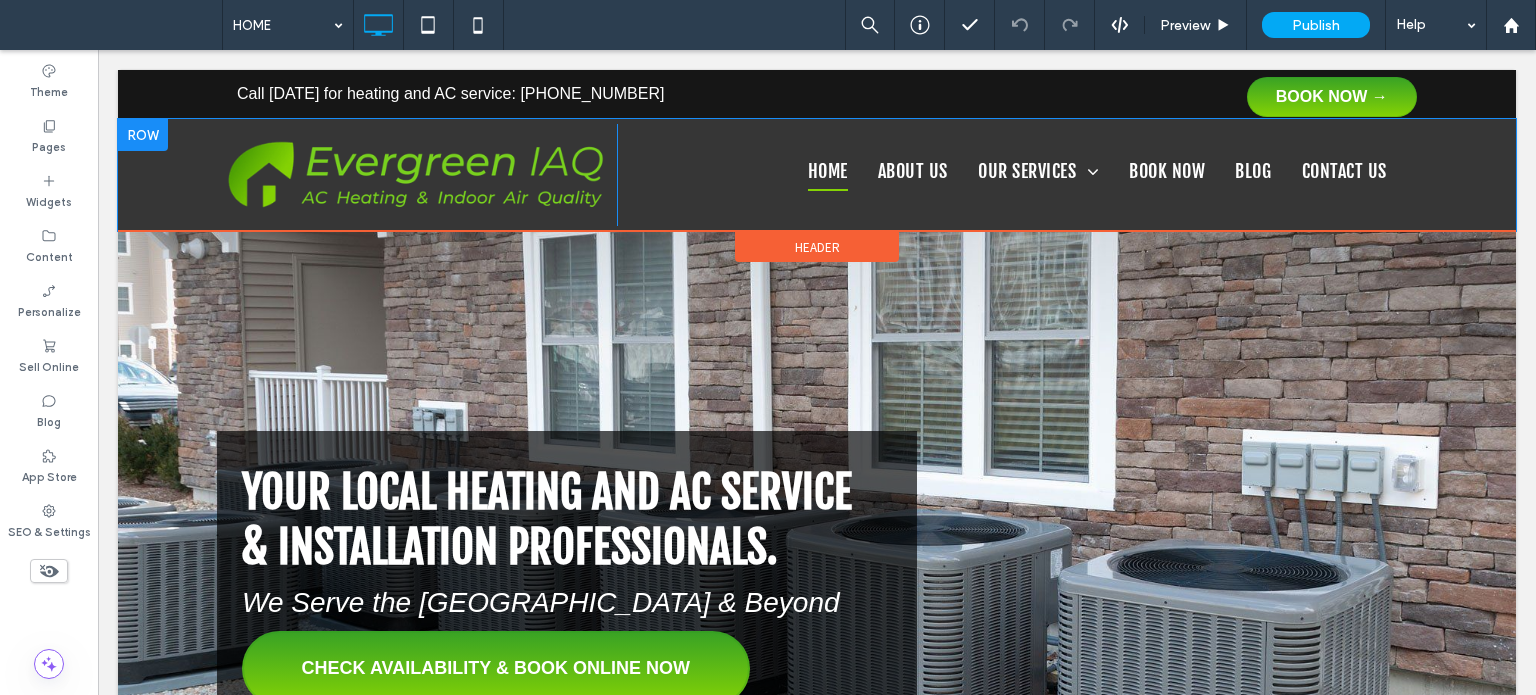 click at bounding box center [143, 135] 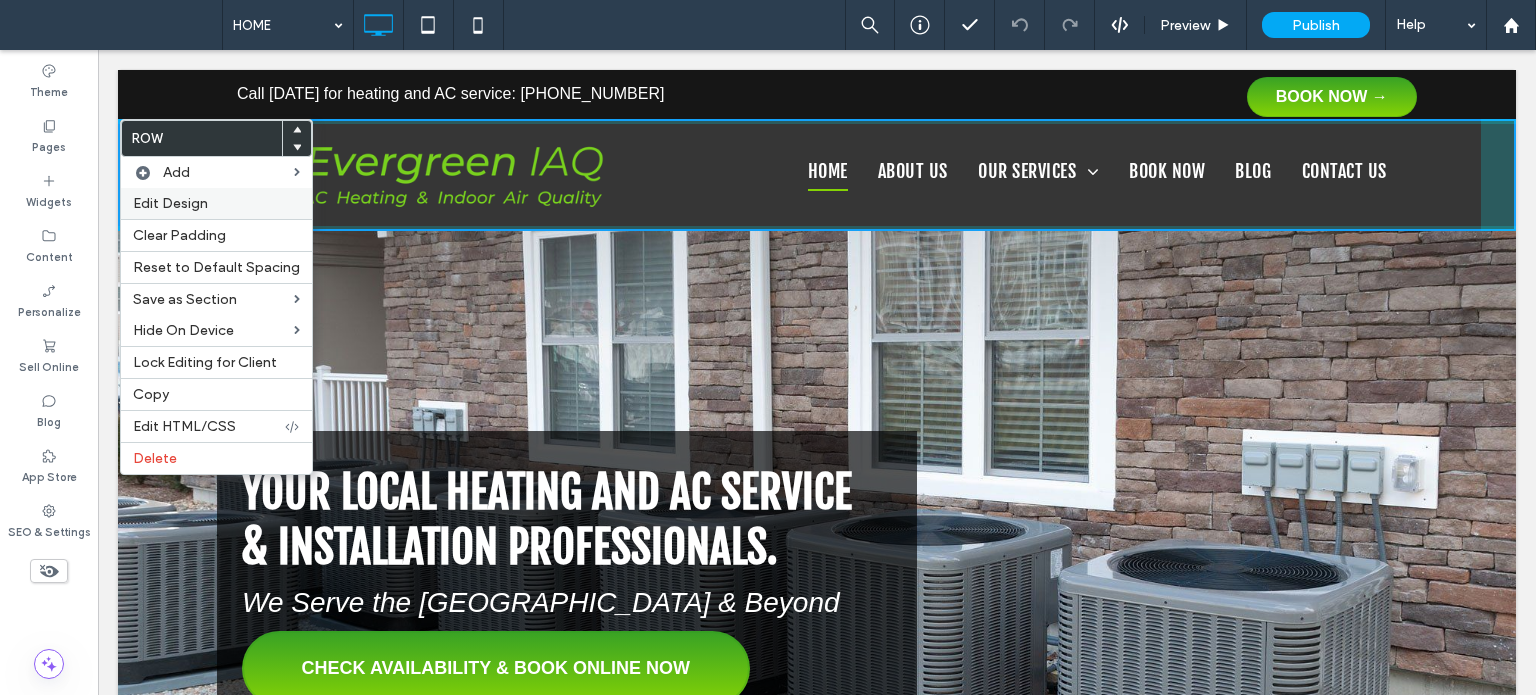 click on "Edit Design" at bounding box center (170, 203) 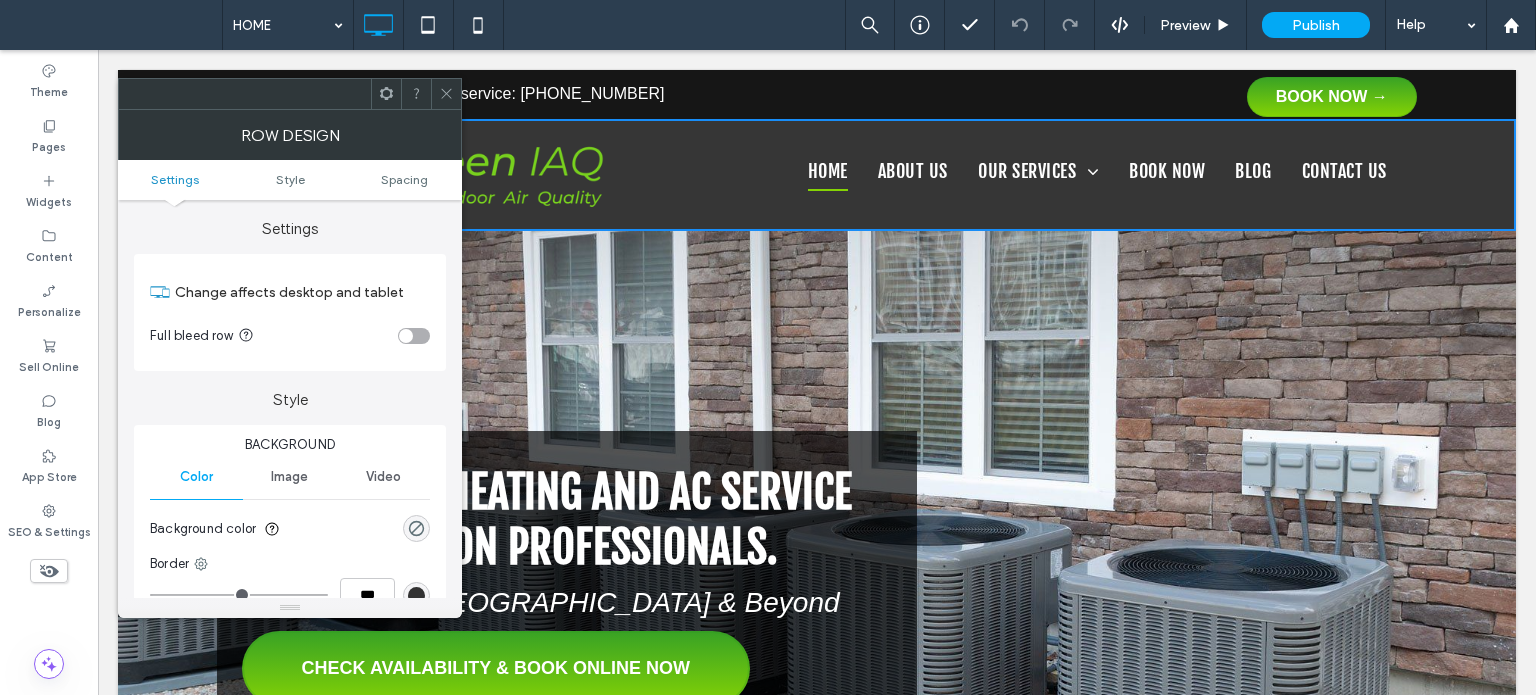 drag, startPoint x: 416, startPoint y: 178, endPoint x: 449, endPoint y: 147, distance: 45.276924 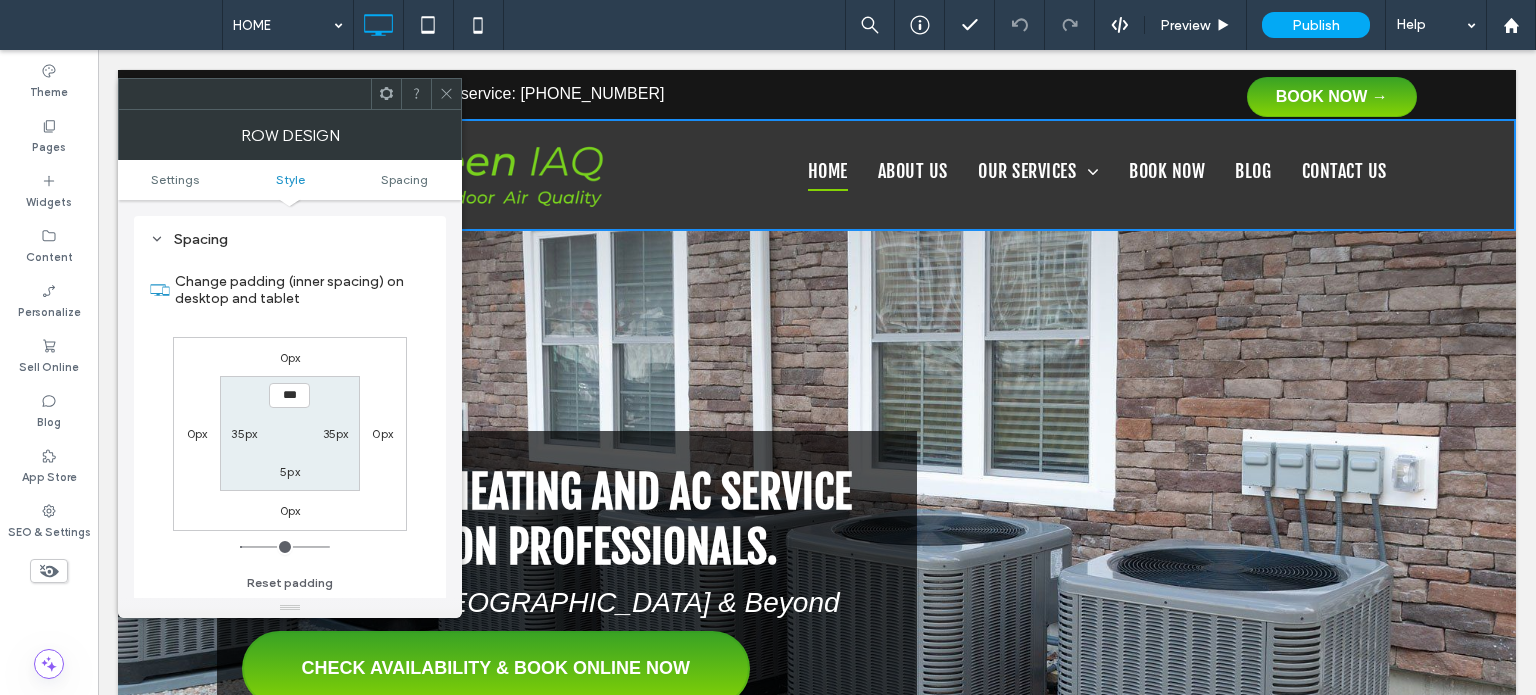 scroll, scrollTop: 502, scrollLeft: 0, axis: vertical 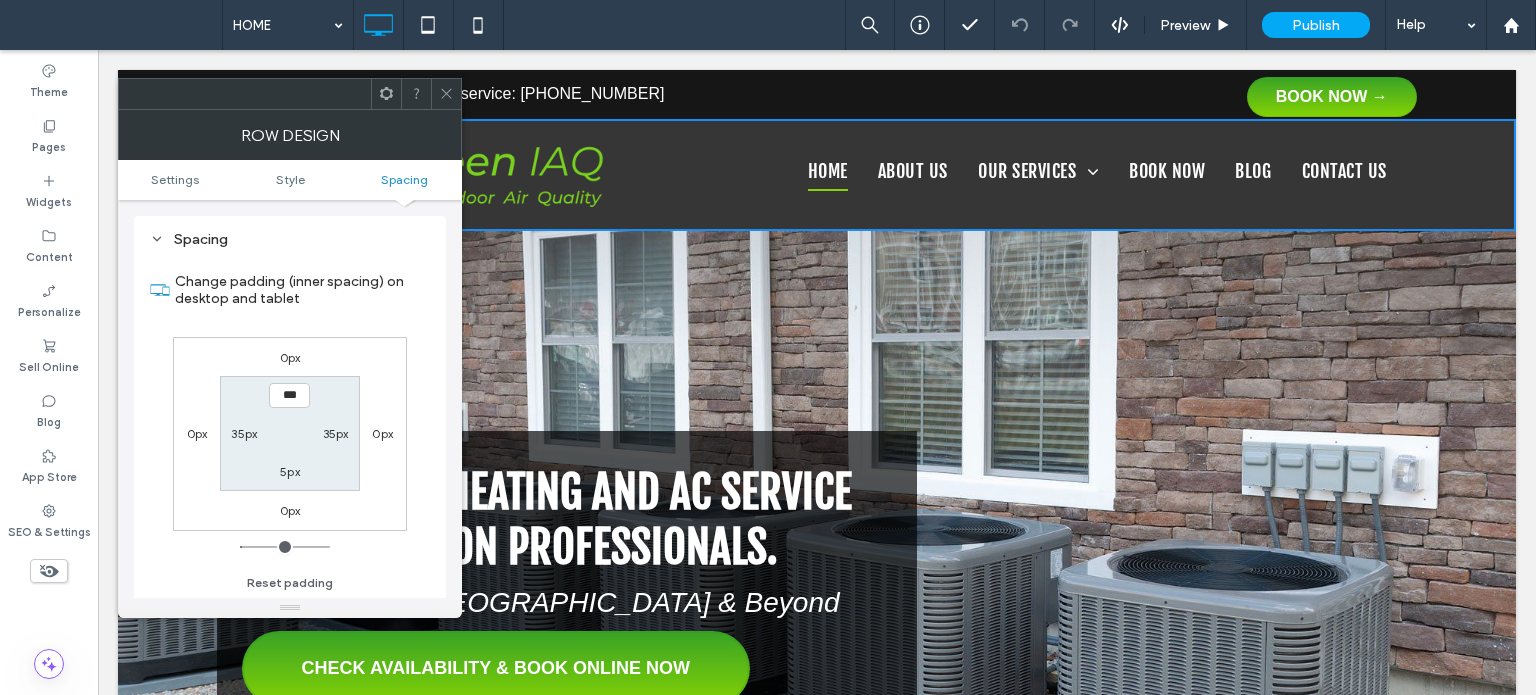 click at bounding box center (446, 94) 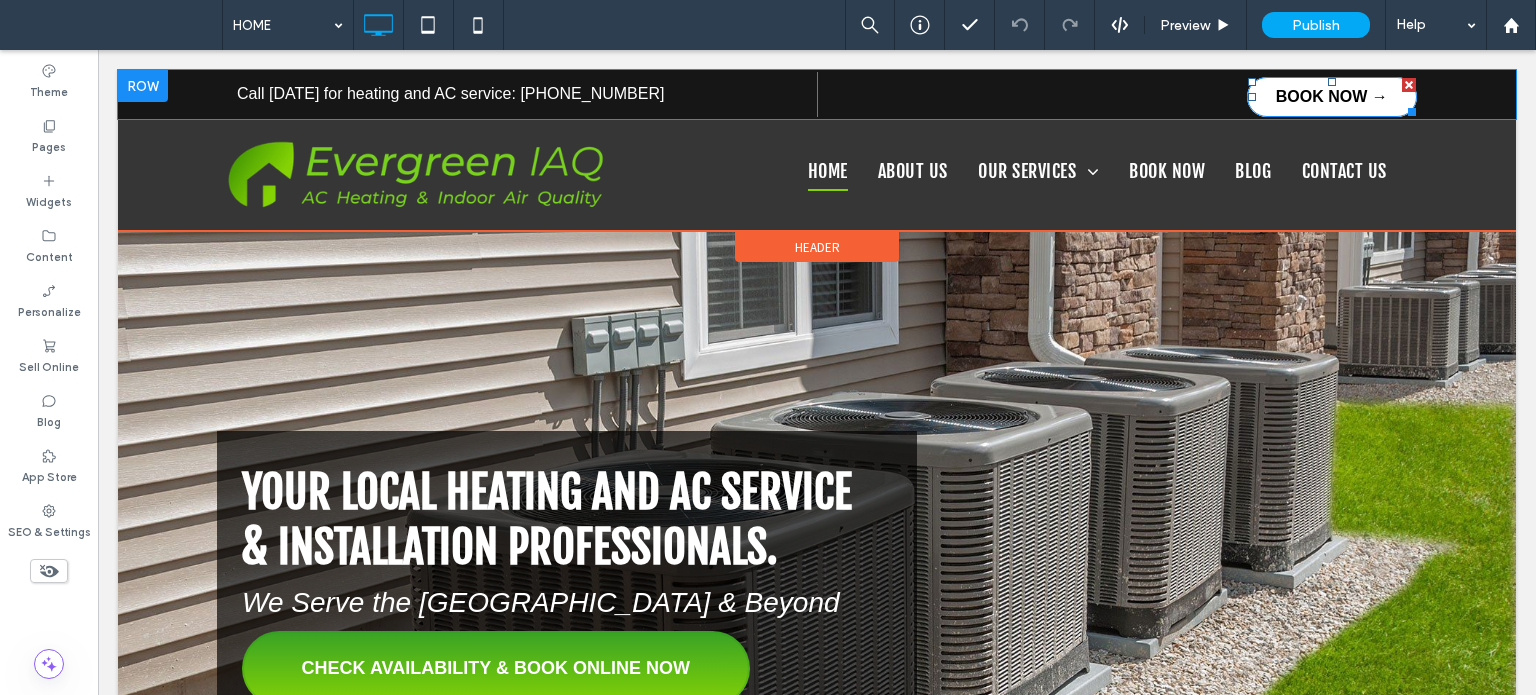 click on "BOOK NOW →" at bounding box center (1332, 97) 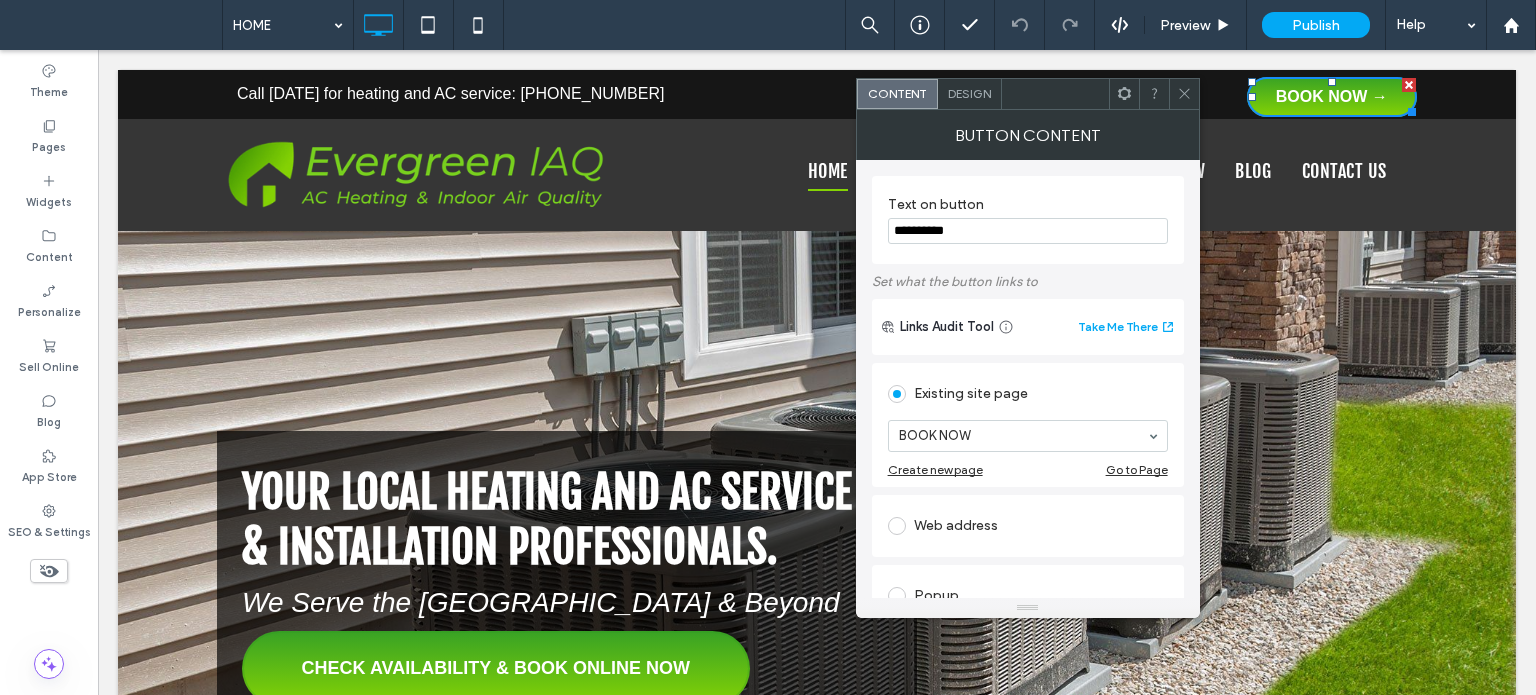 drag, startPoint x: 985, startPoint y: 231, endPoint x: 971, endPoint y: 231, distance: 14 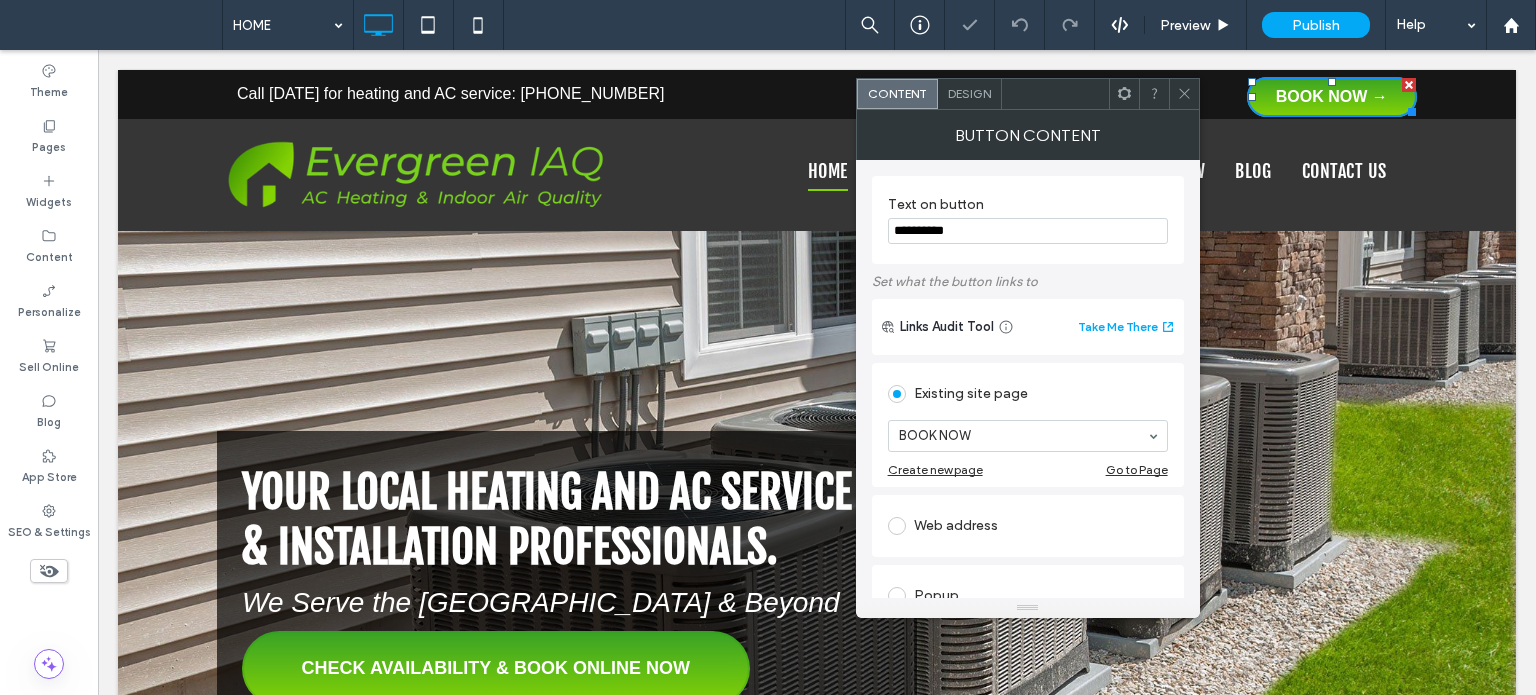 click 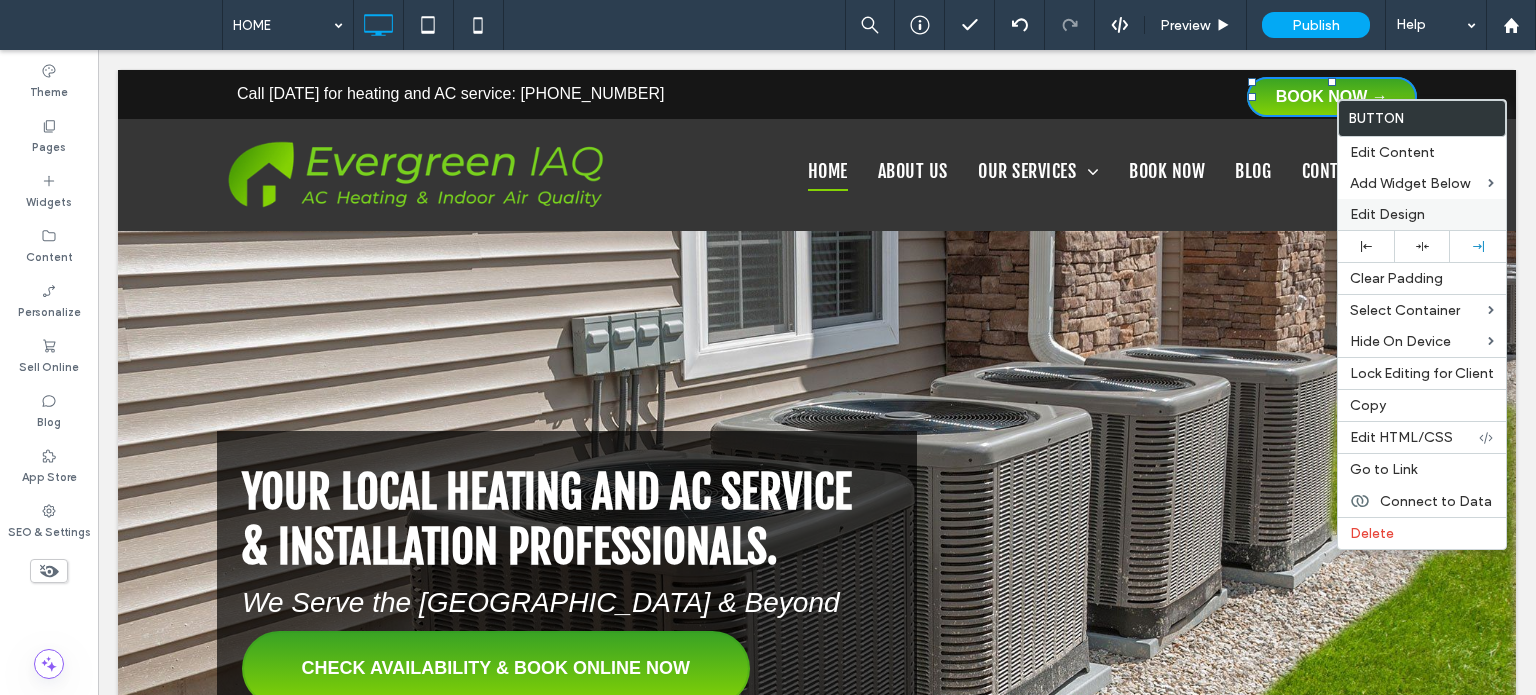 click on "Edit Design" at bounding box center (1387, 214) 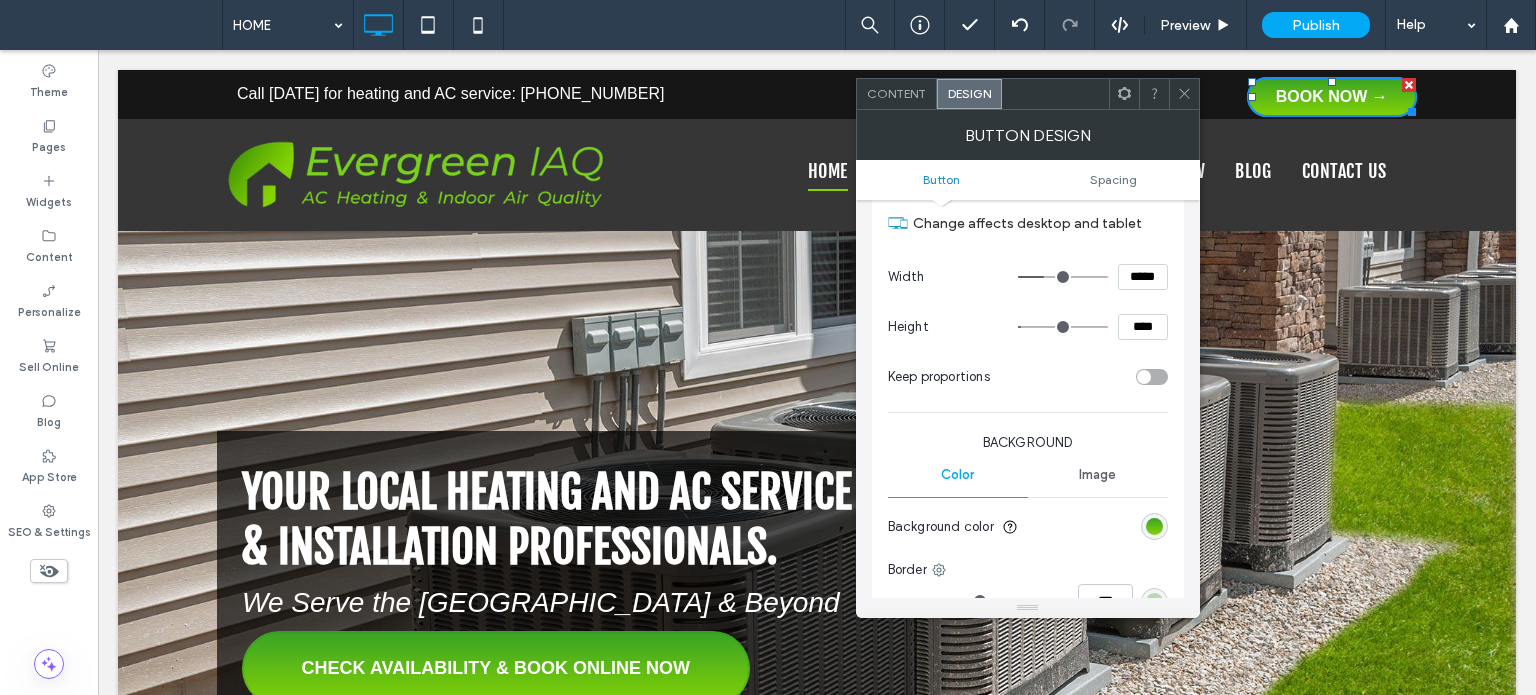 scroll, scrollTop: 300, scrollLeft: 0, axis: vertical 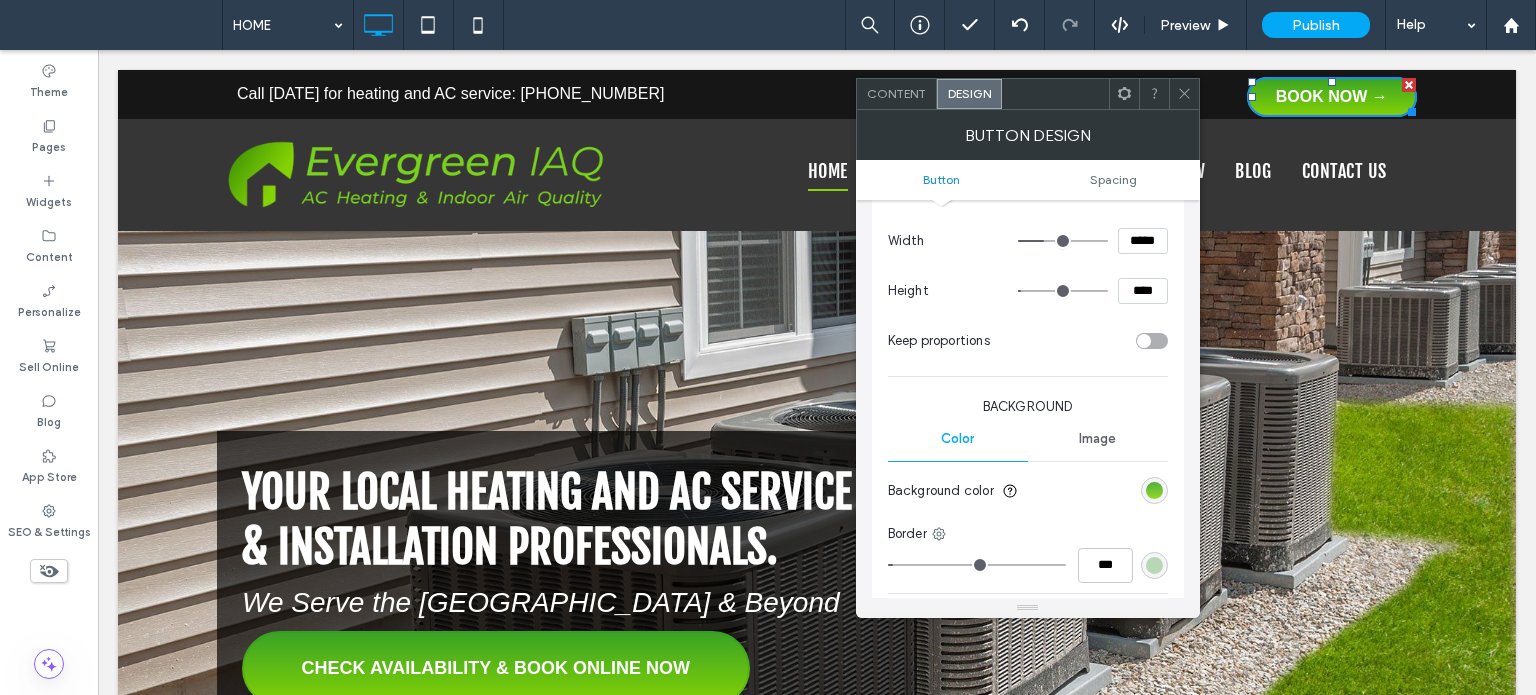 click at bounding box center [1154, 490] 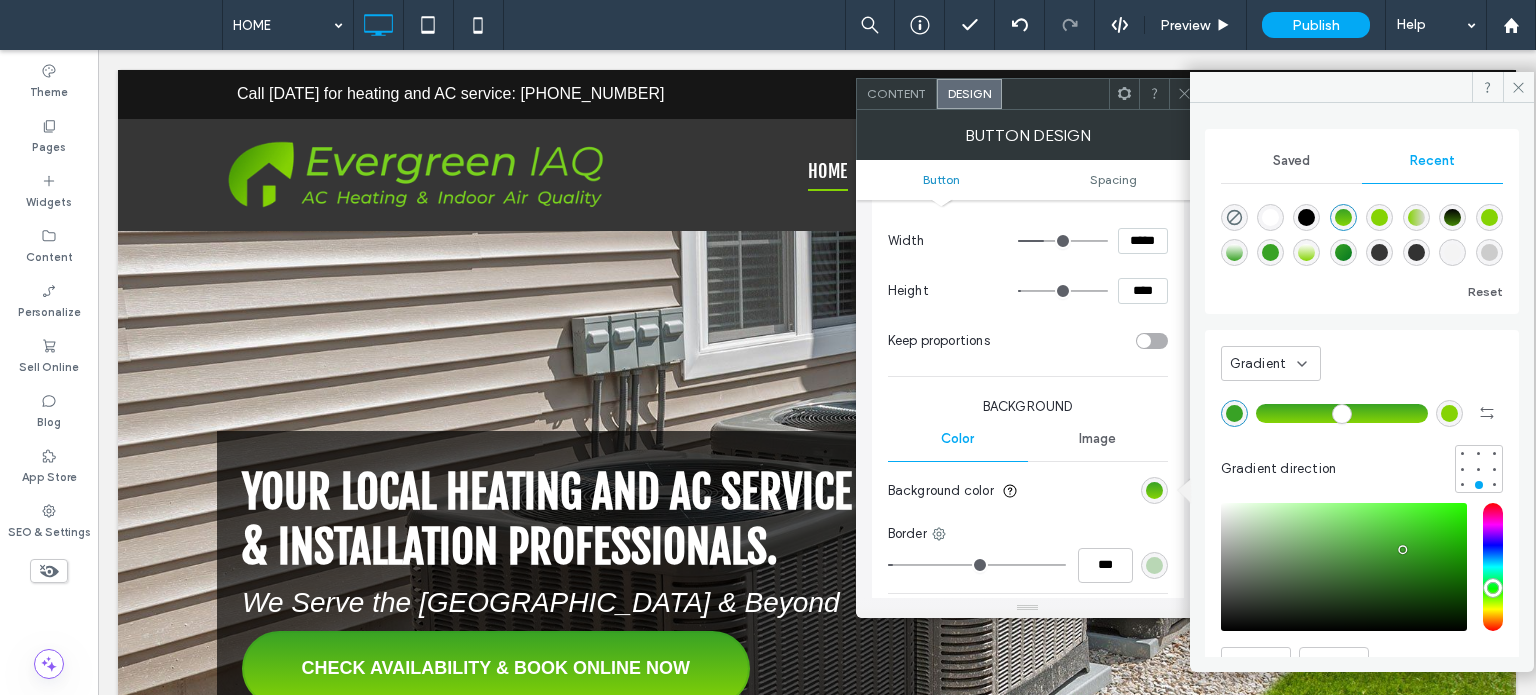 click 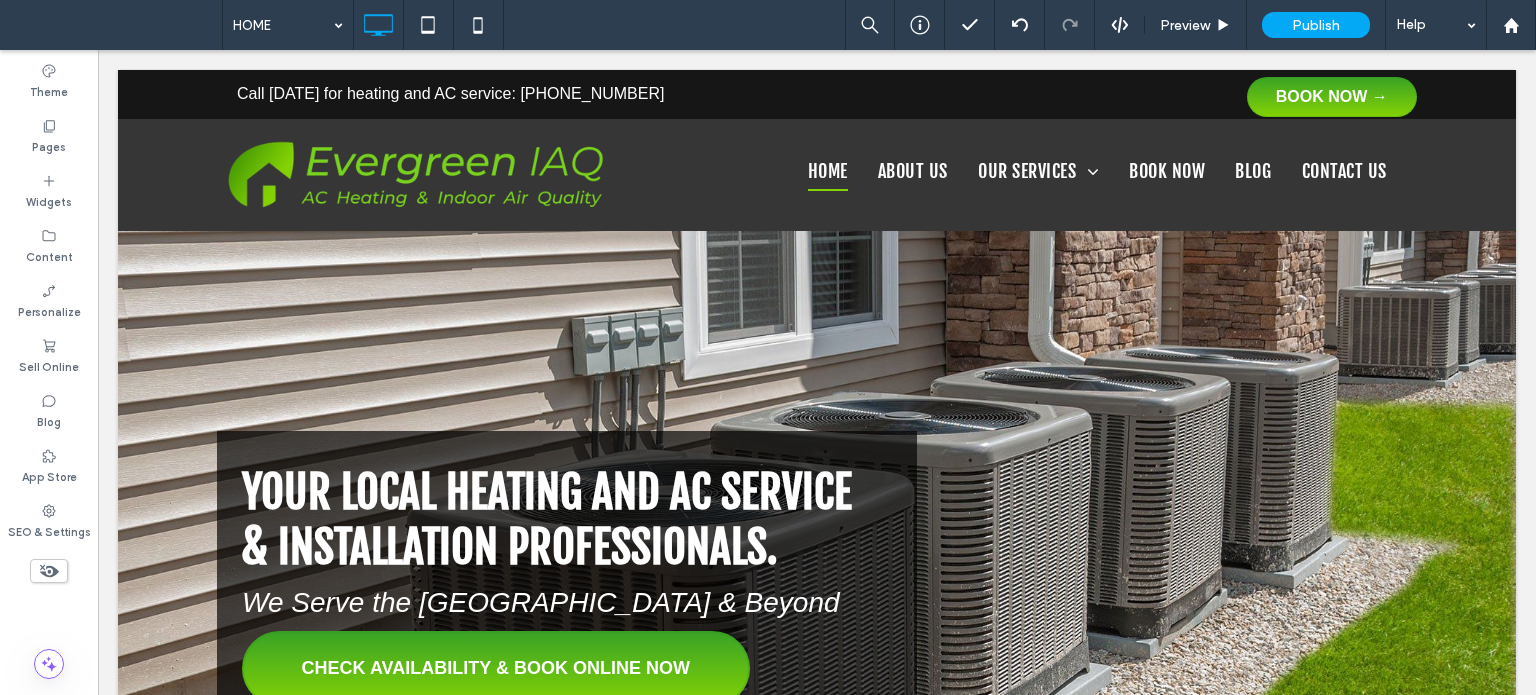 drag, startPoint x: 1514, startPoint y: 88, endPoint x: 1462, endPoint y: 95, distance: 52.46904 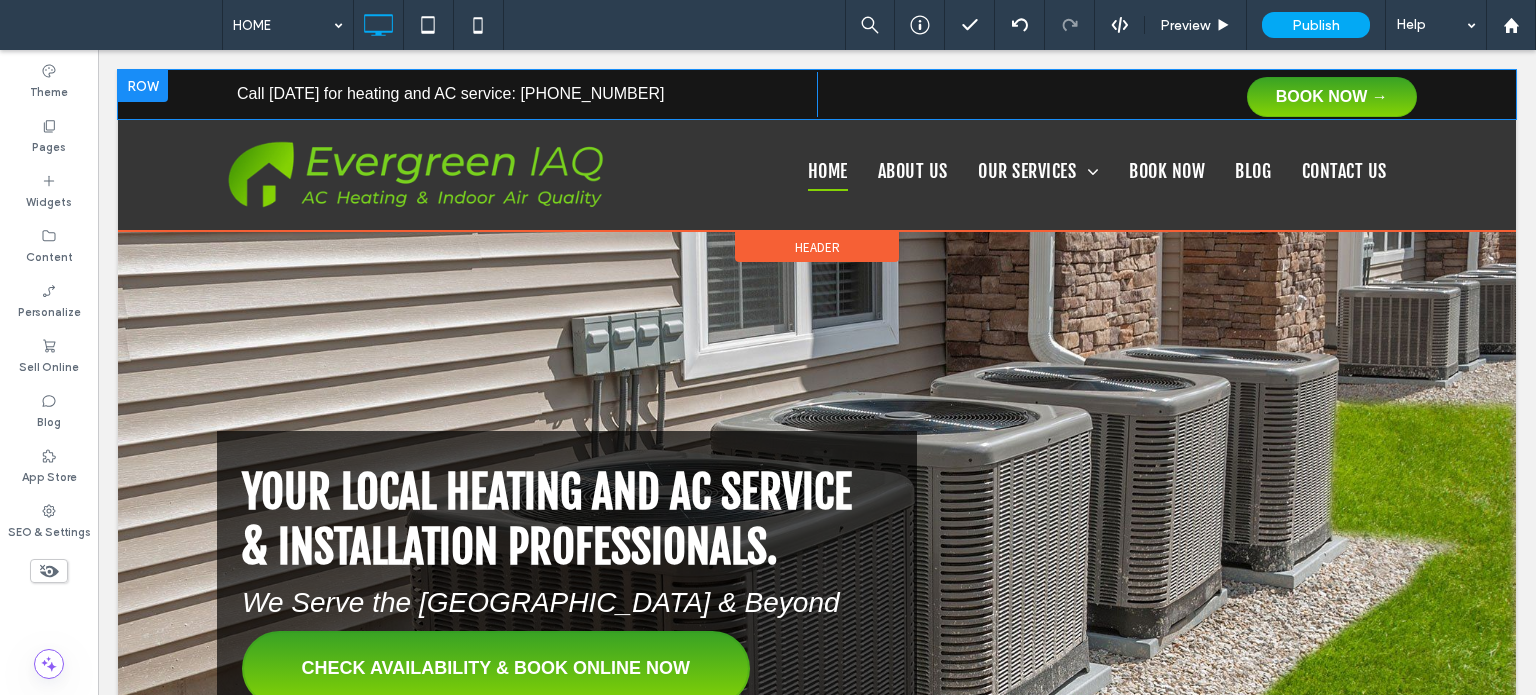 click on "Call [DATE] for heating and AC service: [PHONE_NUMBER] Click To Paste
BOOK NOW →
Click To Paste
Click To Paste
HOME
ABOUT US
OUR SERVICES
REPAIR AND MAINTENANCE
NEW SYSTEM ESTIMATE
INDOOR AIR QUALITY
BOOK NOW
BLOG
CONTACT US
HOME
ABOUT US
OUR SERVICES
REPAIR AND MAINTENANCE
NEW SYSTEM ESTIMATE
INDOOR AIR QUALITY
BOOK NOW
BLOG
CONTACT US
Click To Paste
Header
YOUR LOCAL HEATING AND AC SERVICE & INSTALLATION PROFESSIONALS." at bounding box center [817, 2393] 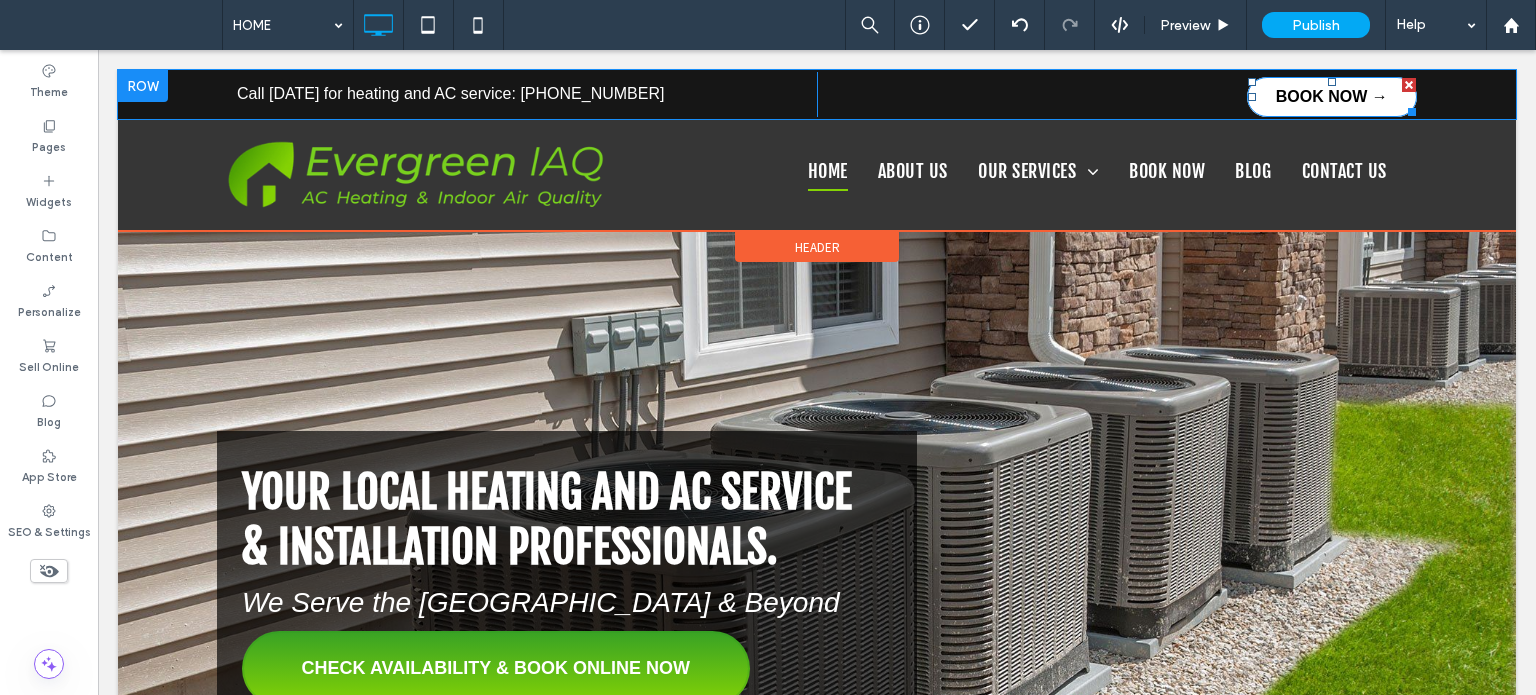 click on "BOOK NOW →" at bounding box center [1332, 97] 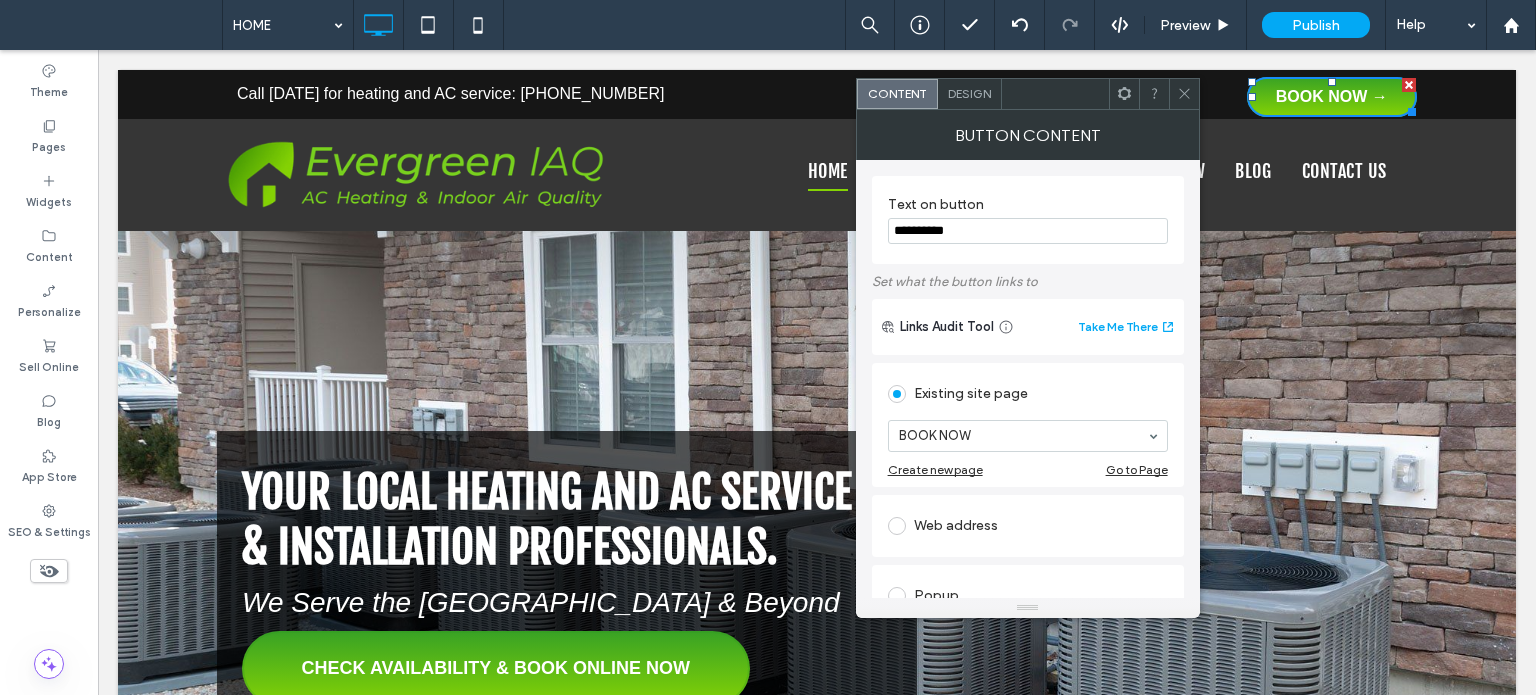 drag, startPoint x: 1016, startPoint y: 219, endPoint x: 973, endPoint y: 224, distance: 43.289722 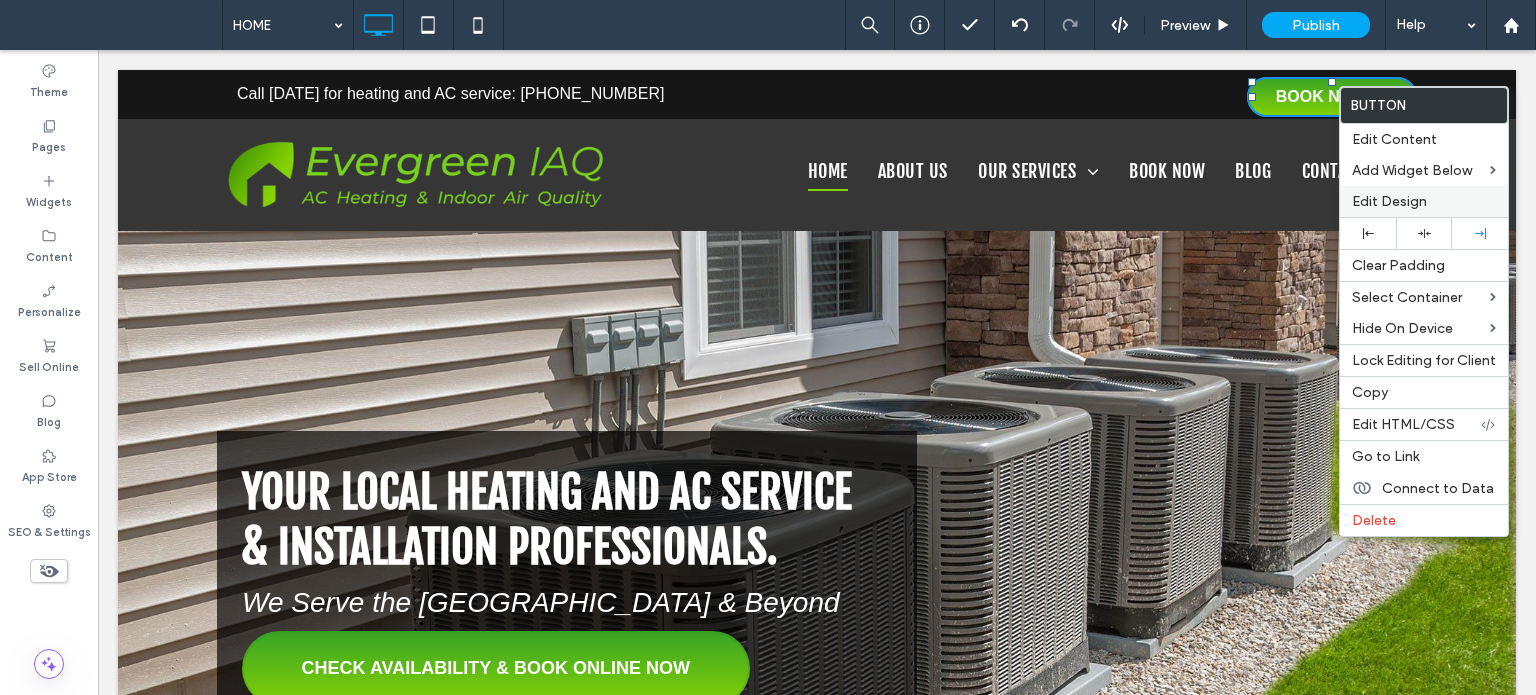 click on "Edit Design" at bounding box center [1424, 201] 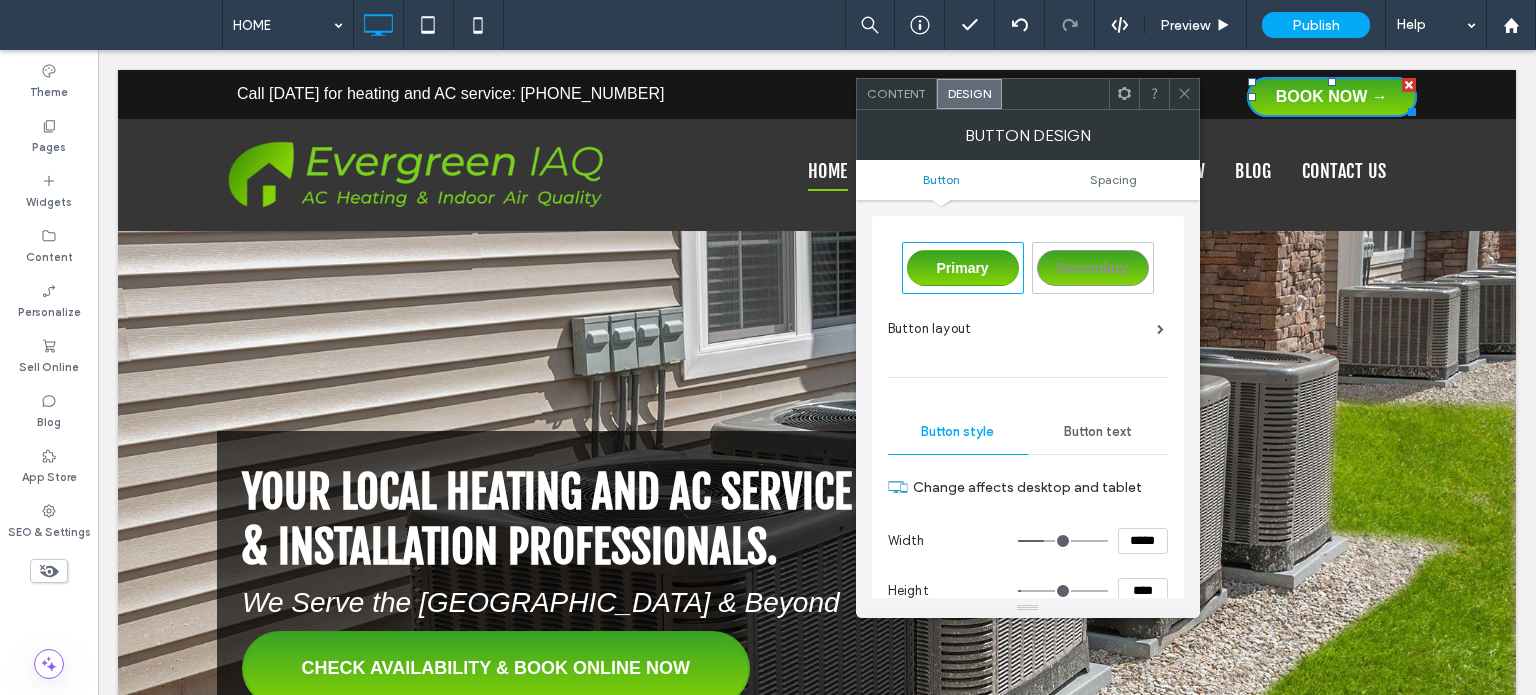 click 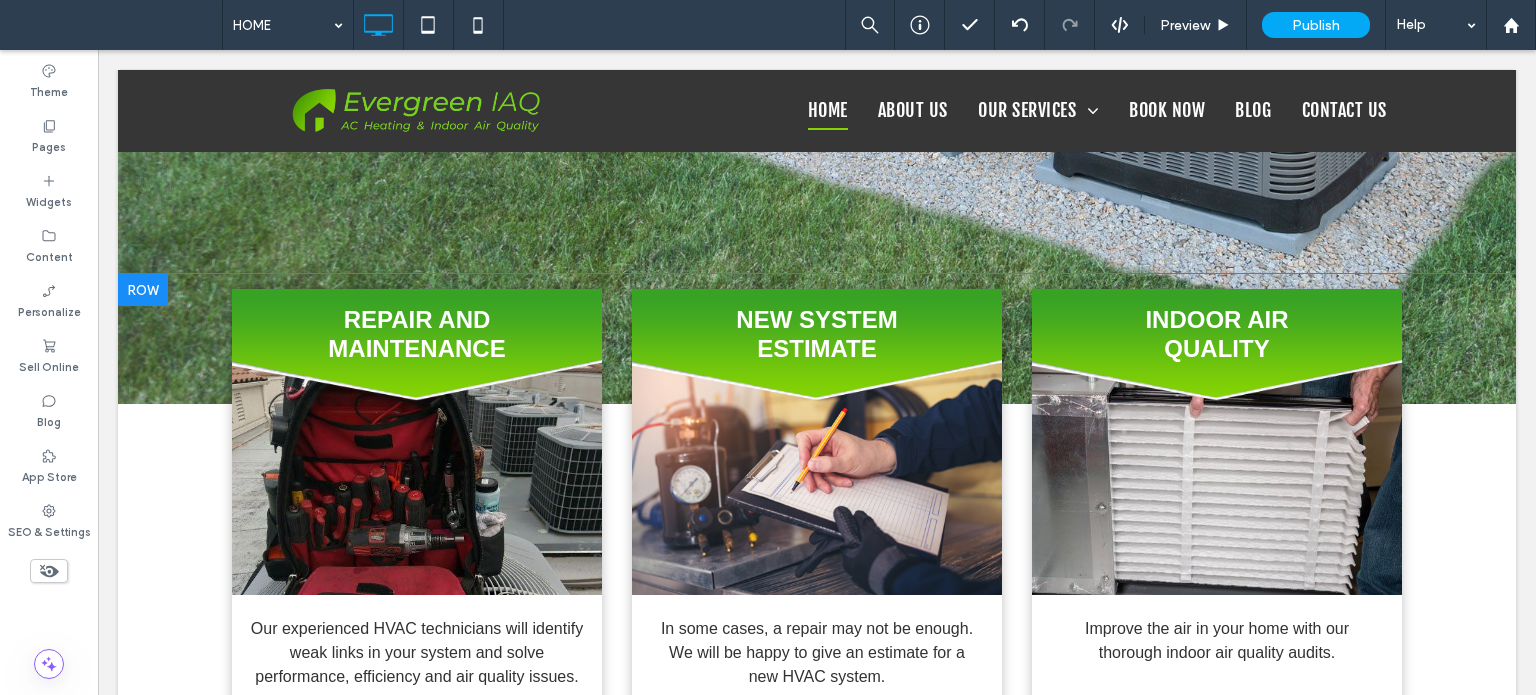 scroll, scrollTop: 700, scrollLeft: 0, axis: vertical 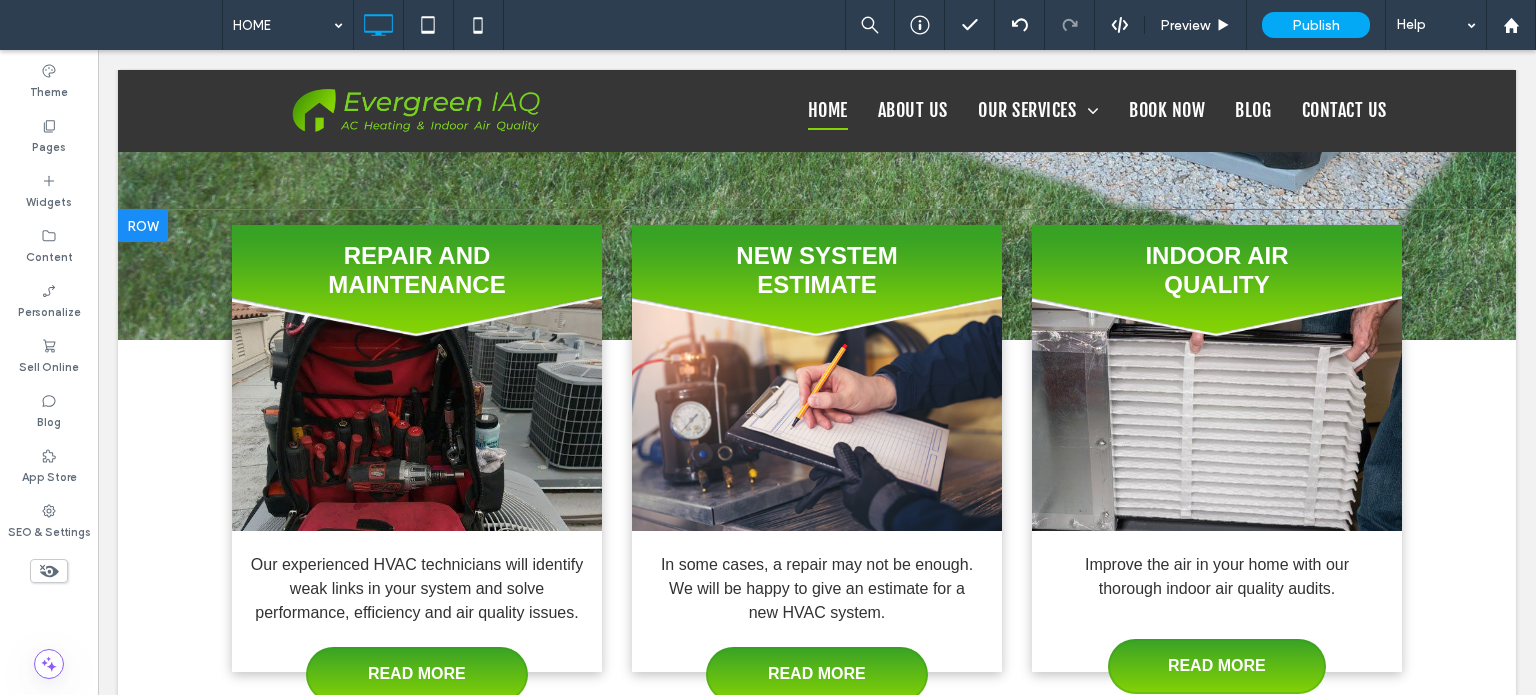 click on "REPAIR AND MAINTENANCE Click To Paste
Our experienced HVAC technicians will identify weak links in your system and solve performance, efficiency and air quality issues.
READ MORE
Click To Paste" at bounding box center [417, 448] 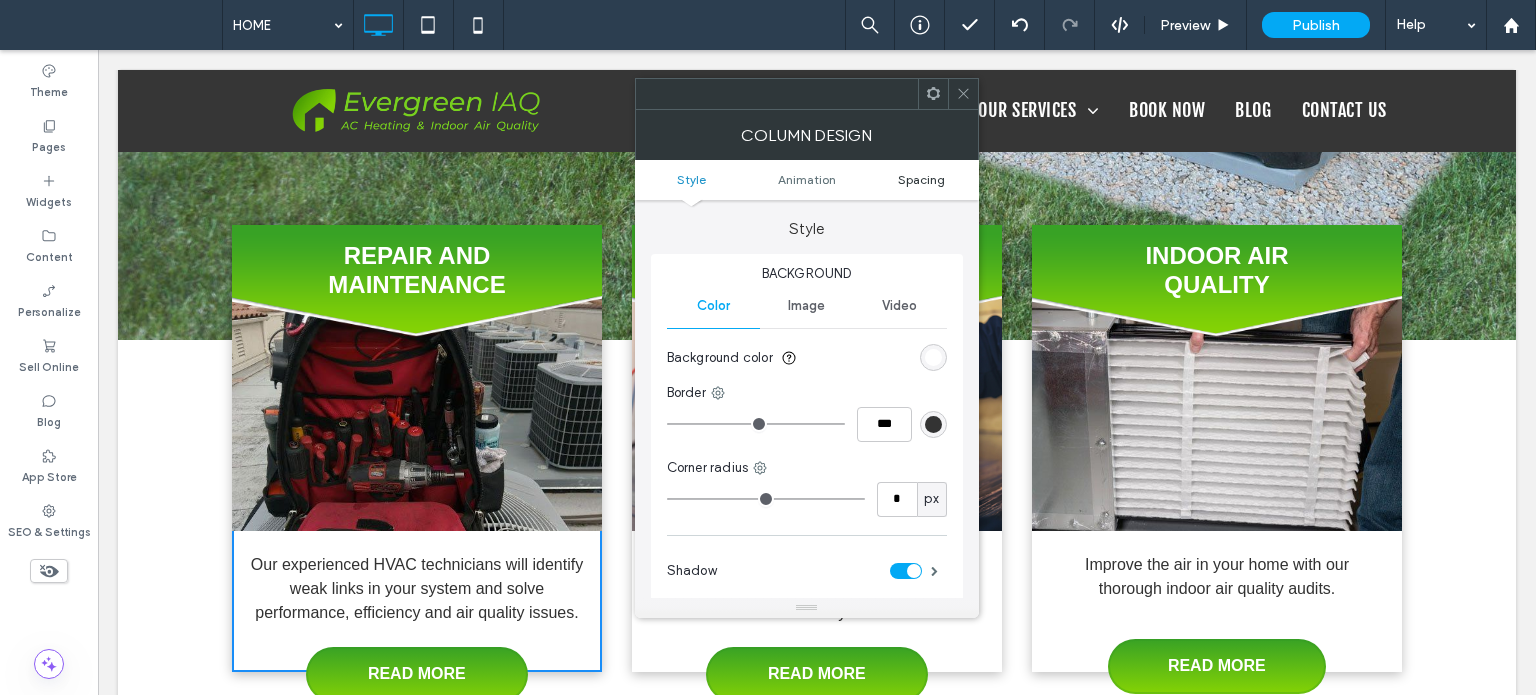 click on "Spacing" at bounding box center [921, 179] 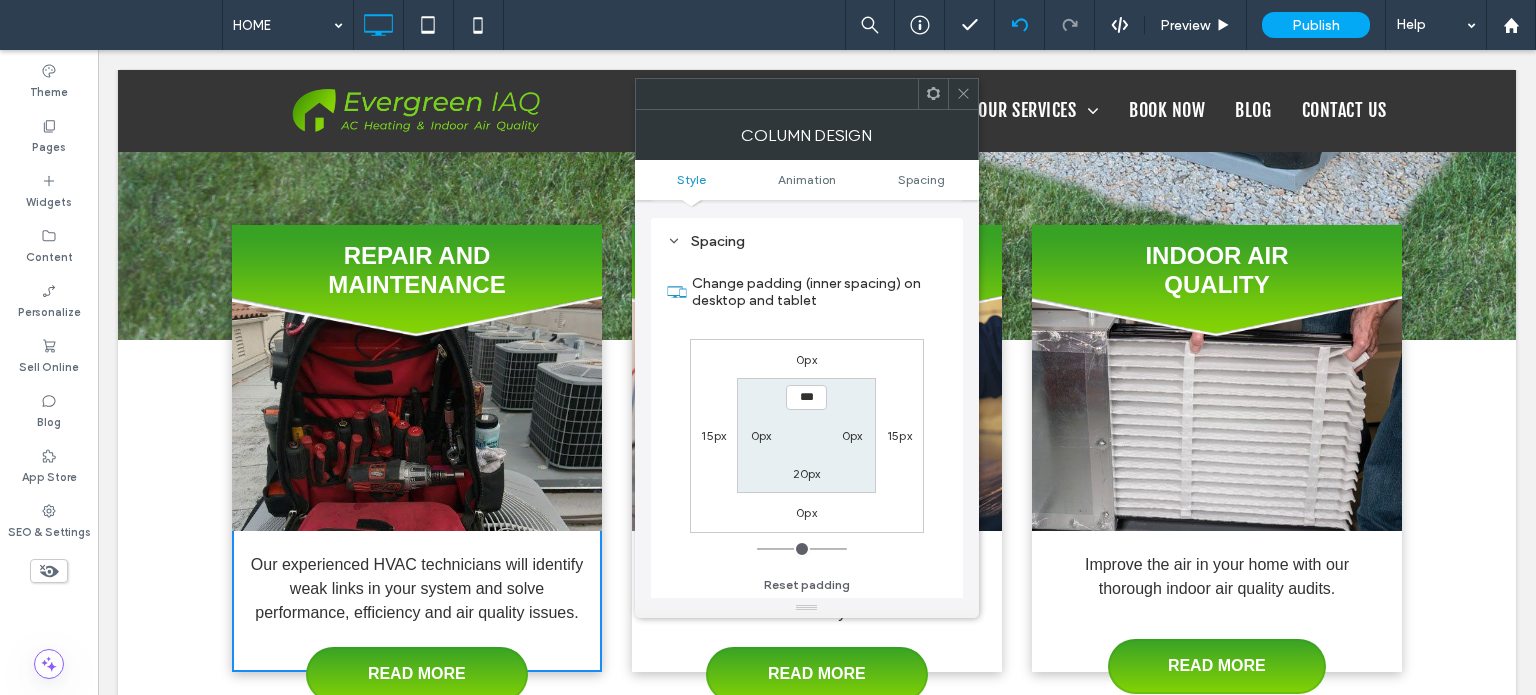 scroll, scrollTop: 468, scrollLeft: 0, axis: vertical 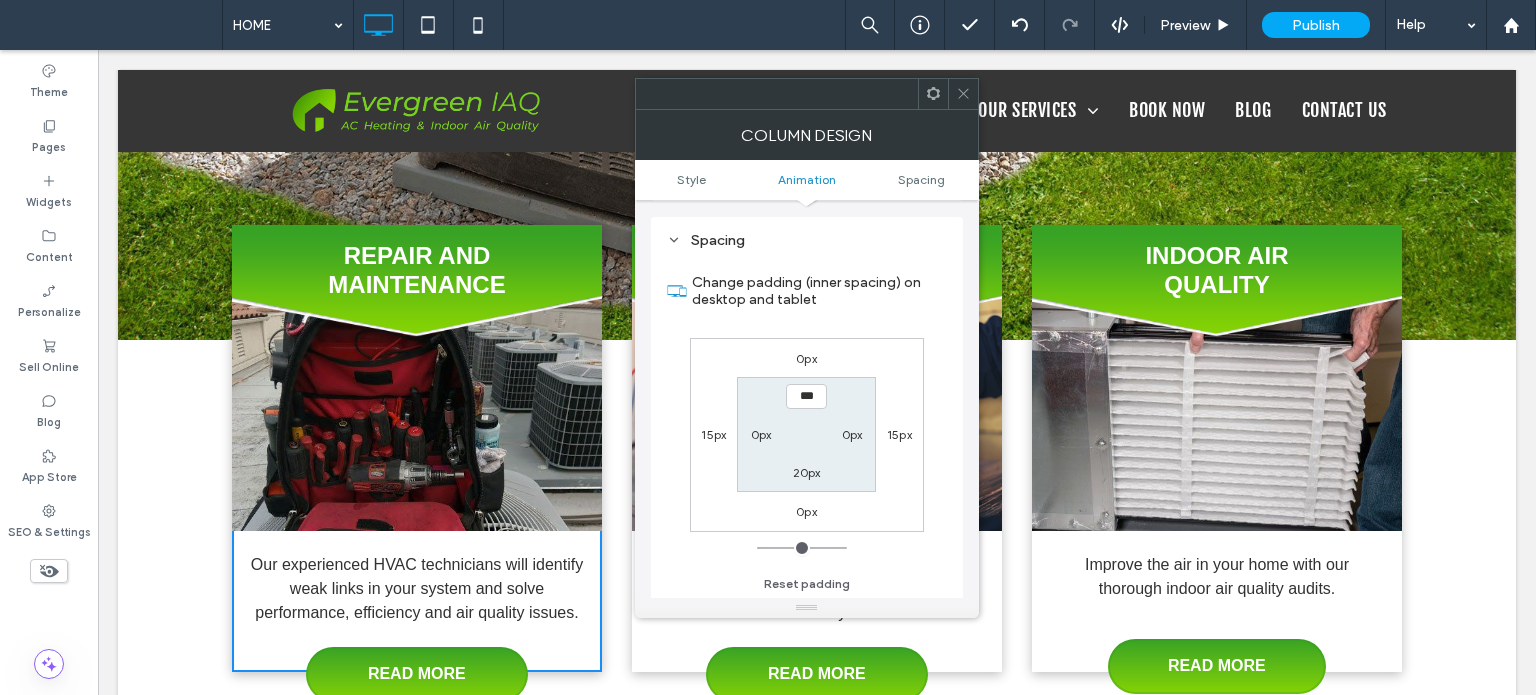 click at bounding box center (807, 94) 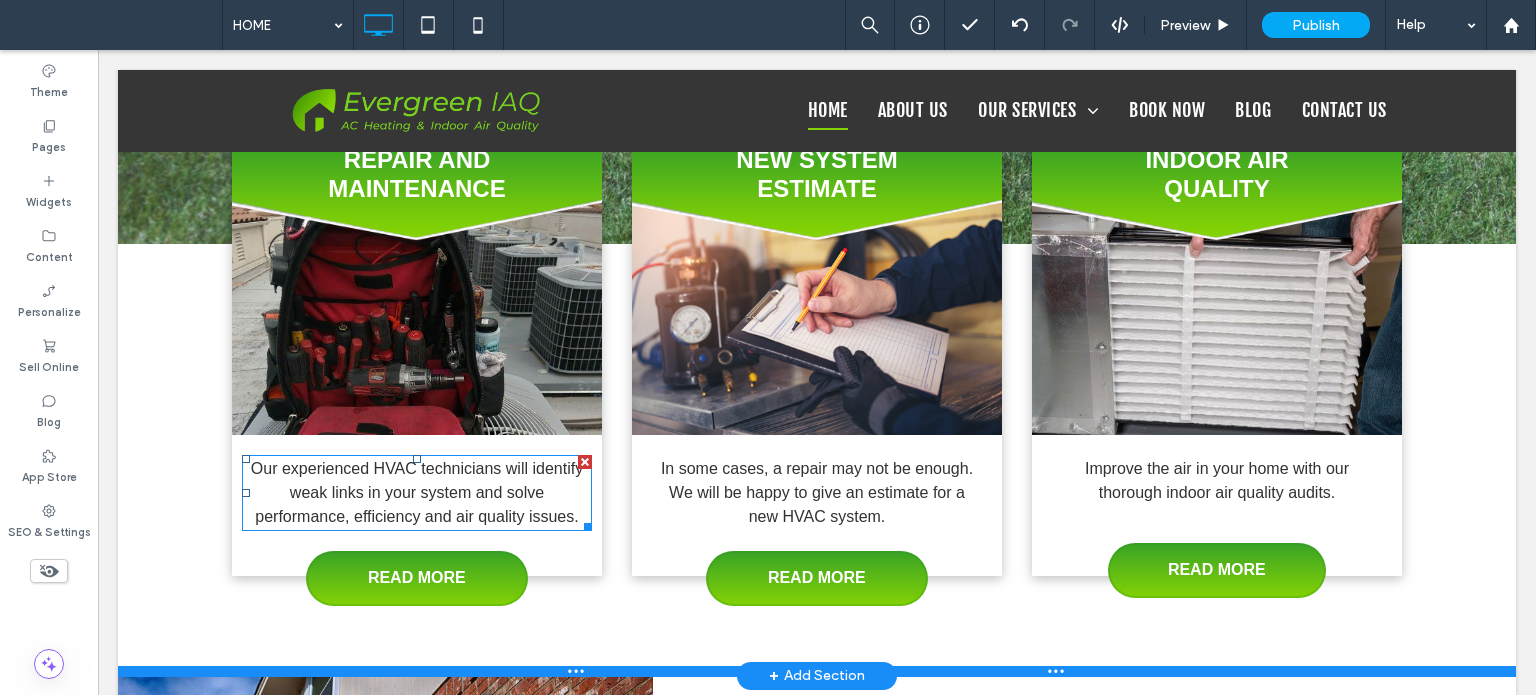 scroll, scrollTop: 800, scrollLeft: 0, axis: vertical 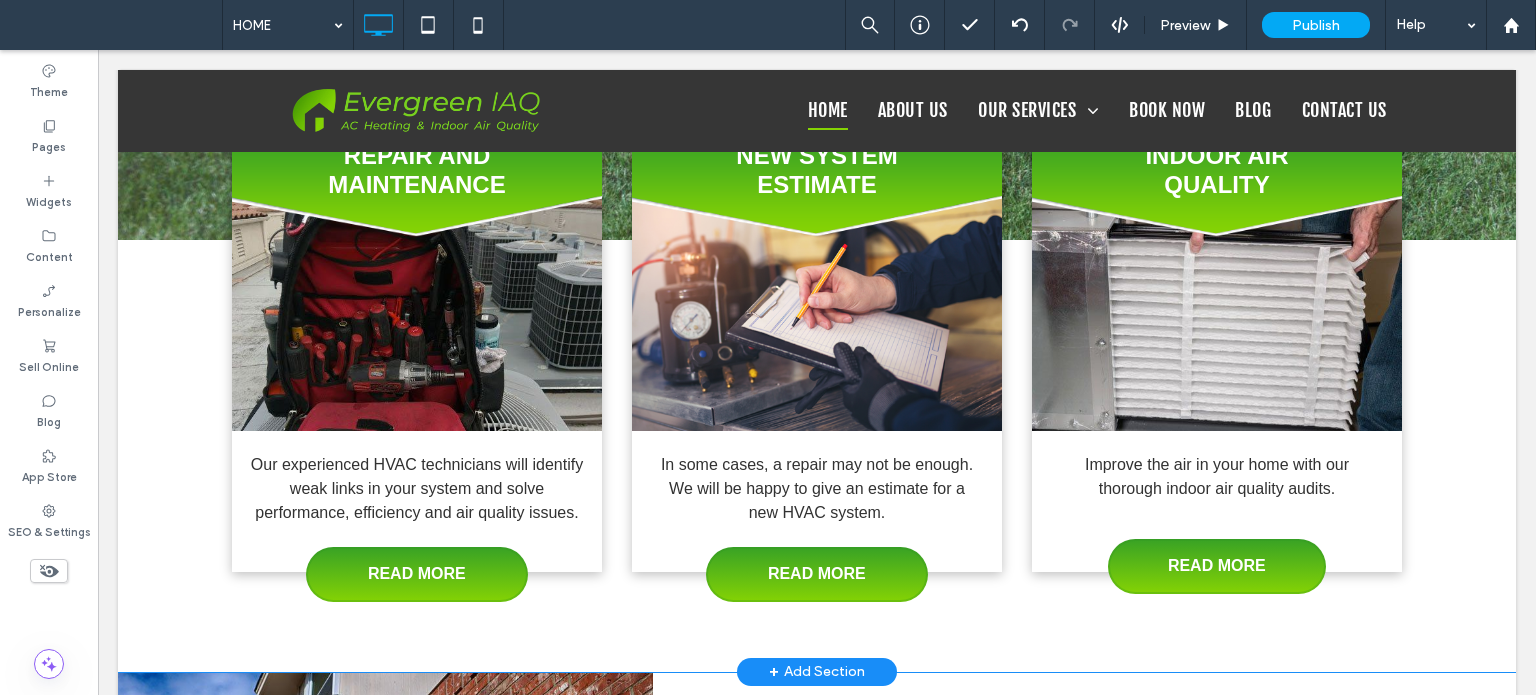 click on "REPAIR AND MAINTENANCE Click To Paste
Our experienced HVAC technicians will identify weak links in your system and solve performance, efficiency and air quality issues.
READ MORE
Click To Paste" at bounding box center (417, 348) 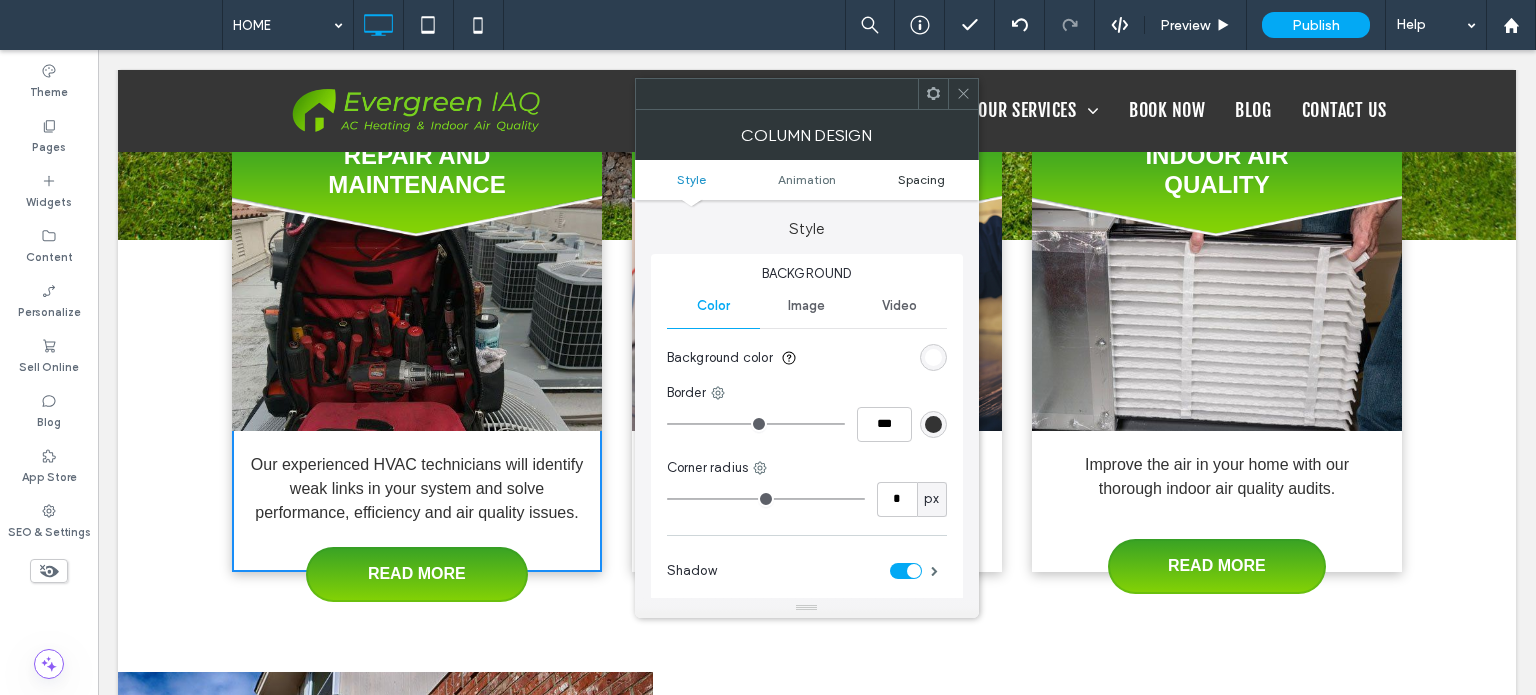 click on "Spacing" at bounding box center (921, 179) 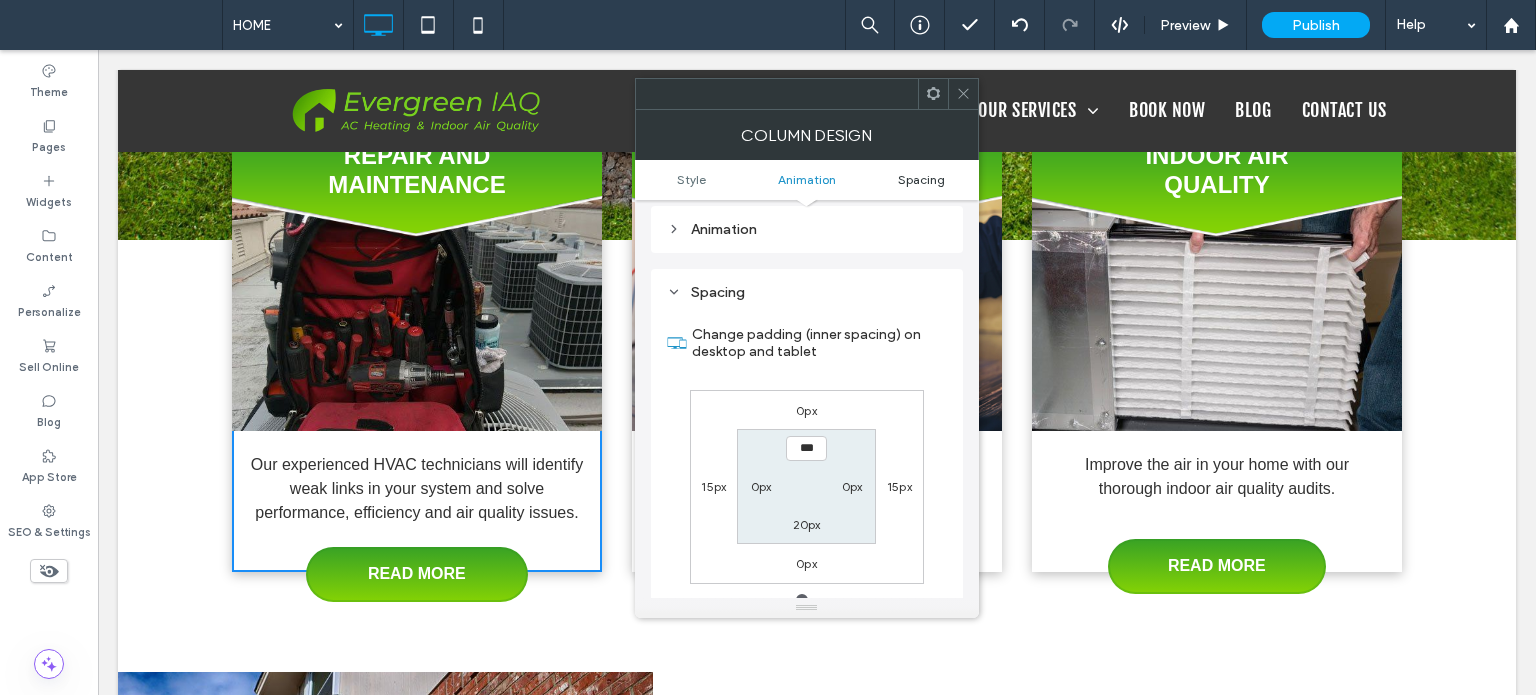 scroll, scrollTop: 468, scrollLeft: 0, axis: vertical 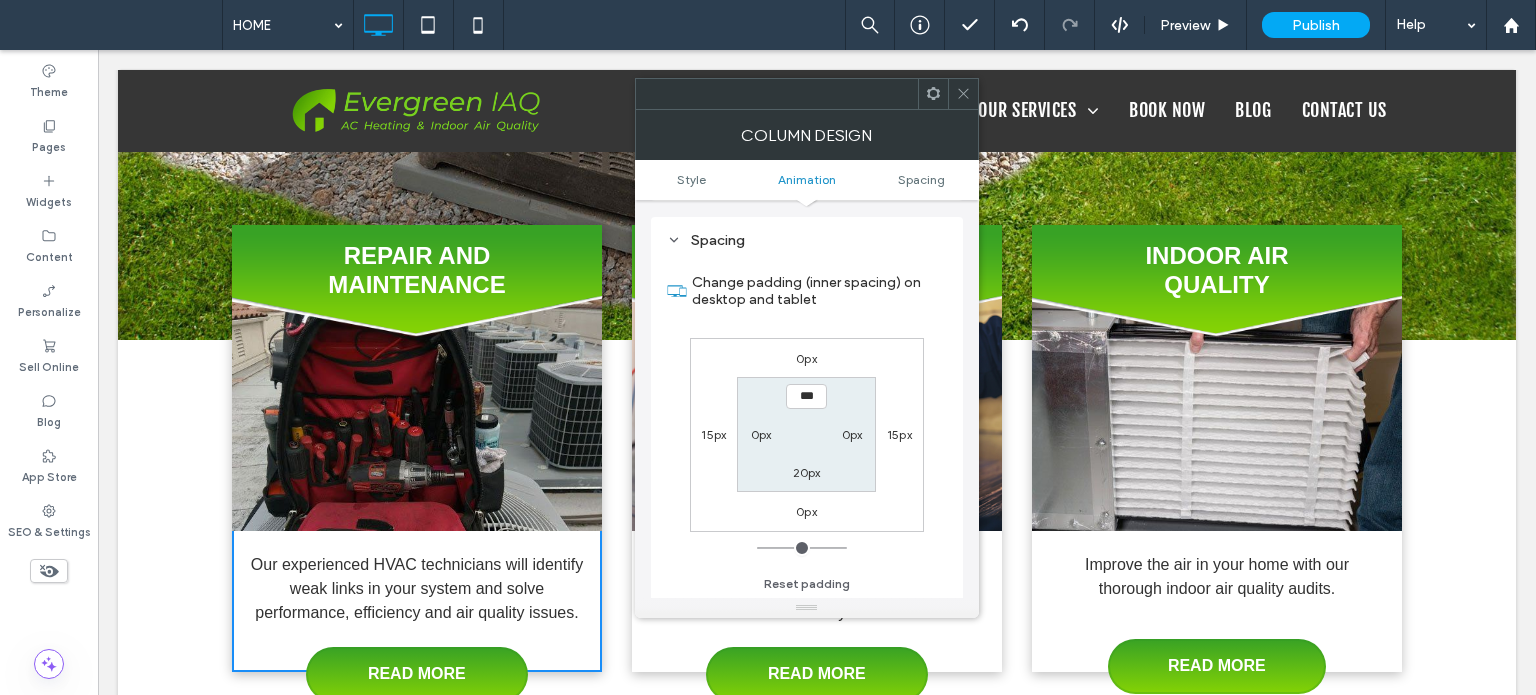 click 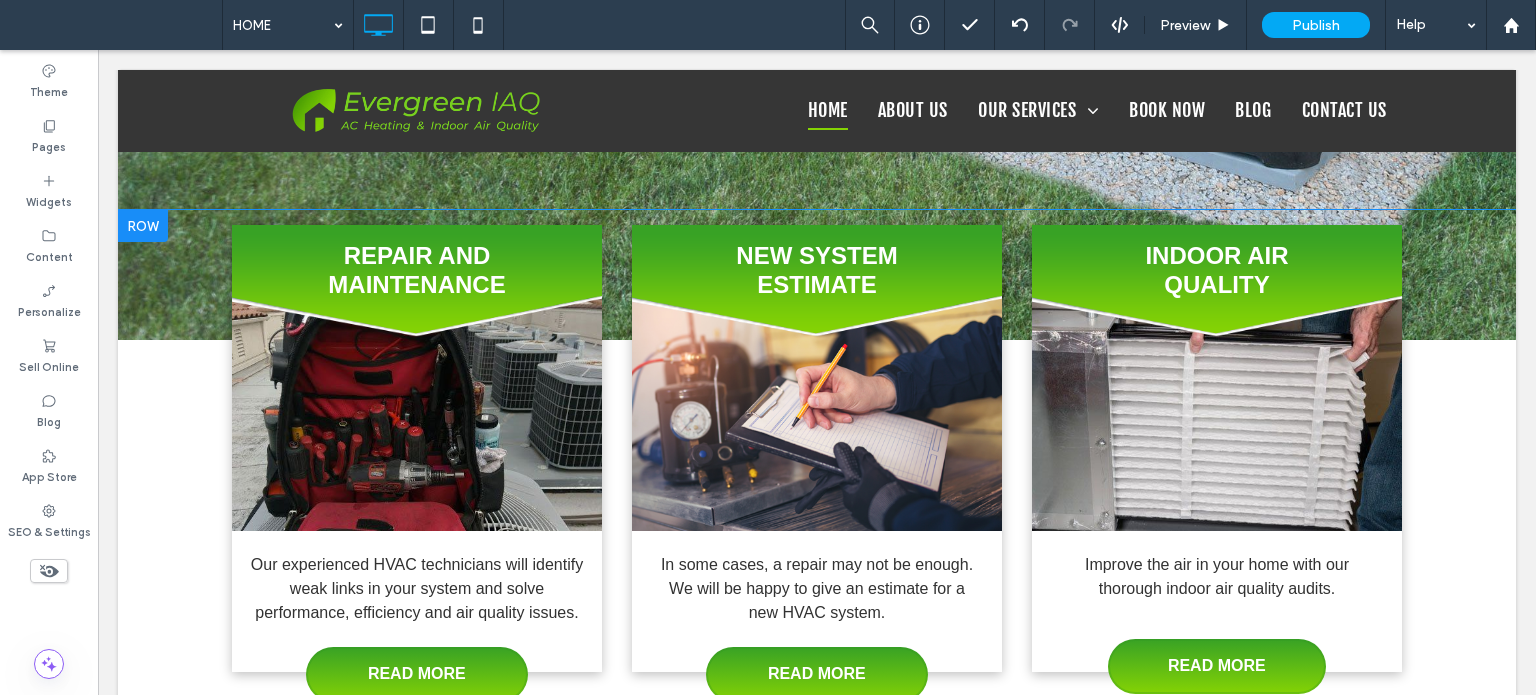 click on "REPAIR AND MAINTENANCE Click To Paste
Our experienced HVAC technicians will identify weak links in your system and solve performance, efficiency and air quality issues.
READ MORE
Click To Paste" at bounding box center (417, 448) 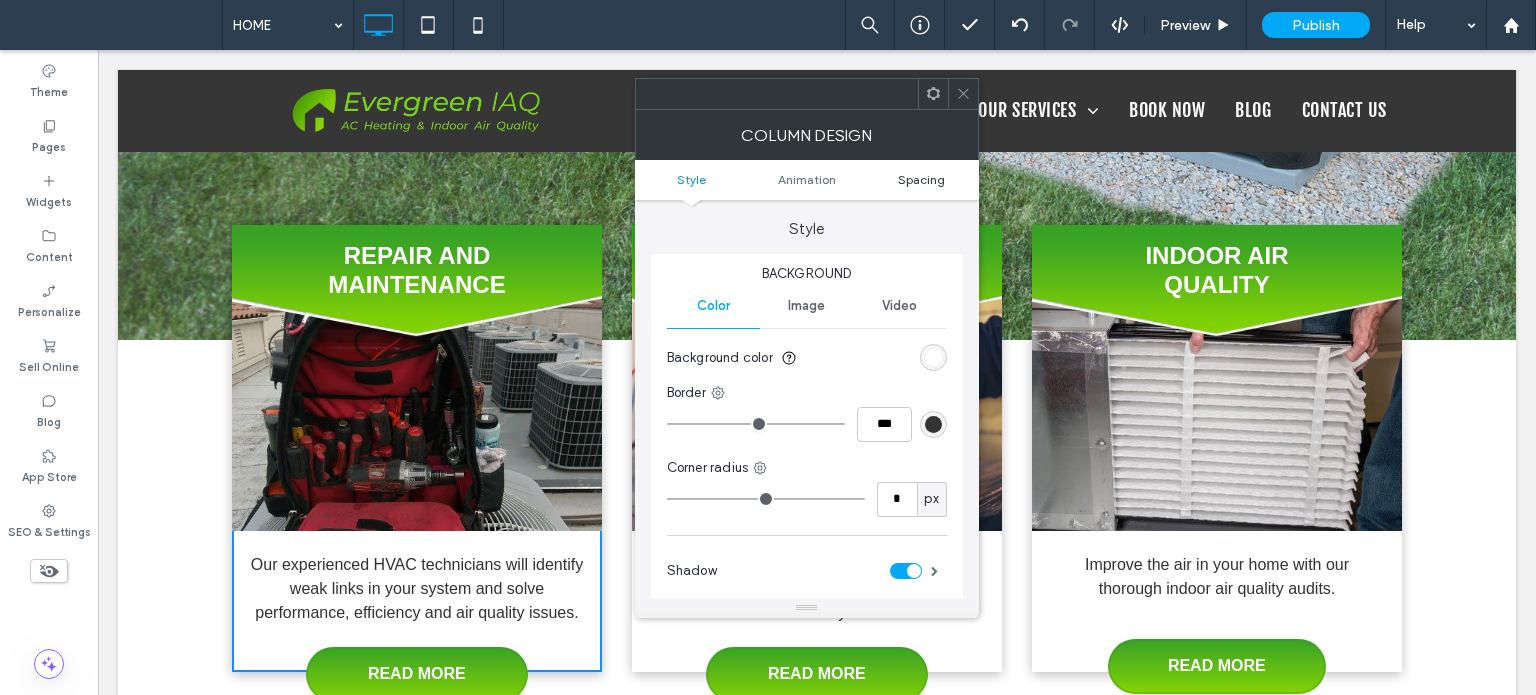 click on "Spacing" at bounding box center (921, 179) 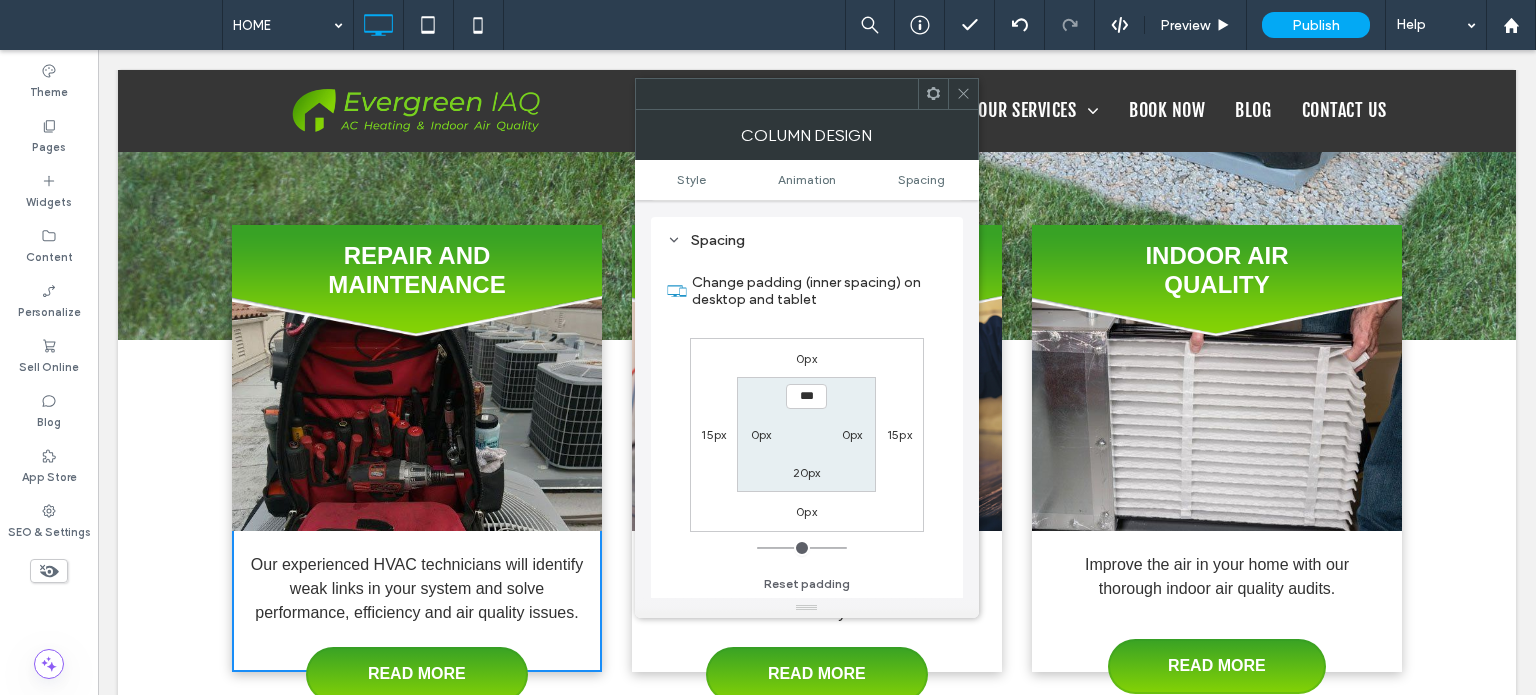 scroll, scrollTop: 468, scrollLeft: 0, axis: vertical 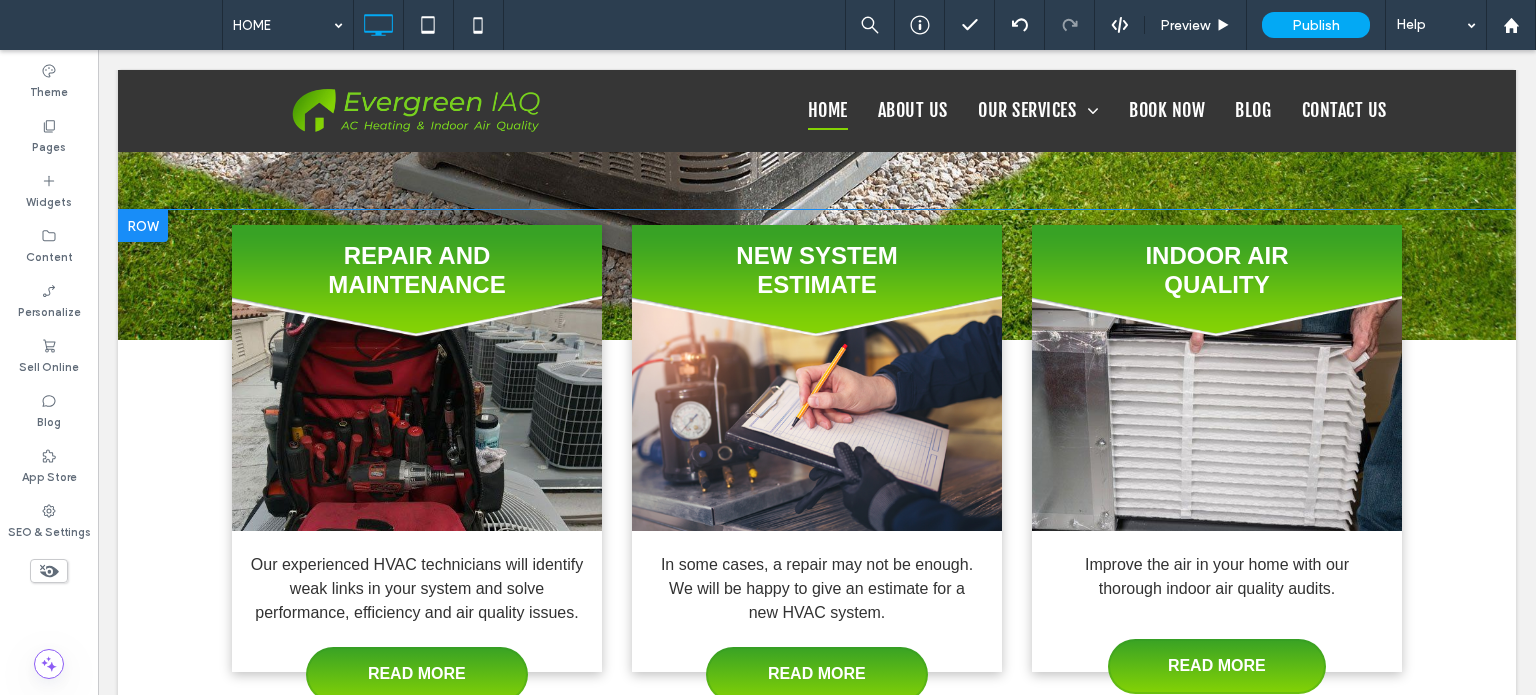click at bounding box center [143, 226] 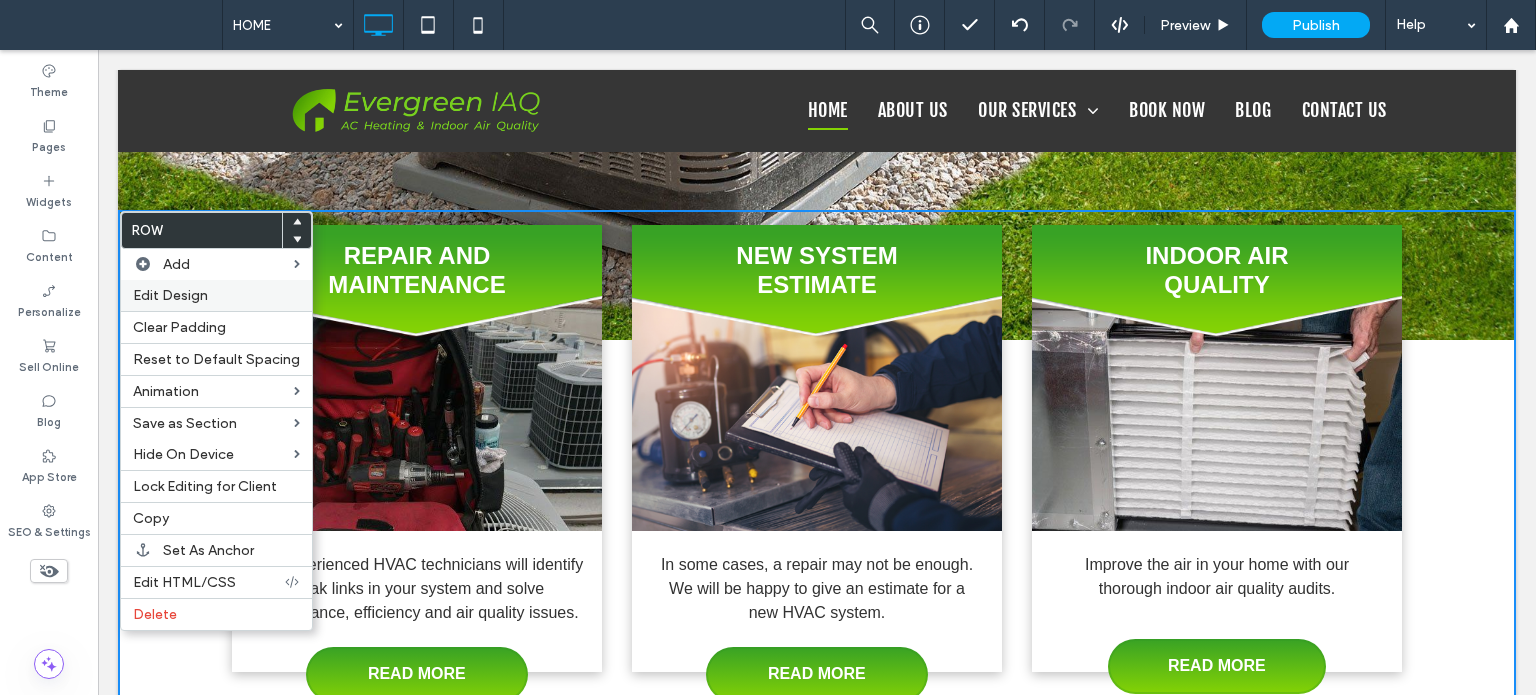 click on "Edit Design" at bounding box center [170, 295] 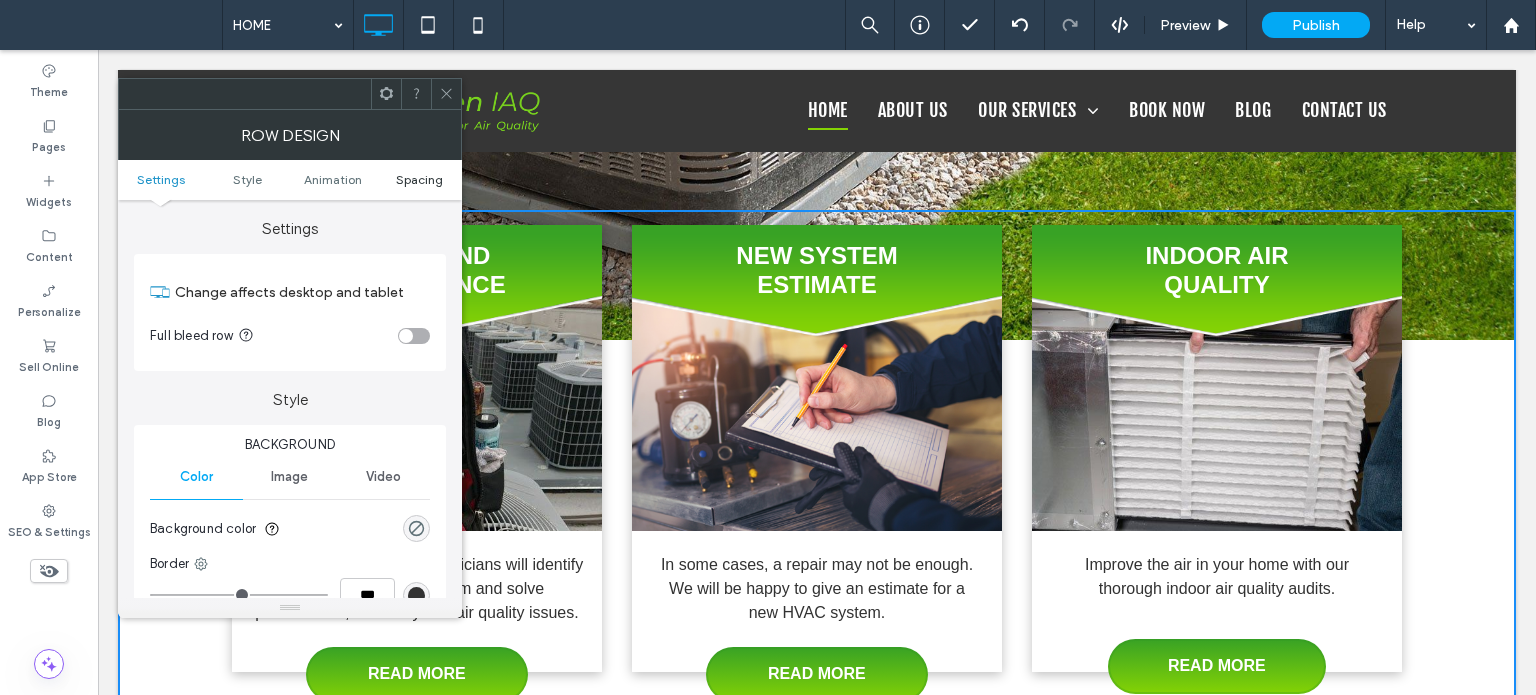 drag, startPoint x: 422, startPoint y: 174, endPoint x: 458, endPoint y: 169, distance: 36.345562 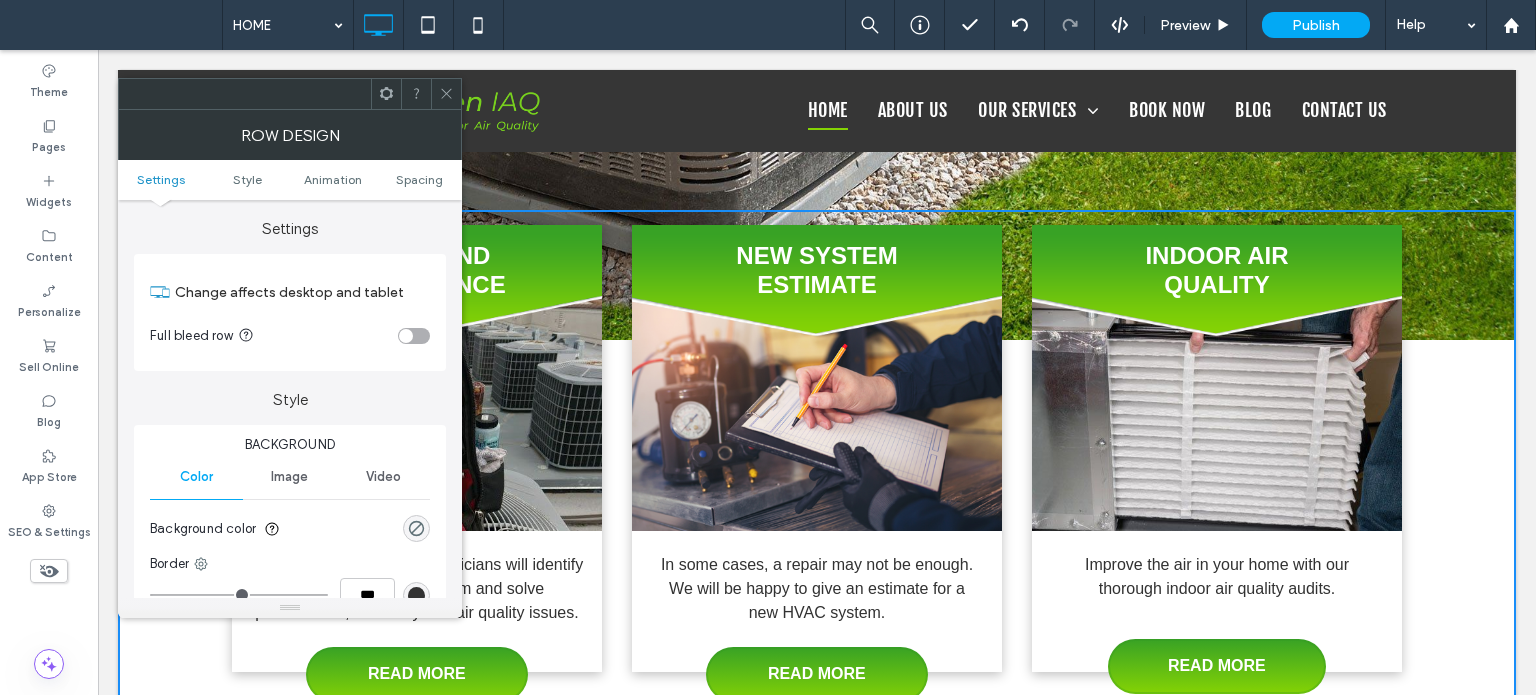 click on "Spacing" at bounding box center (419, 179) 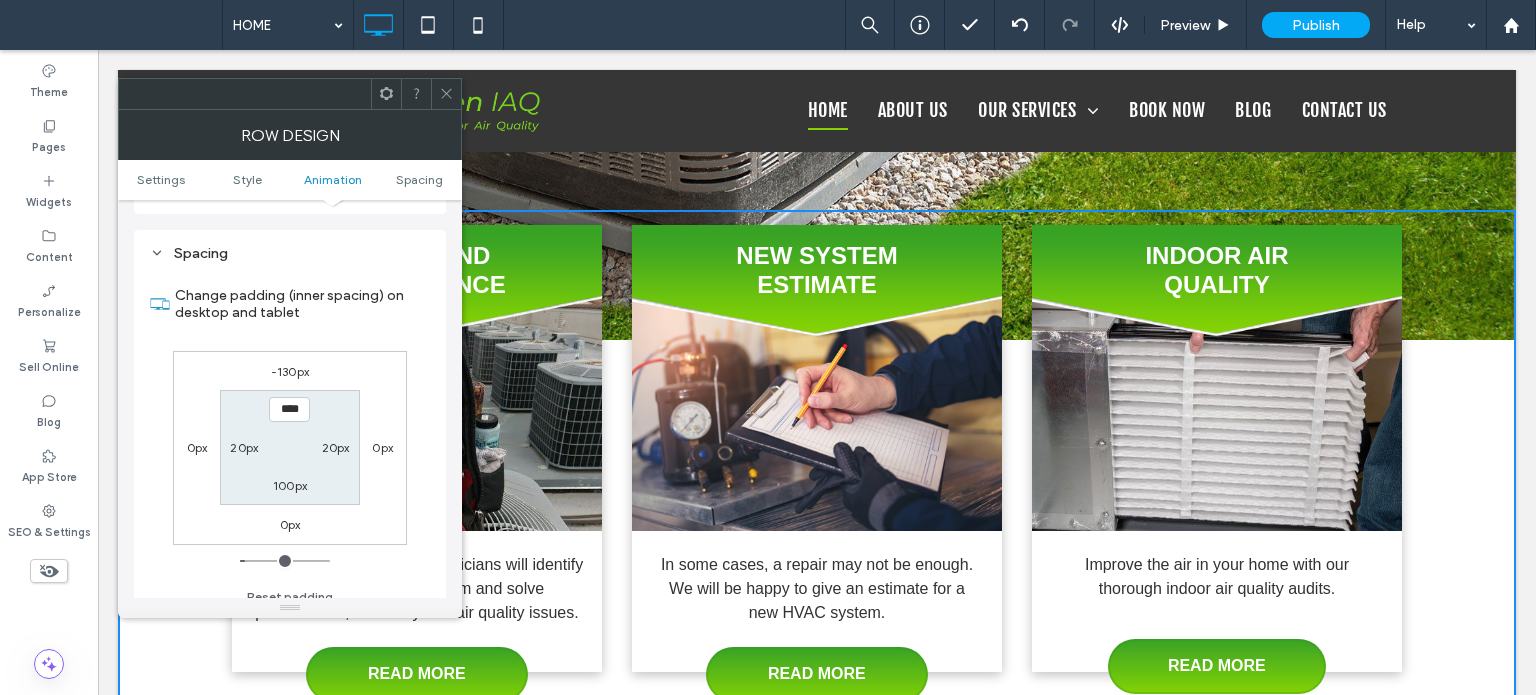 scroll, scrollTop: 564, scrollLeft: 0, axis: vertical 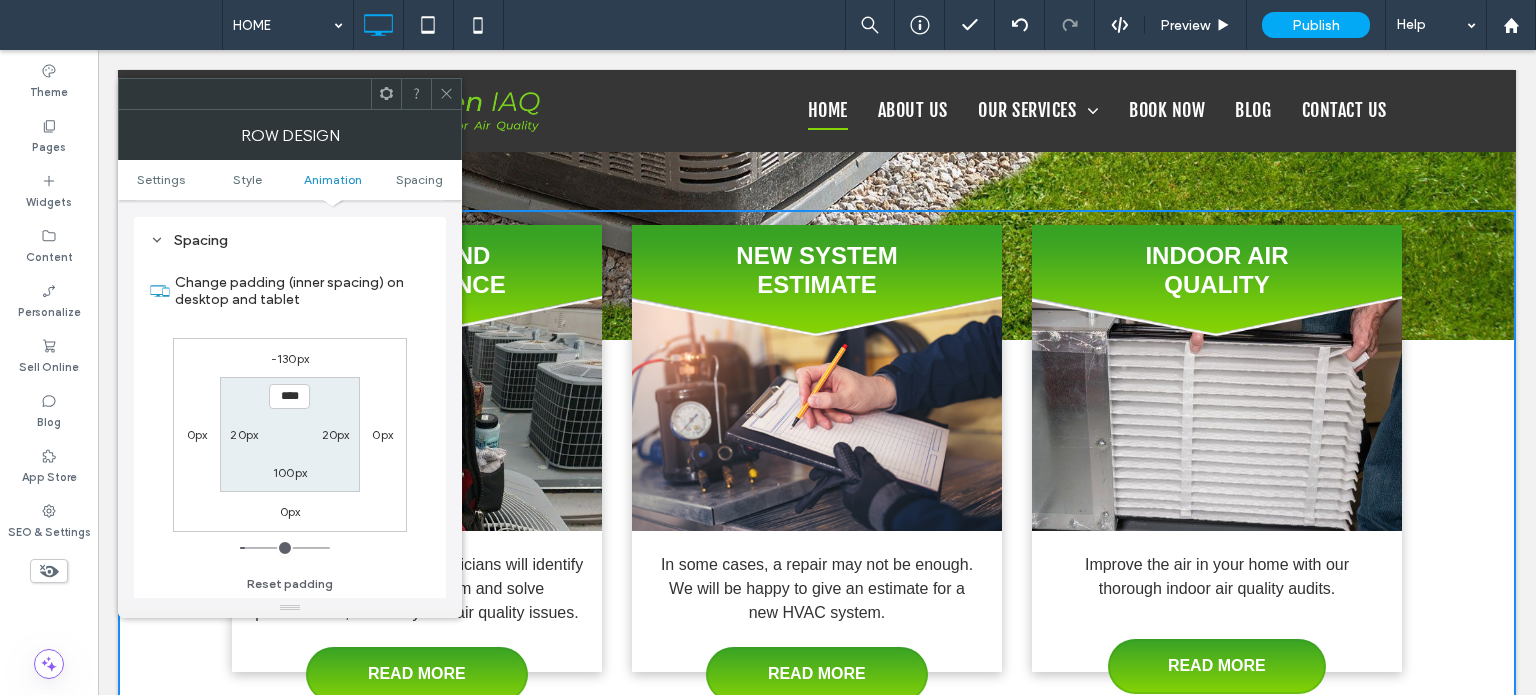 click at bounding box center [446, 94] 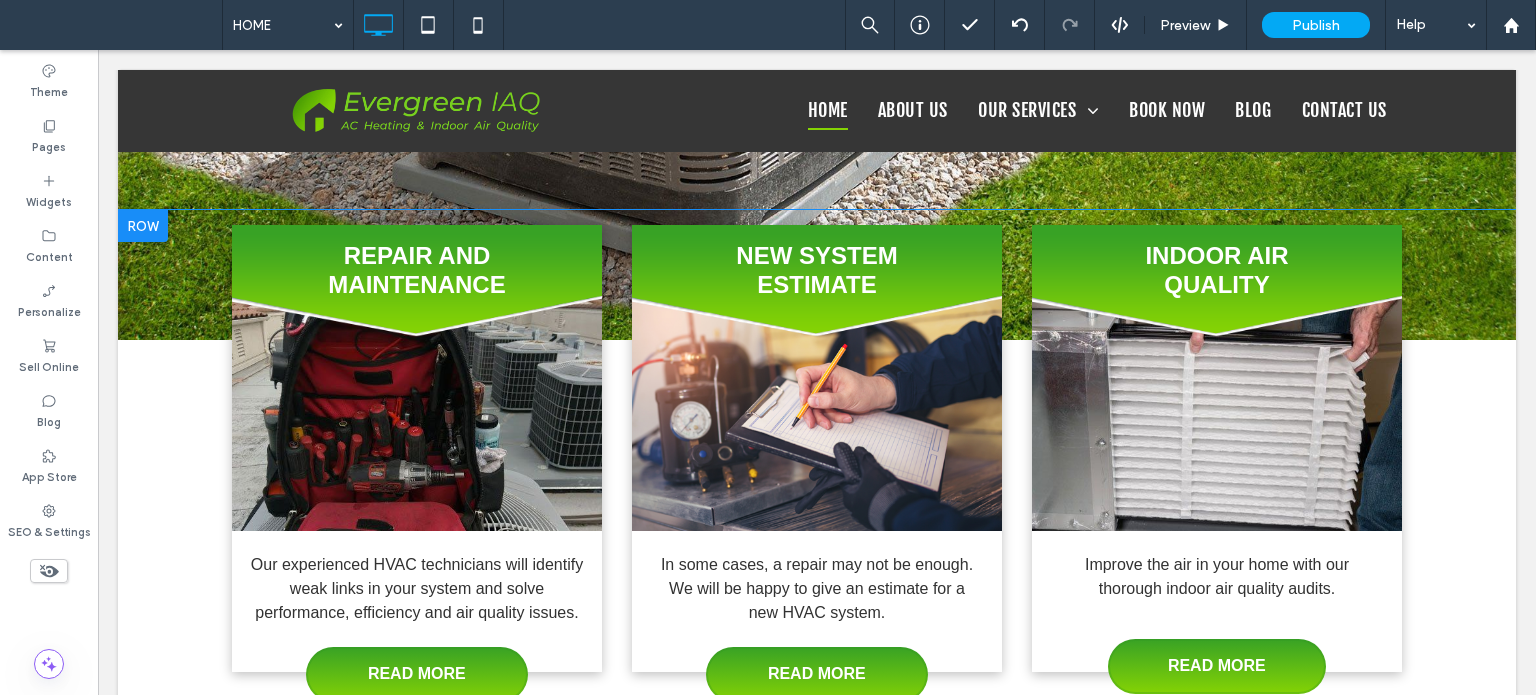 click on "REPAIR AND MAINTENANCE Click To Paste
Our experienced HVAC technicians will identify weak links in your system and solve performance, efficiency and air quality issues.
READ MORE
Click To Paste" at bounding box center [417, 448] 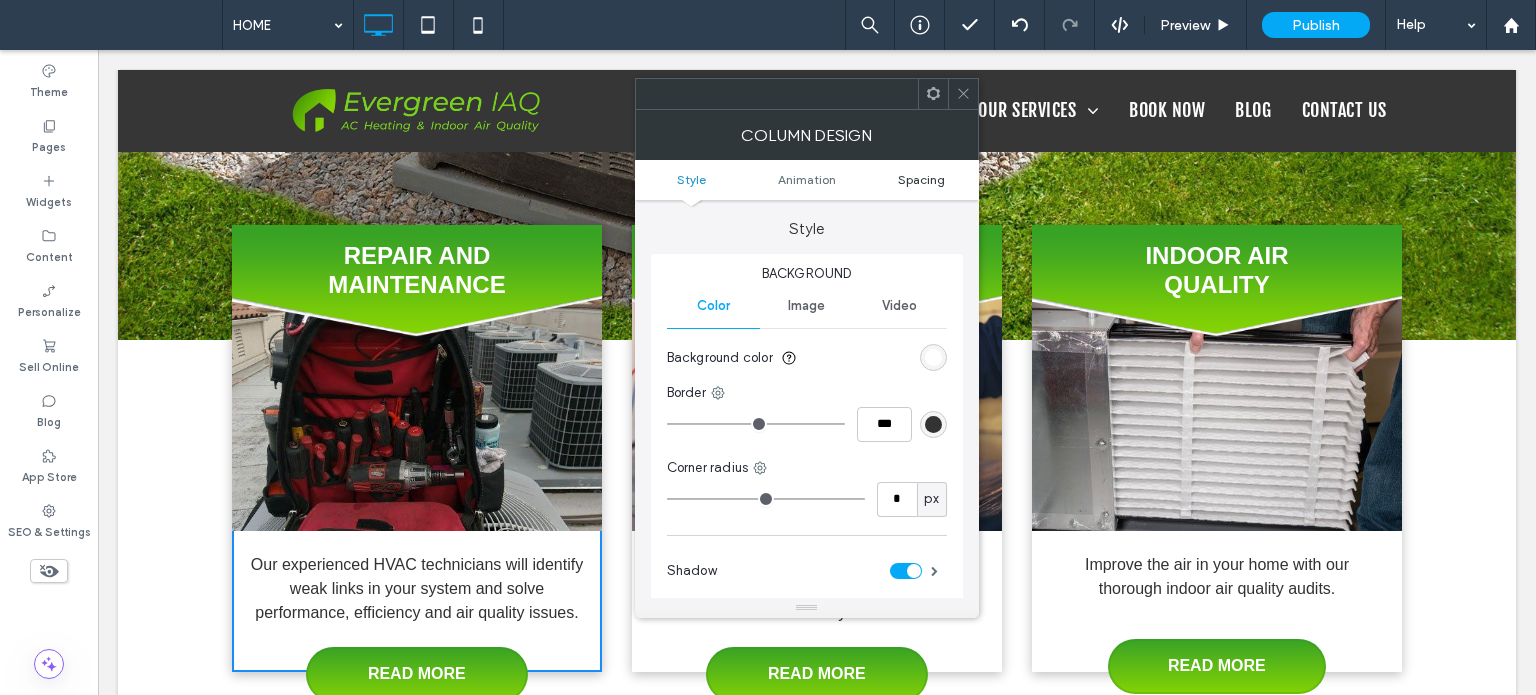 click on "Spacing" at bounding box center (921, 179) 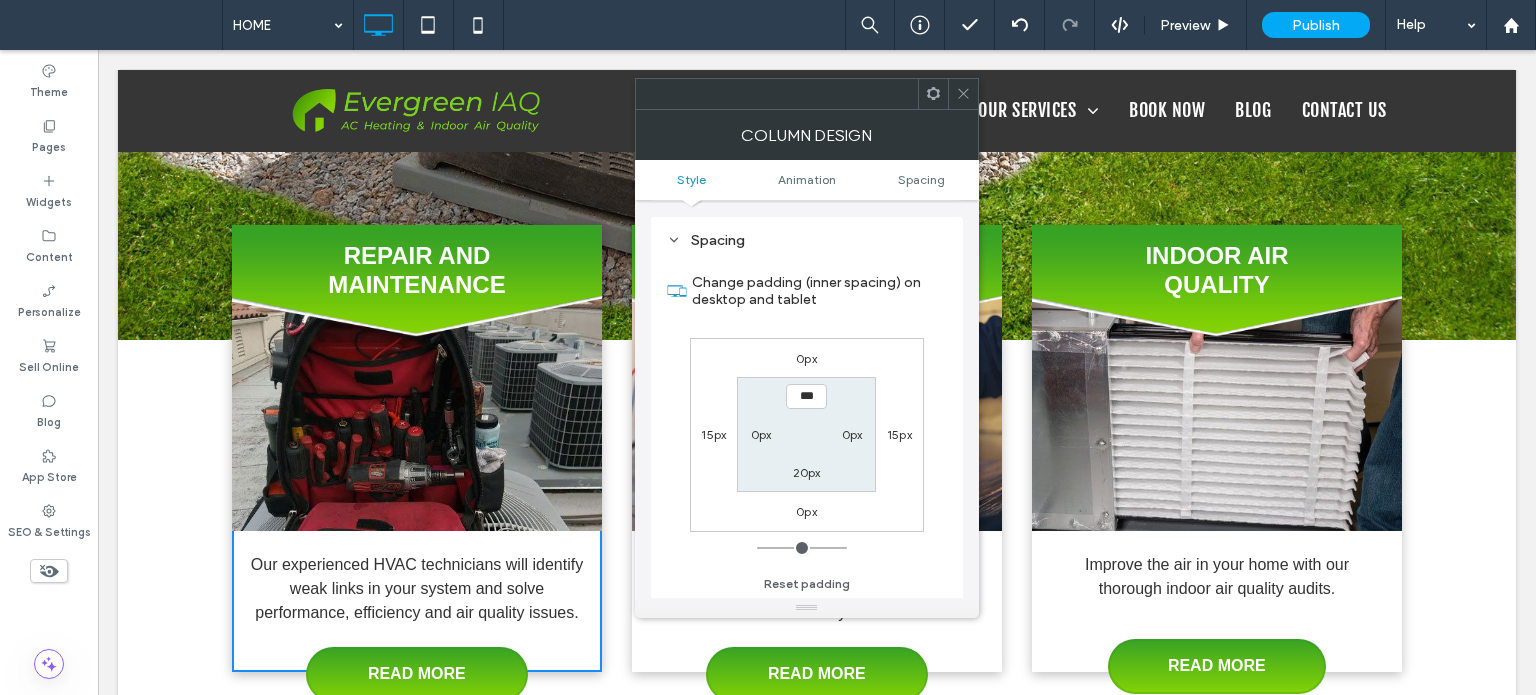scroll, scrollTop: 468, scrollLeft: 0, axis: vertical 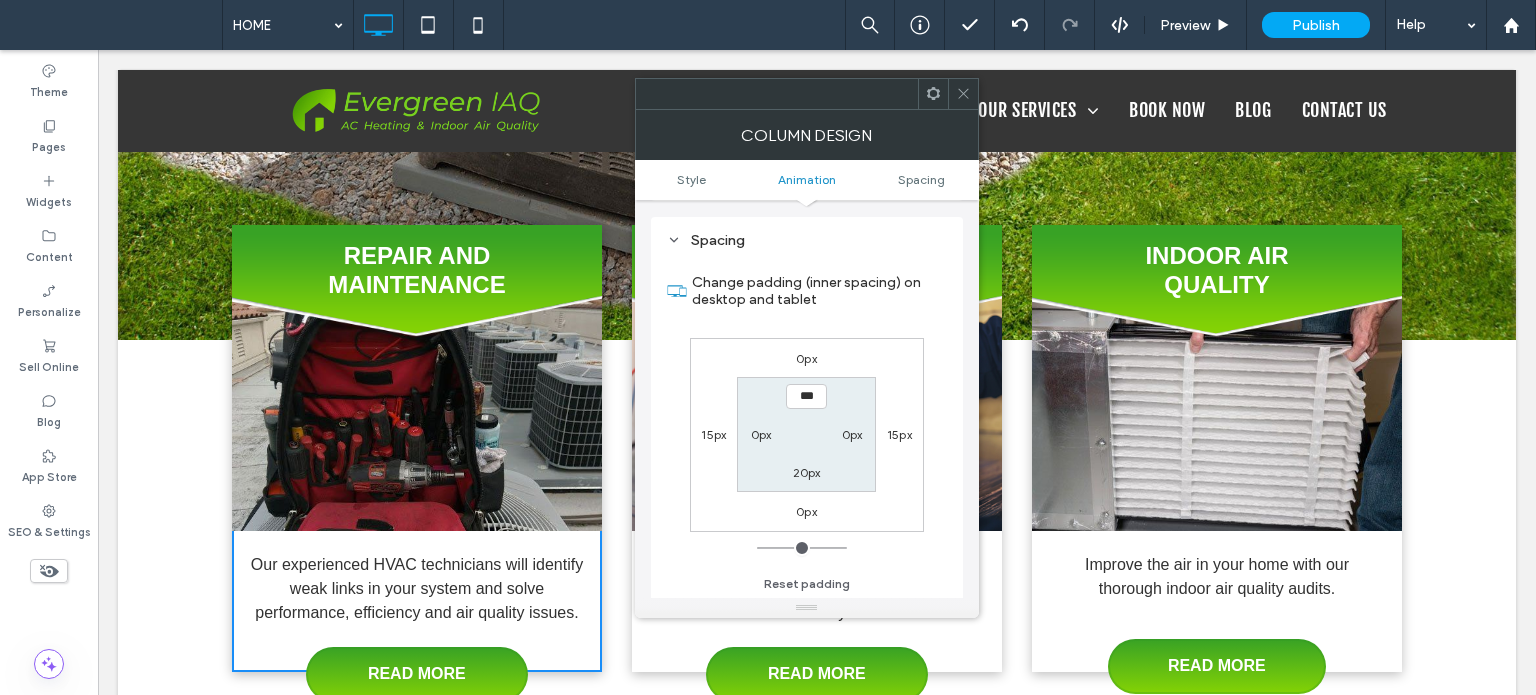 click 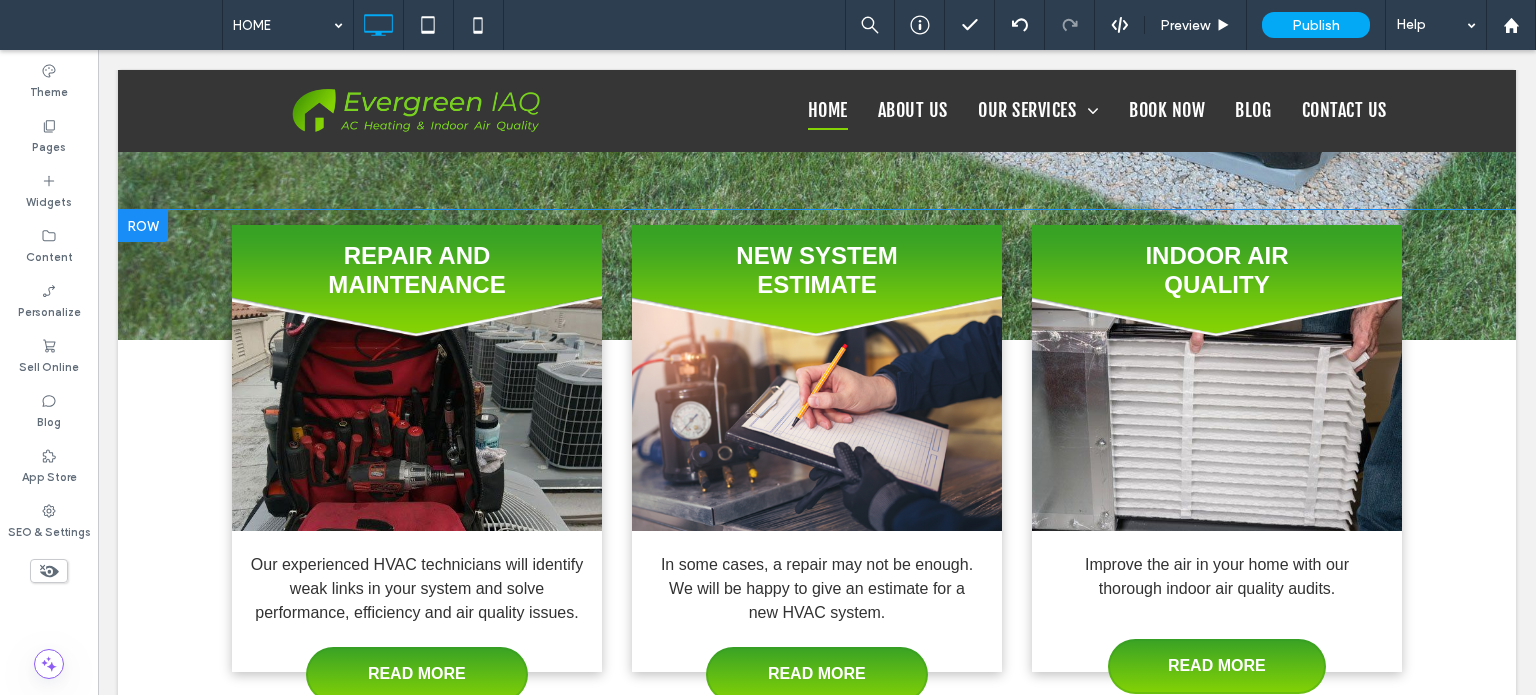 click on "REPAIR AND MAINTENANCE Click To Paste
Our experienced HVAC technicians will identify weak links in your system and solve performance, efficiency and air quality issues.
READ MORE
Click To Paste" at bounding box center [417, 448] 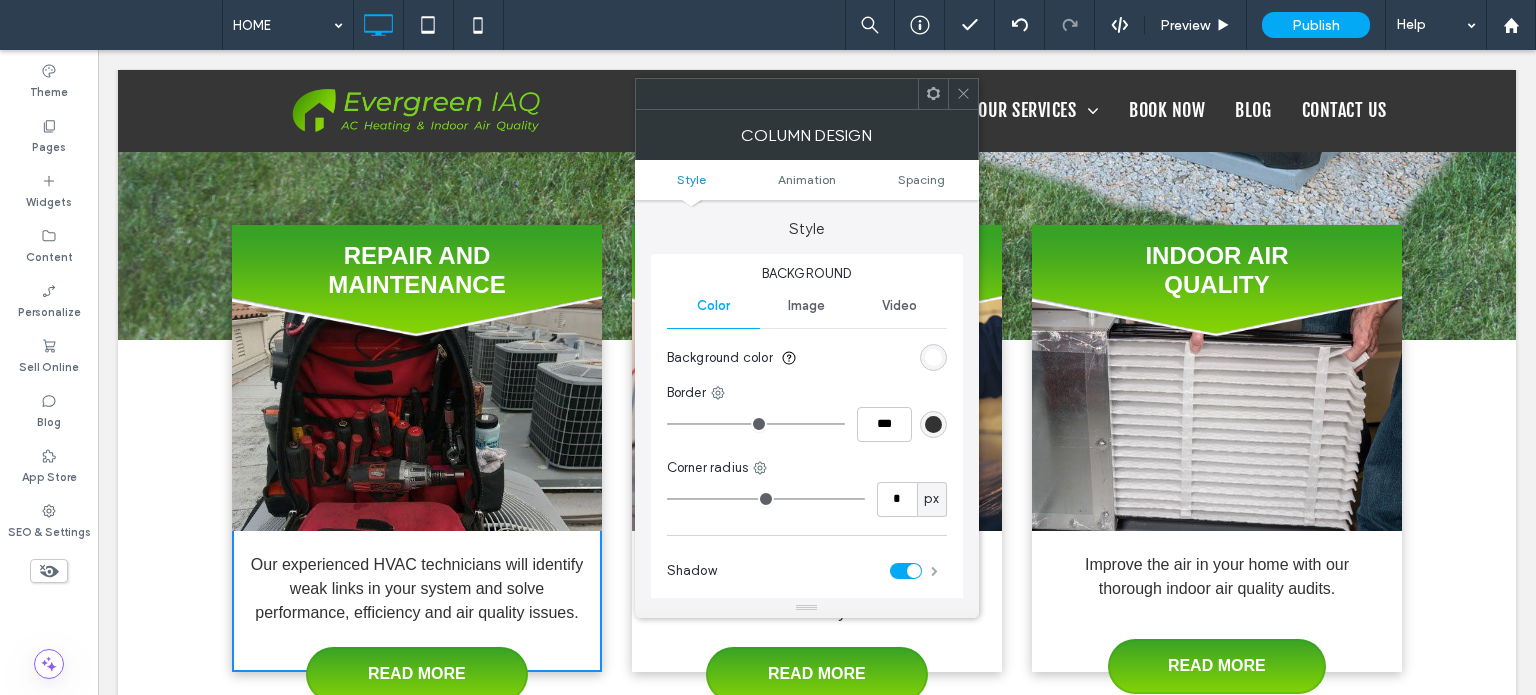 click at bounding box center [934, 571] 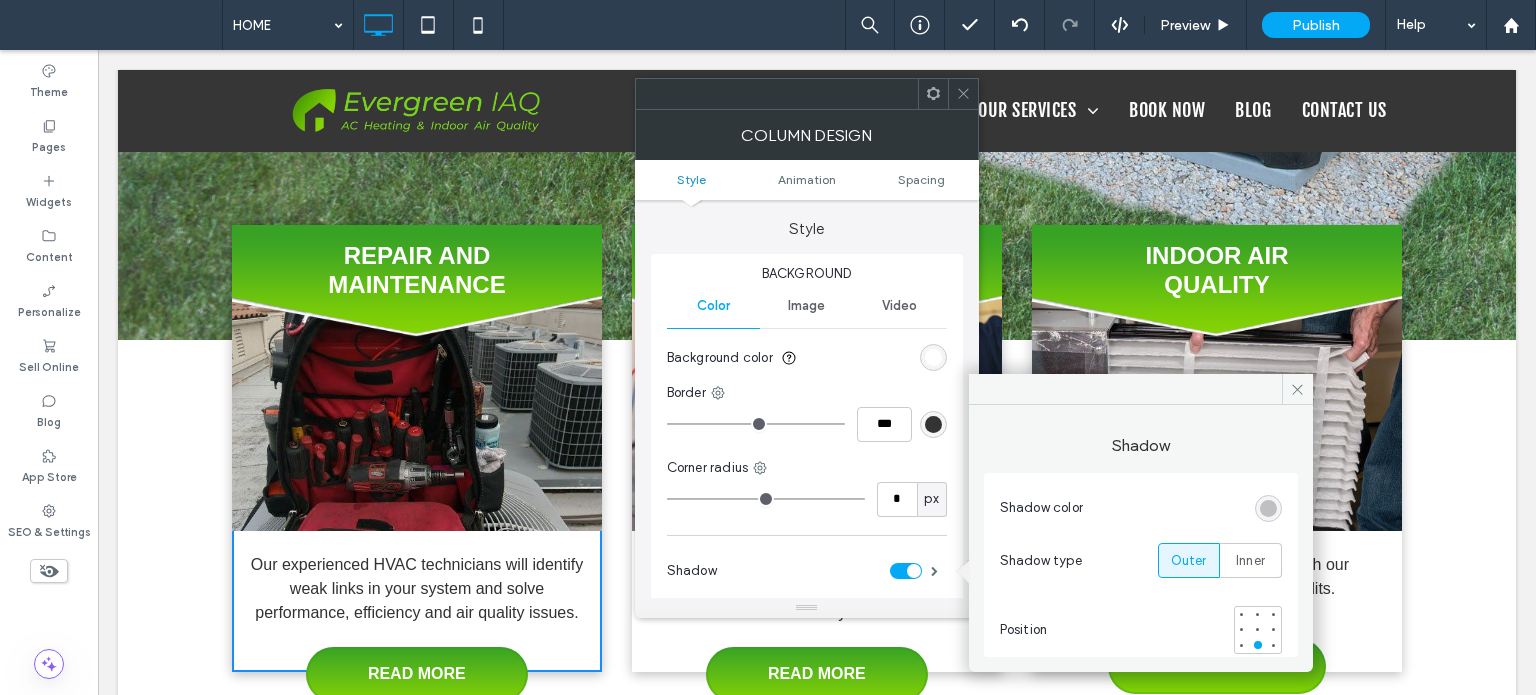 click at bounding box center (1268, 508) 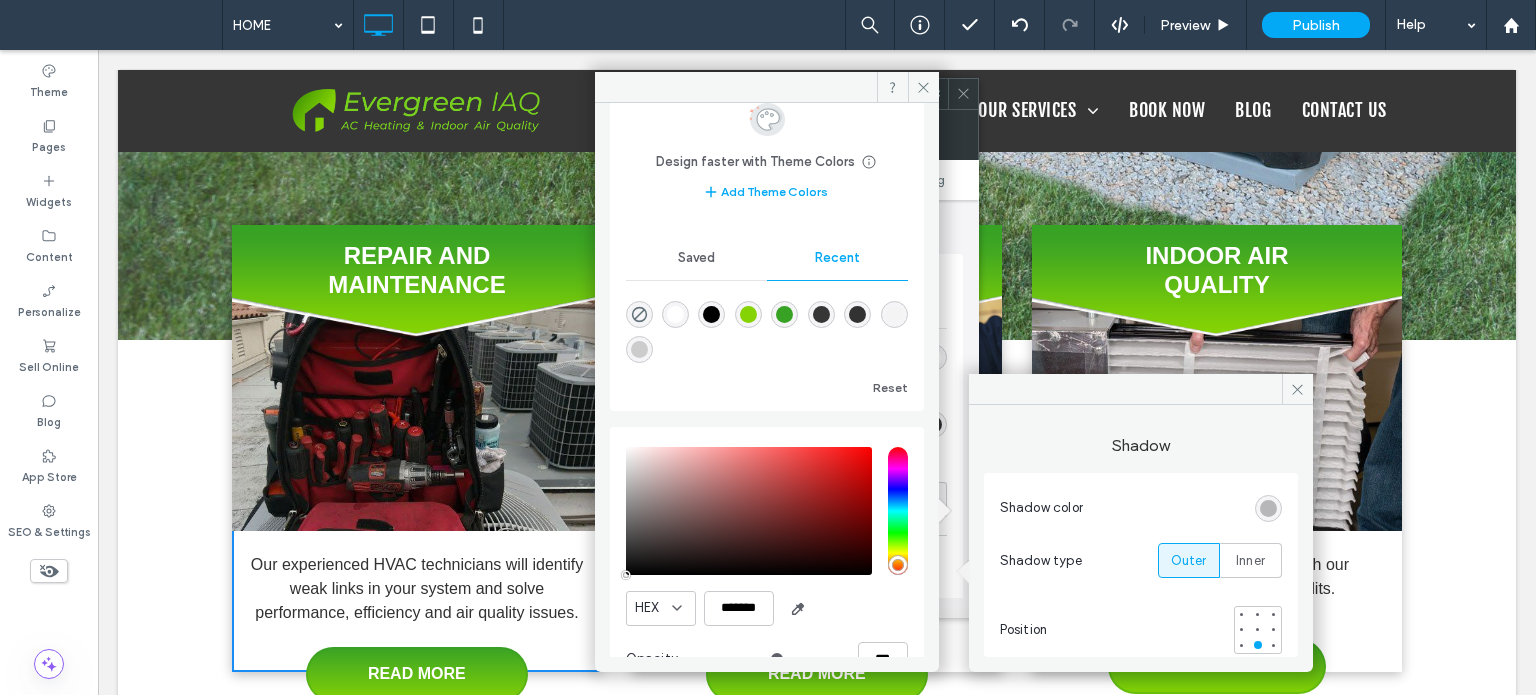 scroll, scrollTop: 2, scrollLeft: 0, axis: vertical 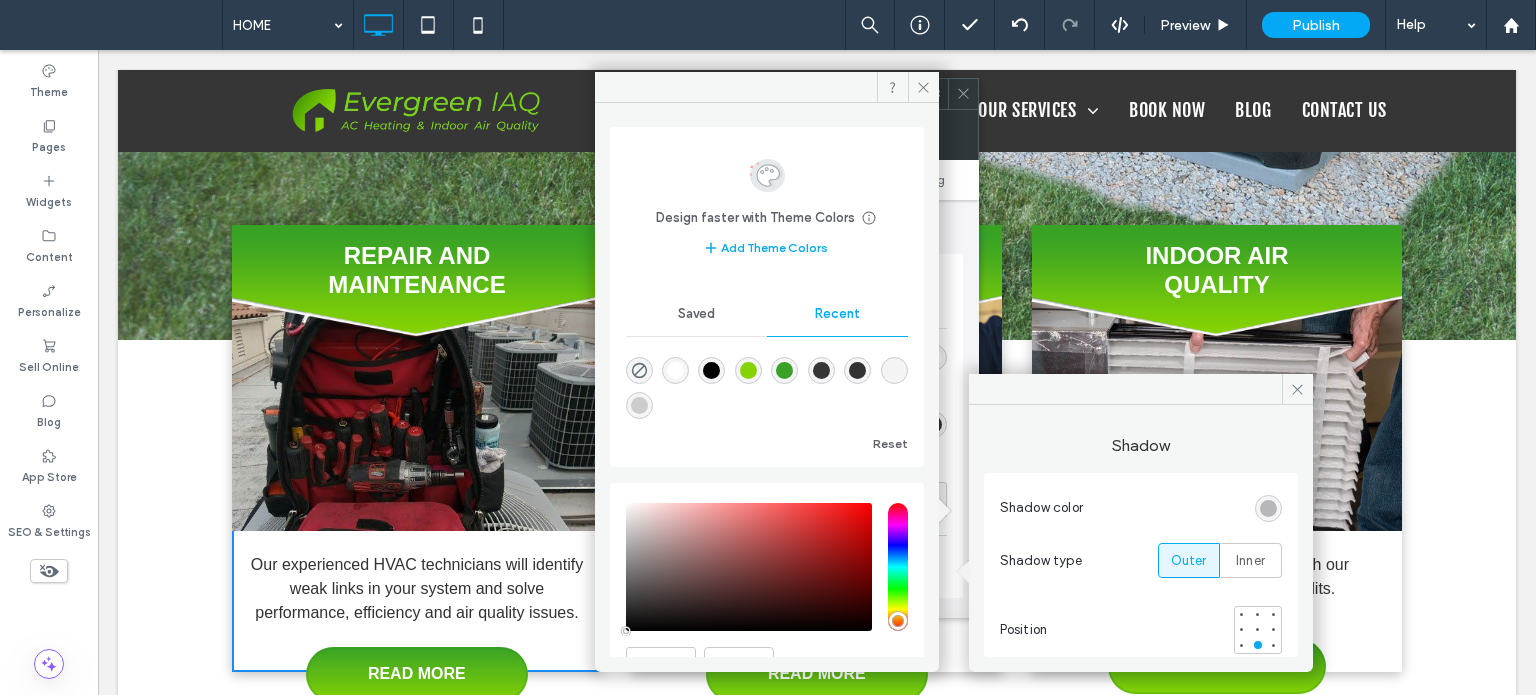 click 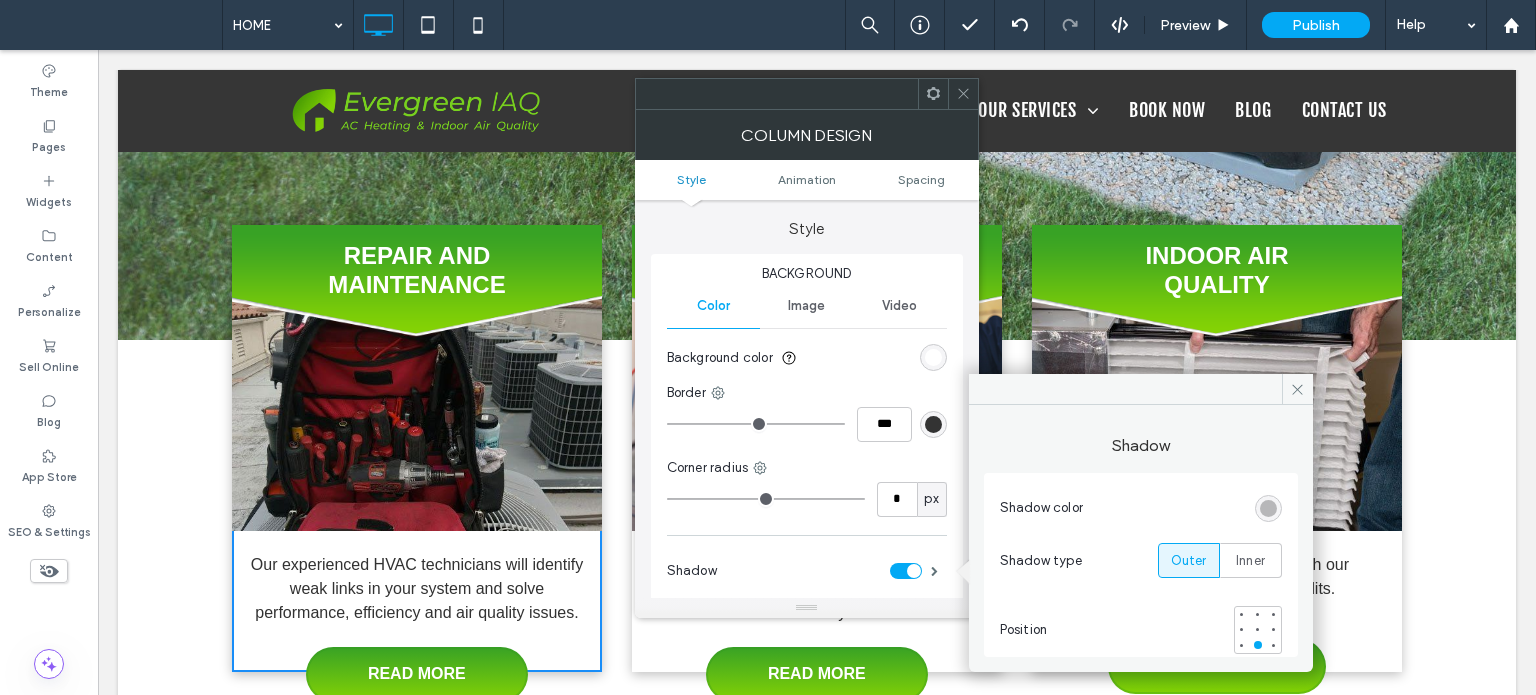 click at bounding box center [963, 94] 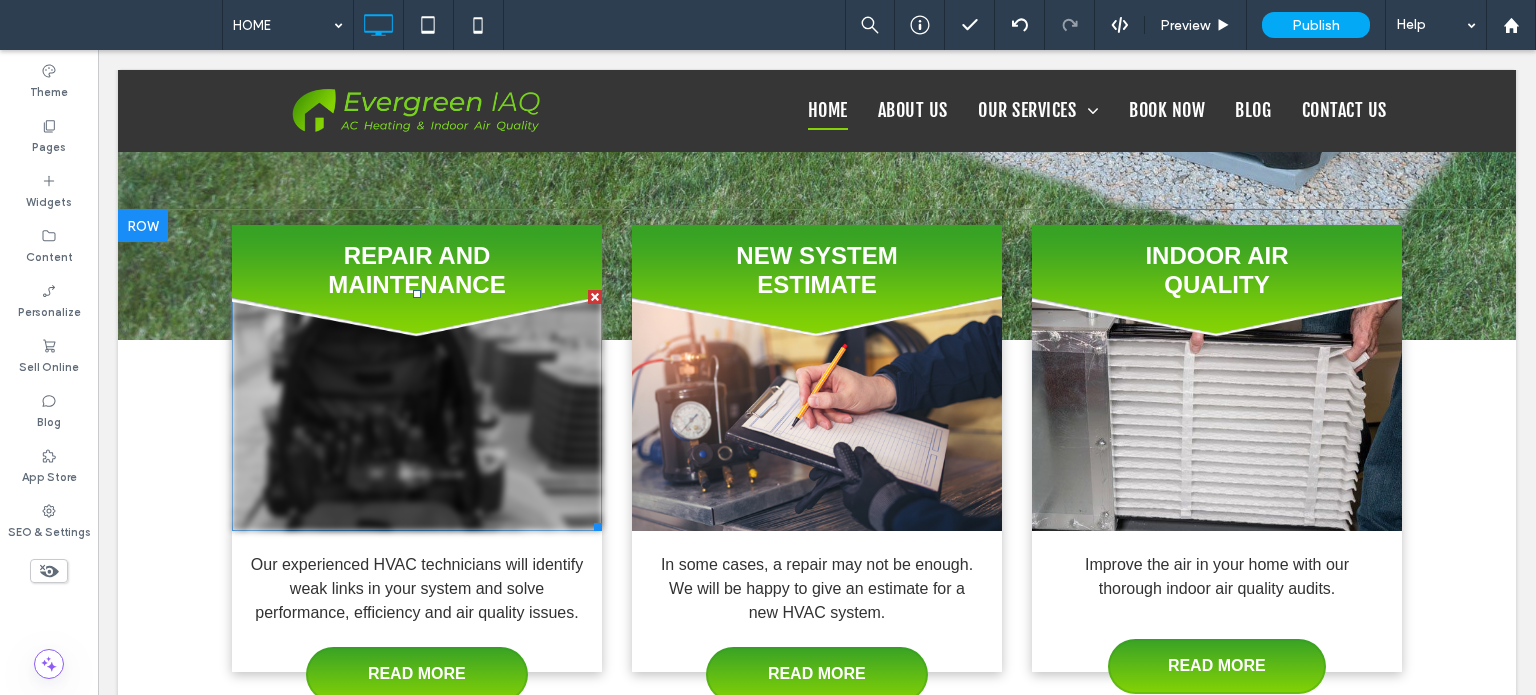 click at bounding box center (417, 410) 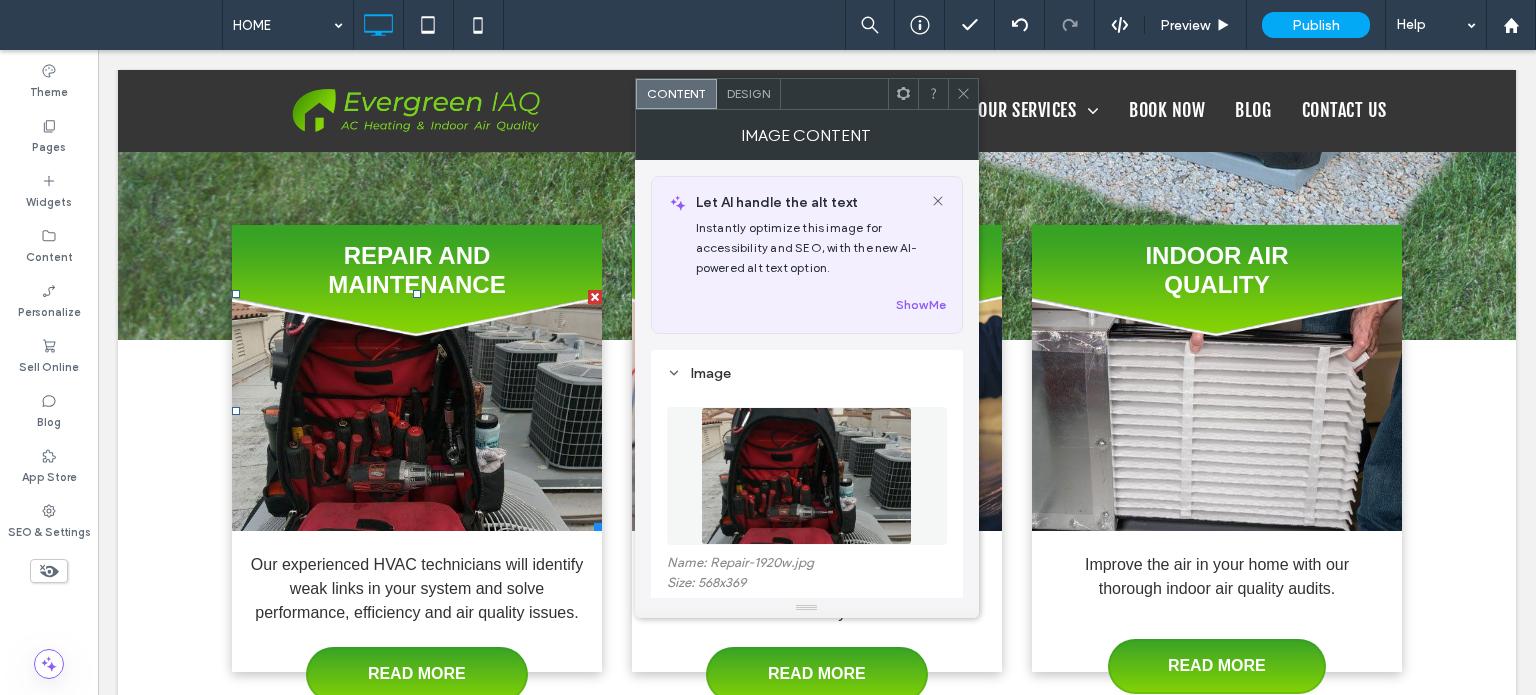 click on "Design" at bounding box center [748, 93] 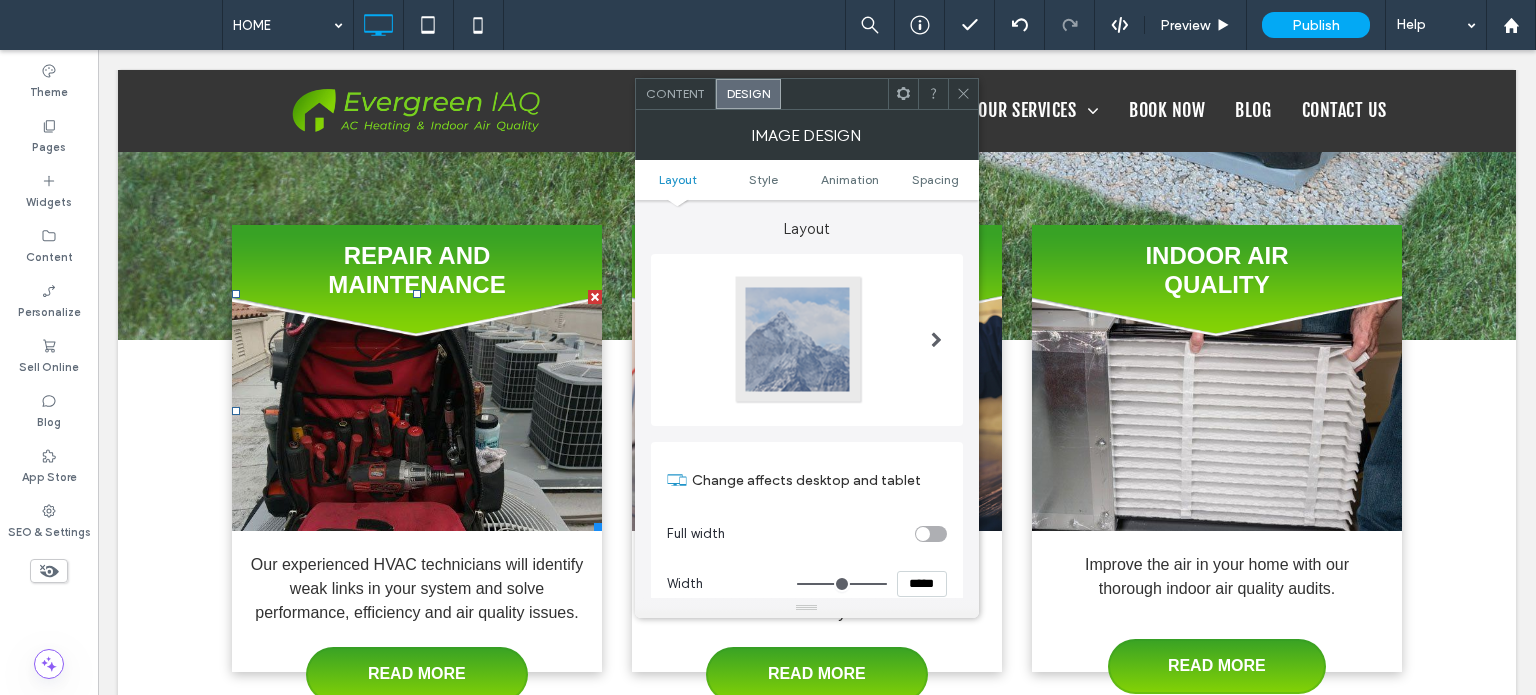 click on "Content" at bounding box center [675, 93] 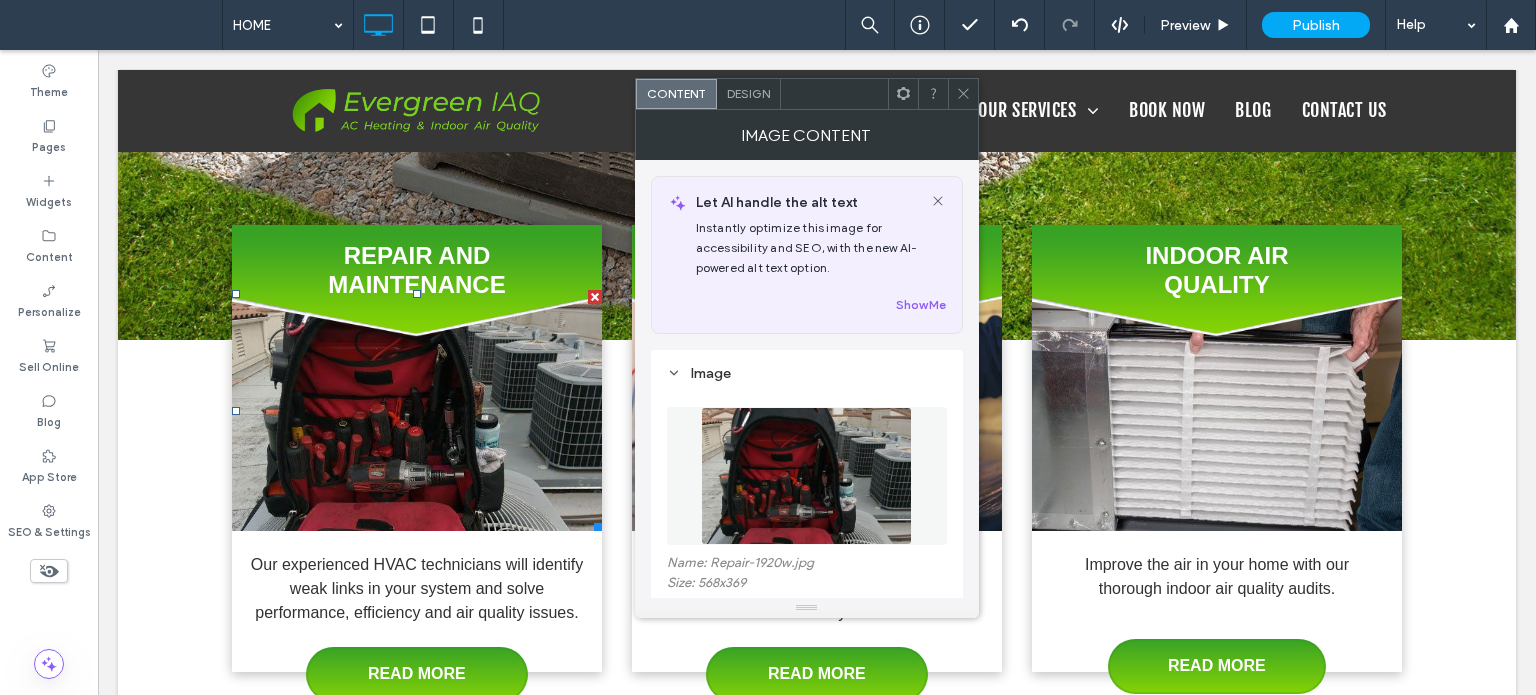 click on "Design" at bounding box center [748, 93] 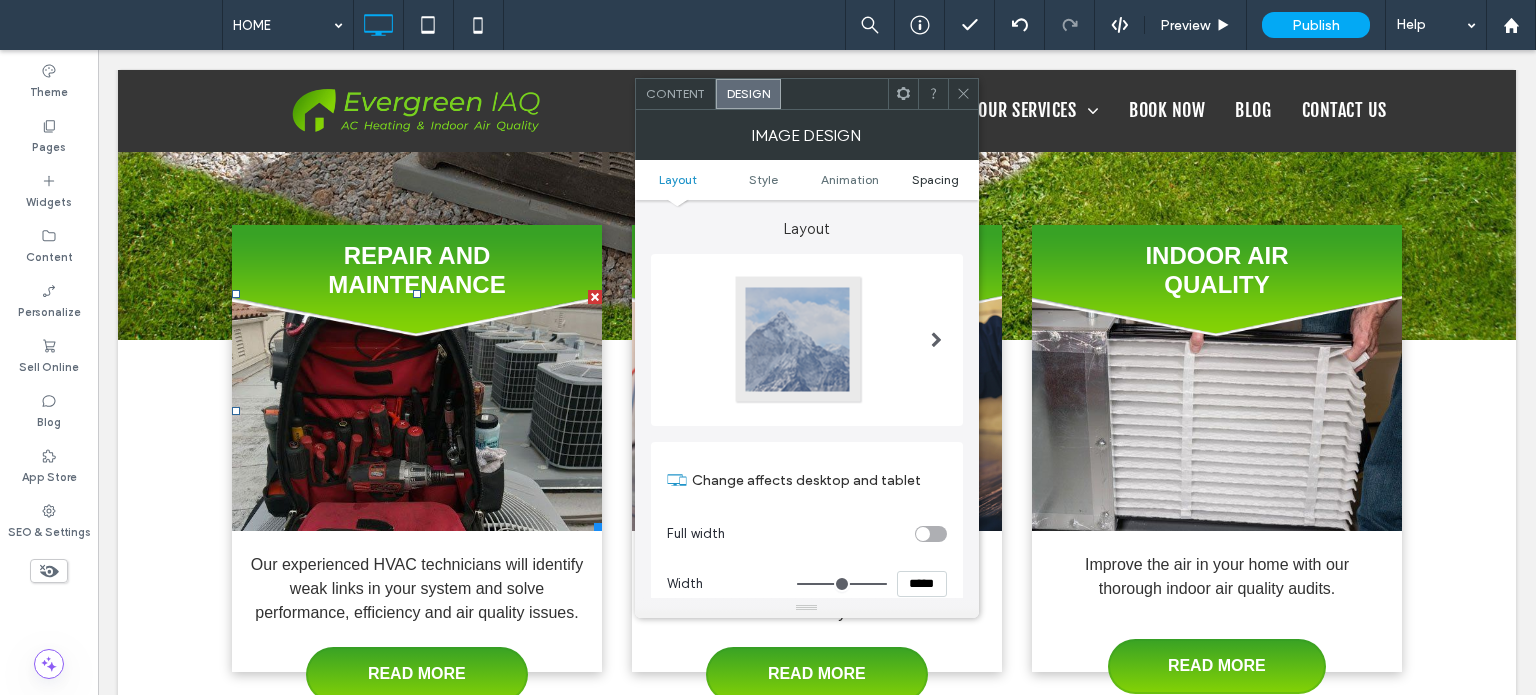 click on "Layout Style Animation Spacing" at bounding box center [807, 180] 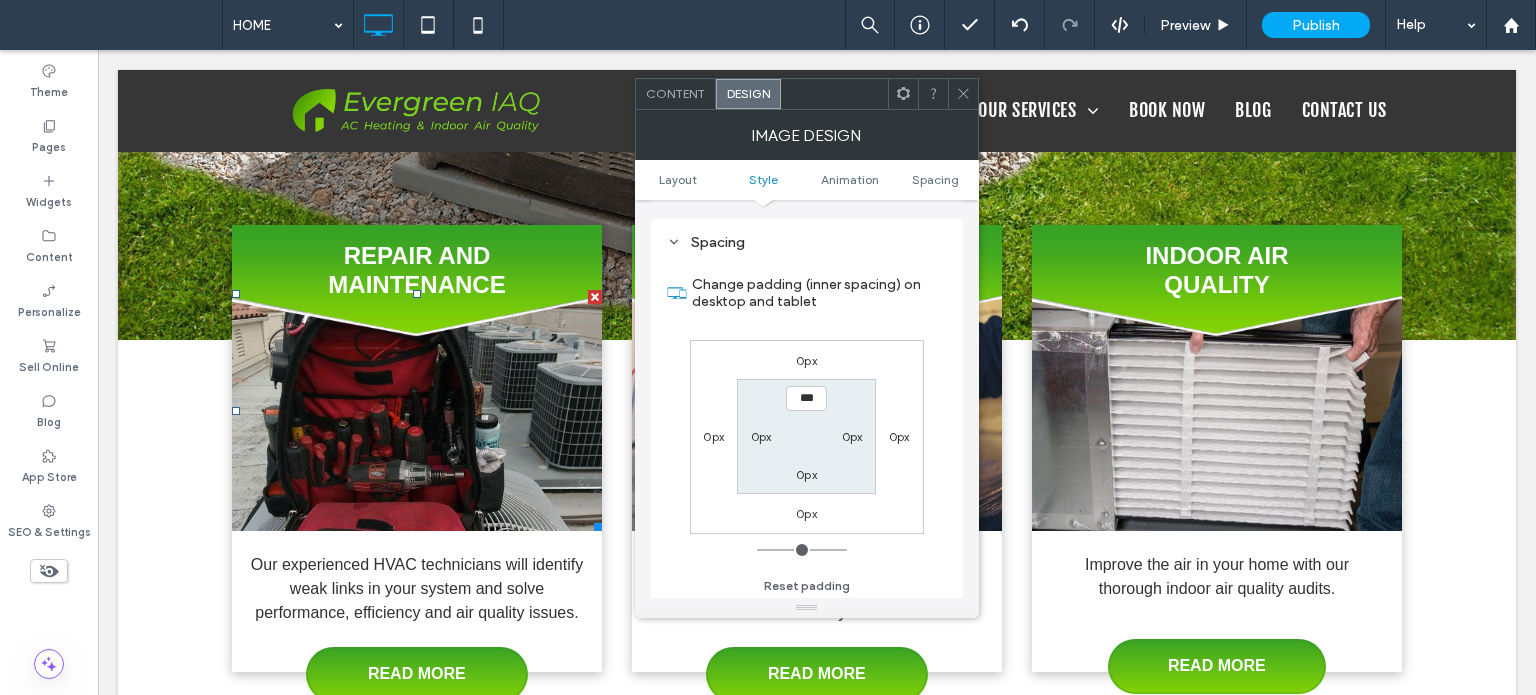 scroll, scrollTop: 1006, scrollLeft: 0, axis: vertical 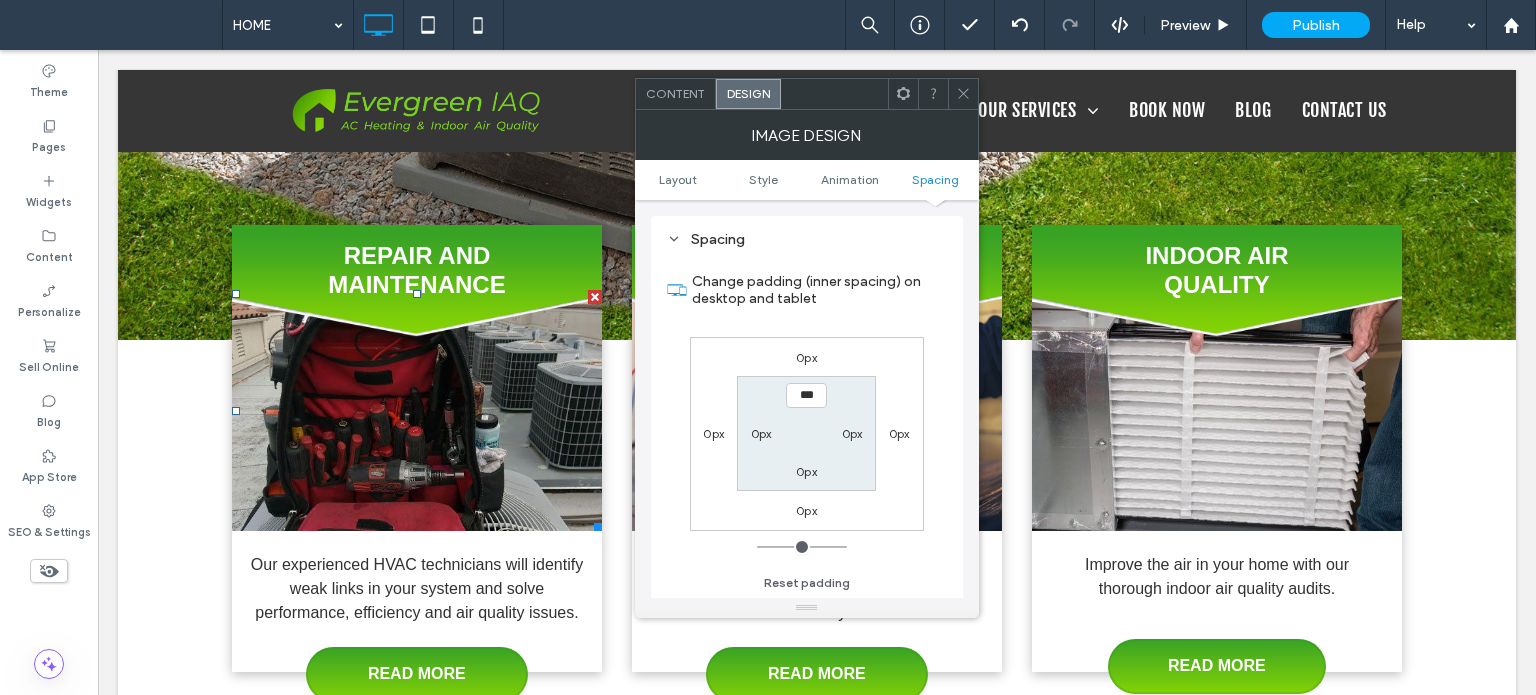 click at bounding box center (963, 94) 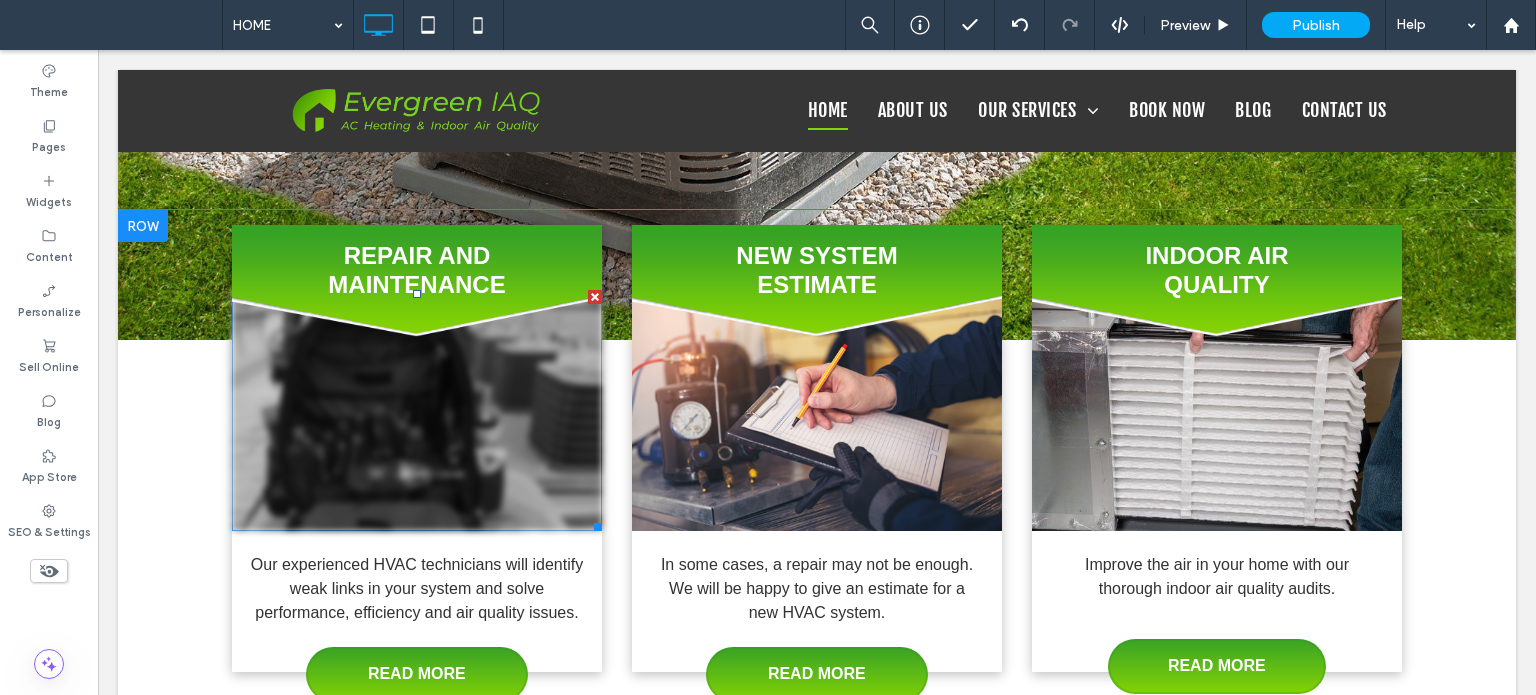 click at bounding box center [417, 410] 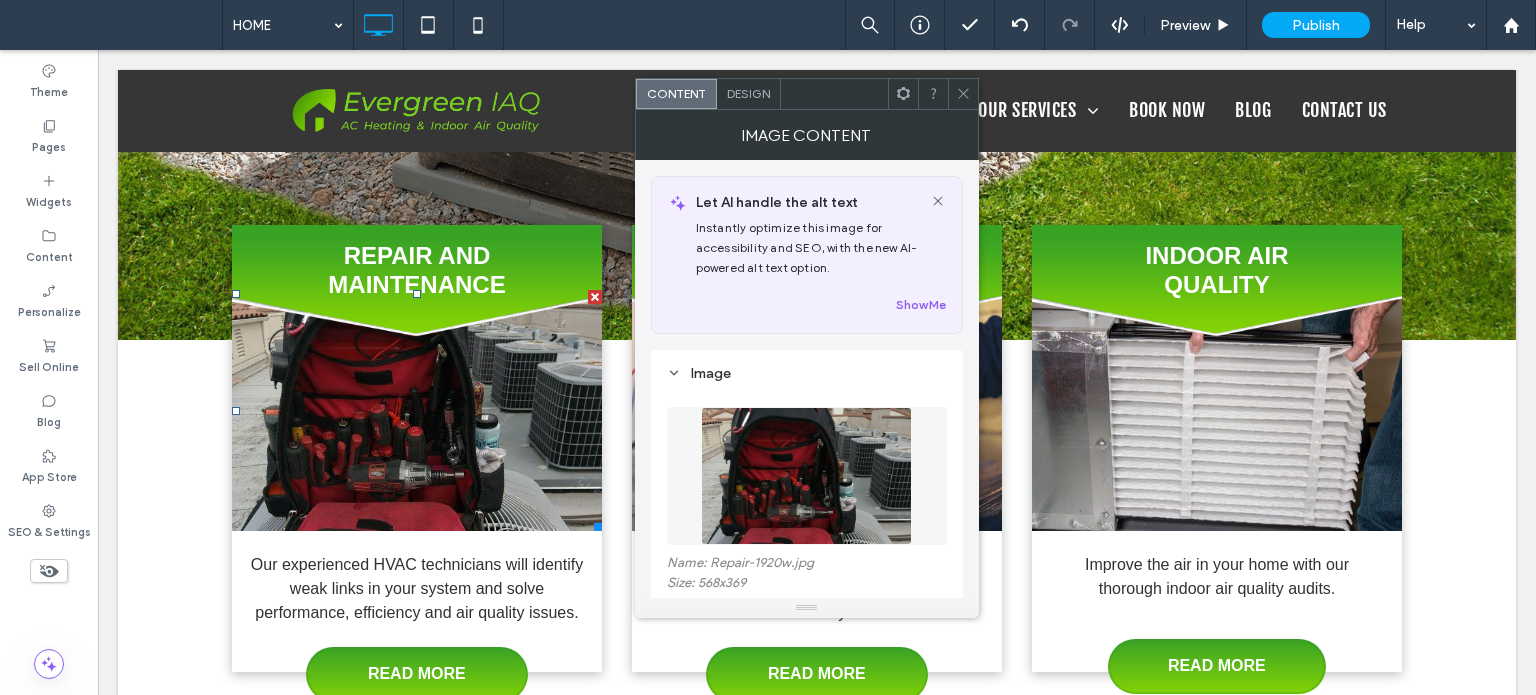 click on "Design" at bounding box center (748, 93) 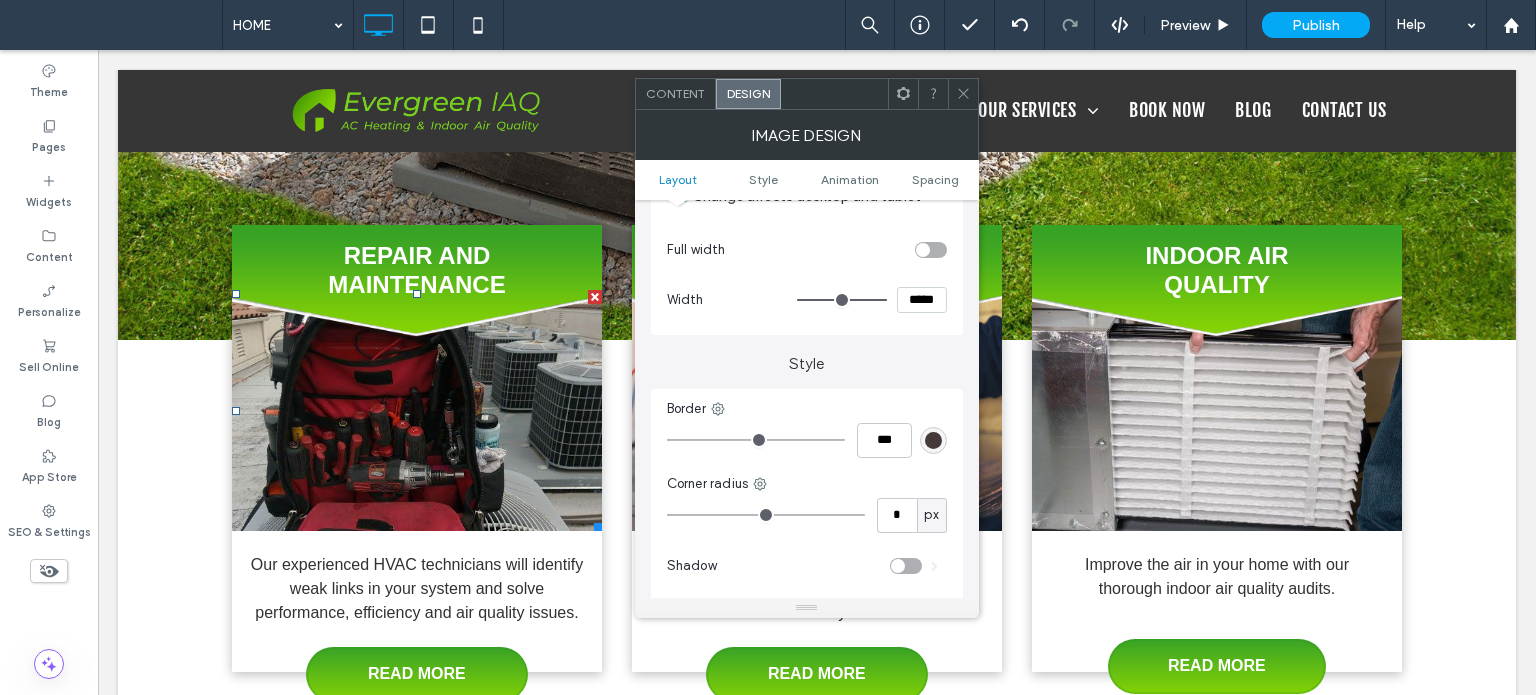 scroll, scrollTop: 300, scrollLeft: 0, axis: vertical 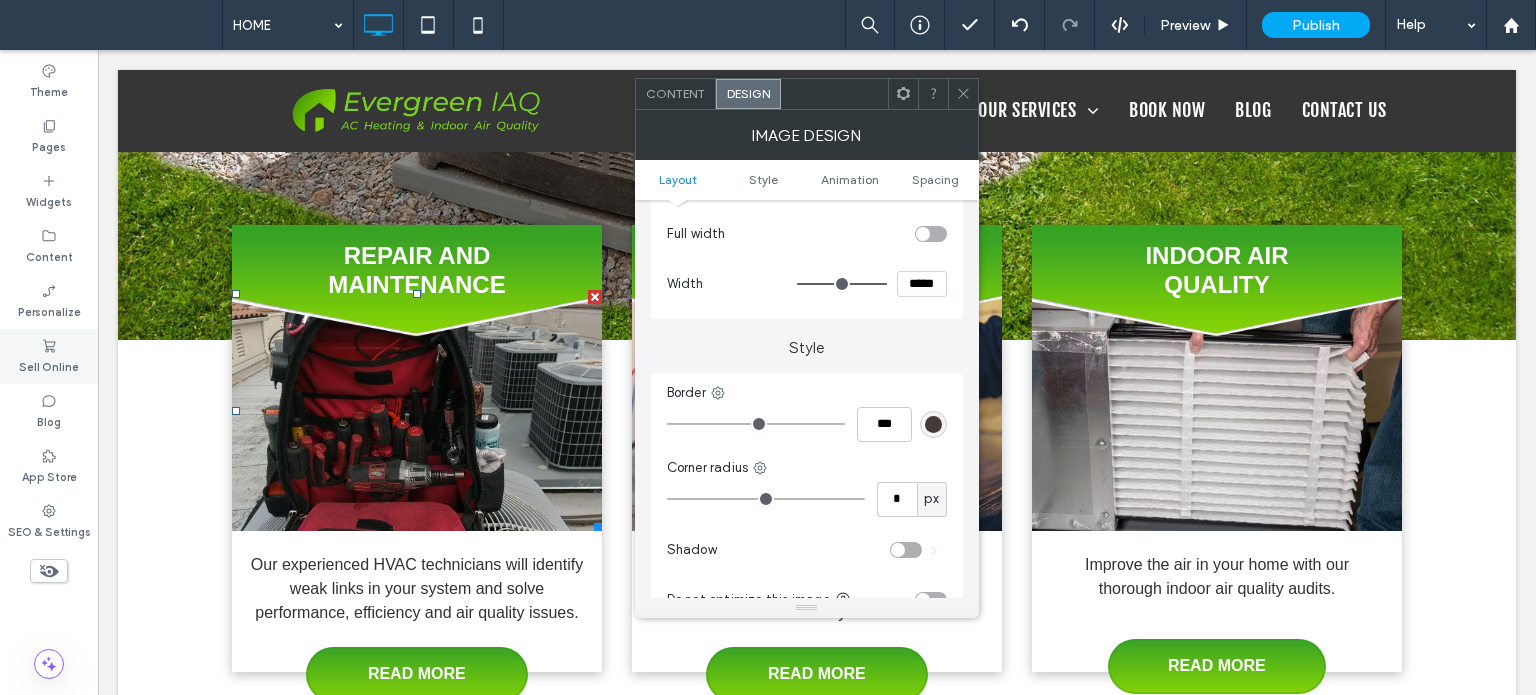 drag, startPoint x: 959, startPoint y: 89, endPoint x: 0, endPoint y: 366, distance: 998.20337 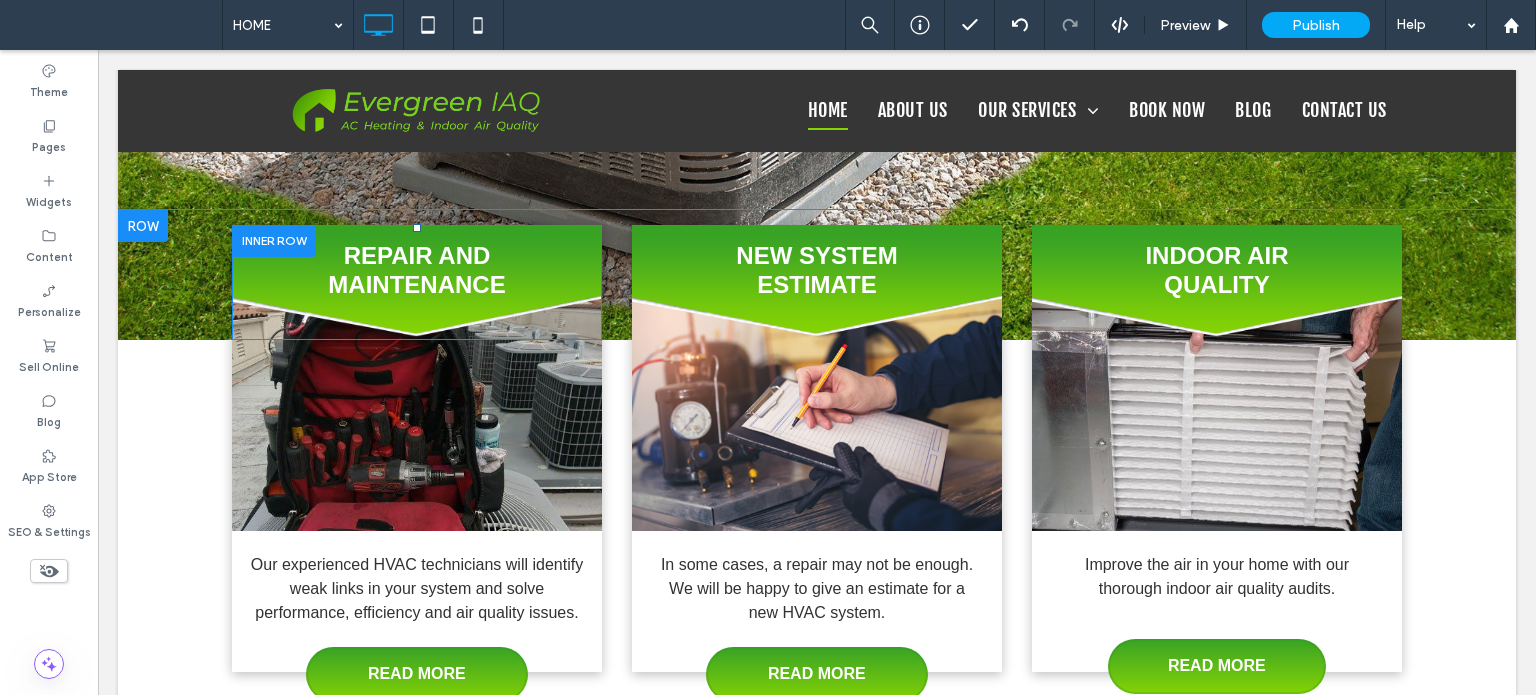 click at bounding box center (274, 240) 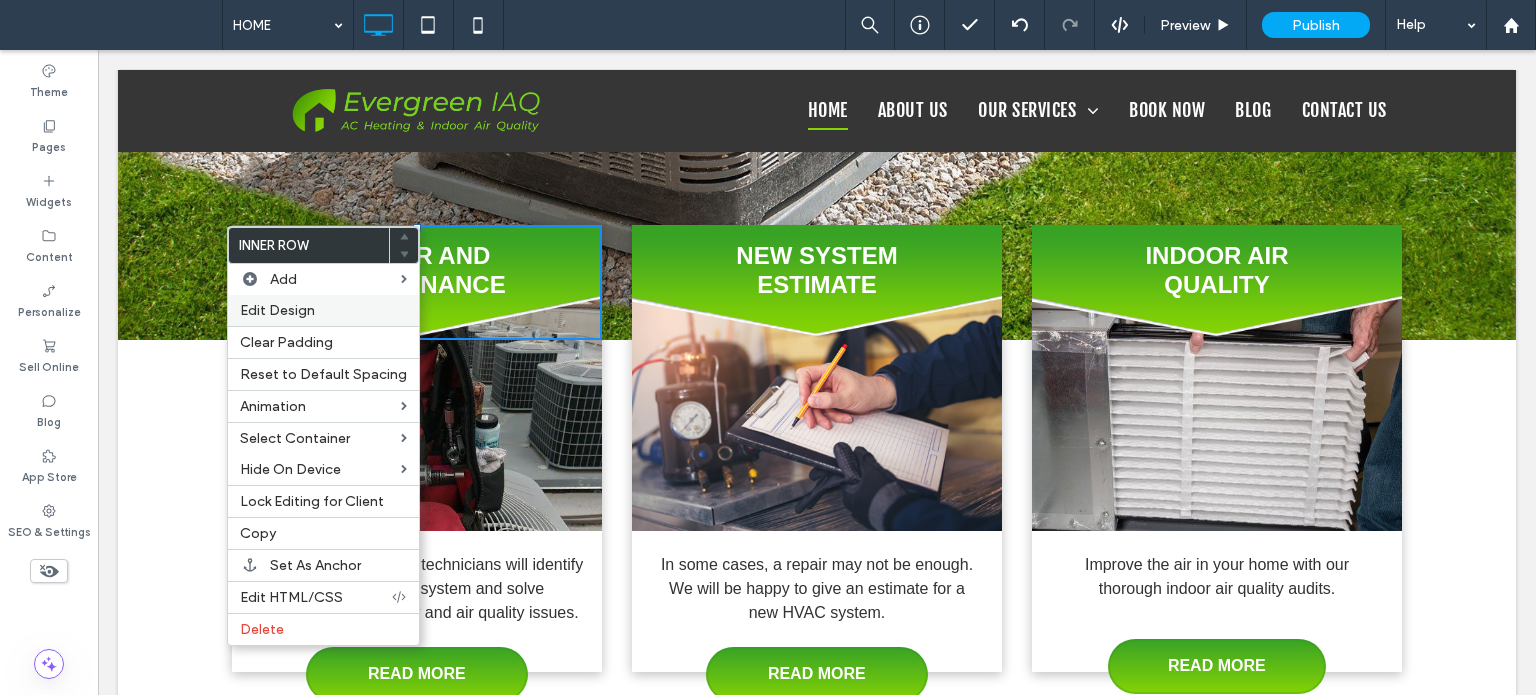 click on "Edit Design" at bounding box center (323, 310) 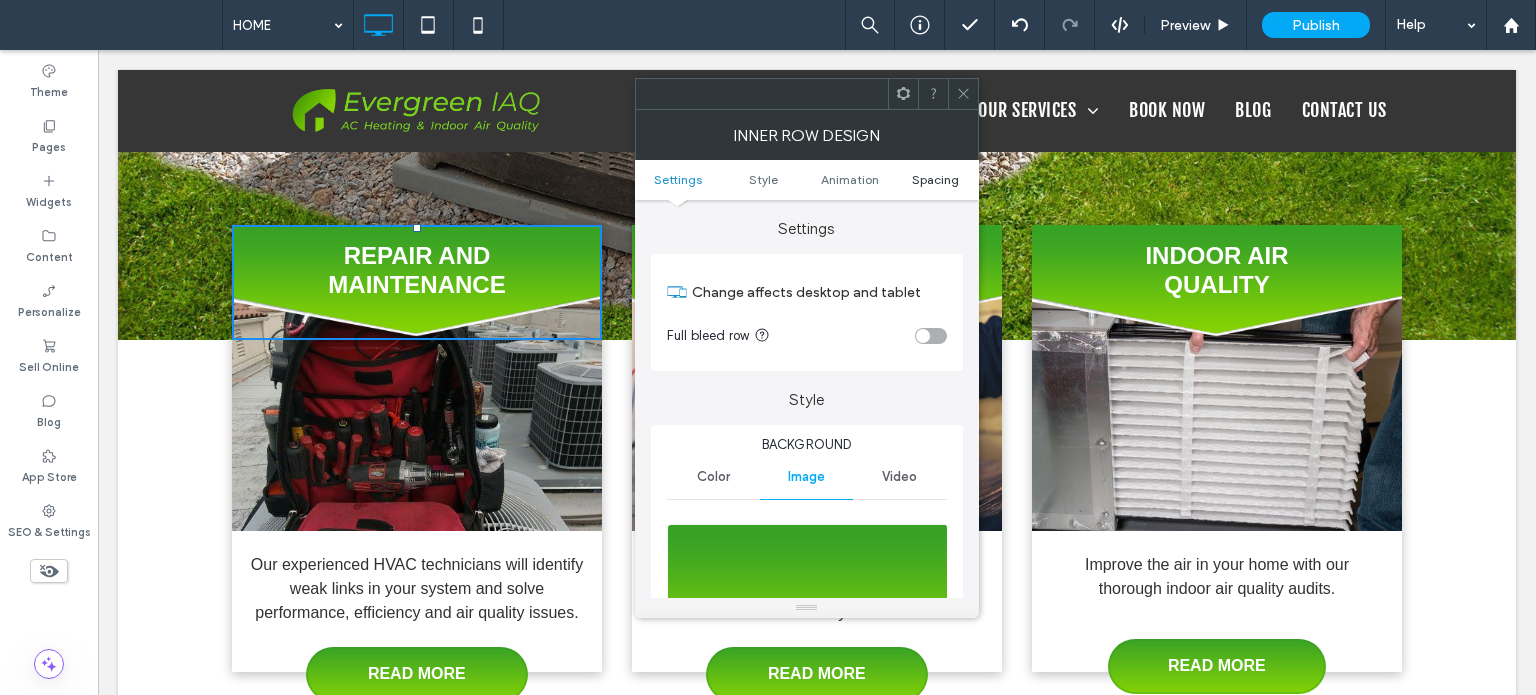 click on "Spacing" at bounding box center (935, 179) 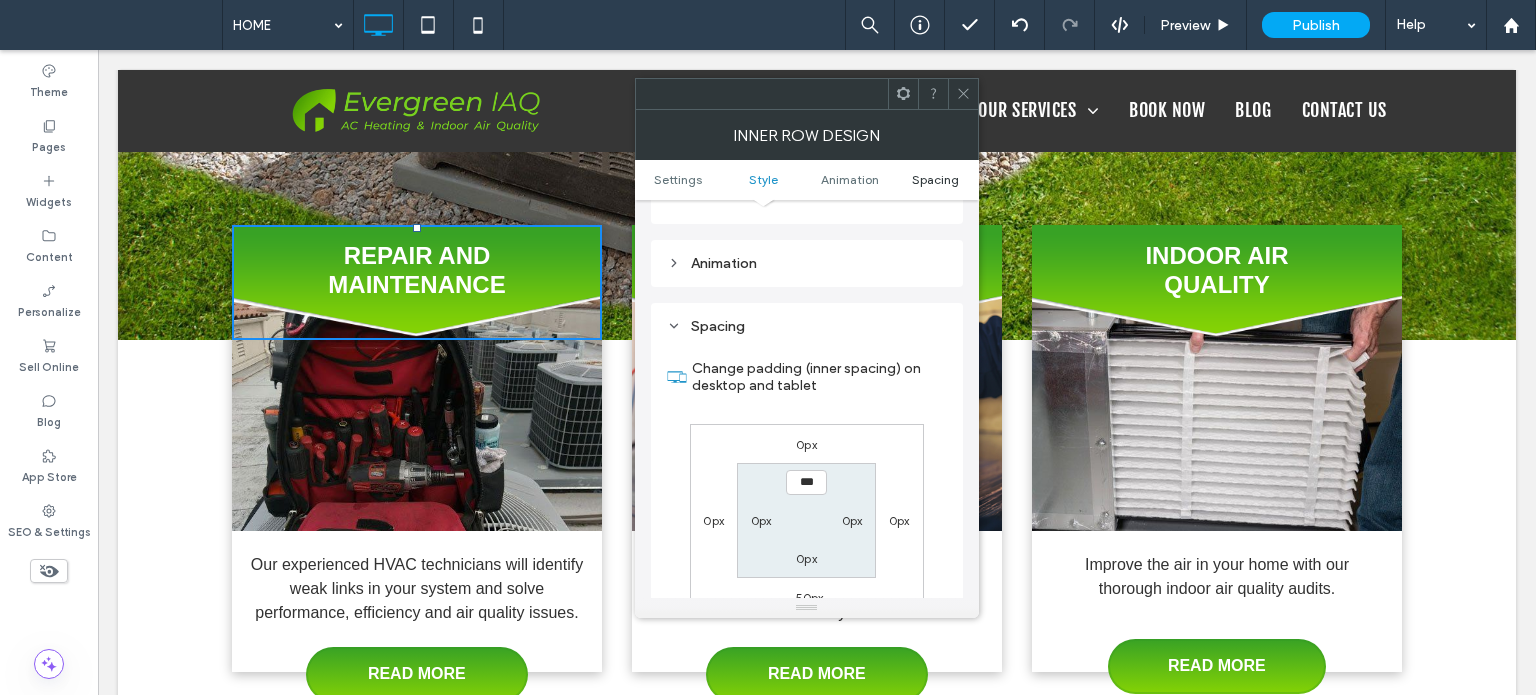 scroll, scrollTop: 1276, scrollLeft: 0, axis: vertical 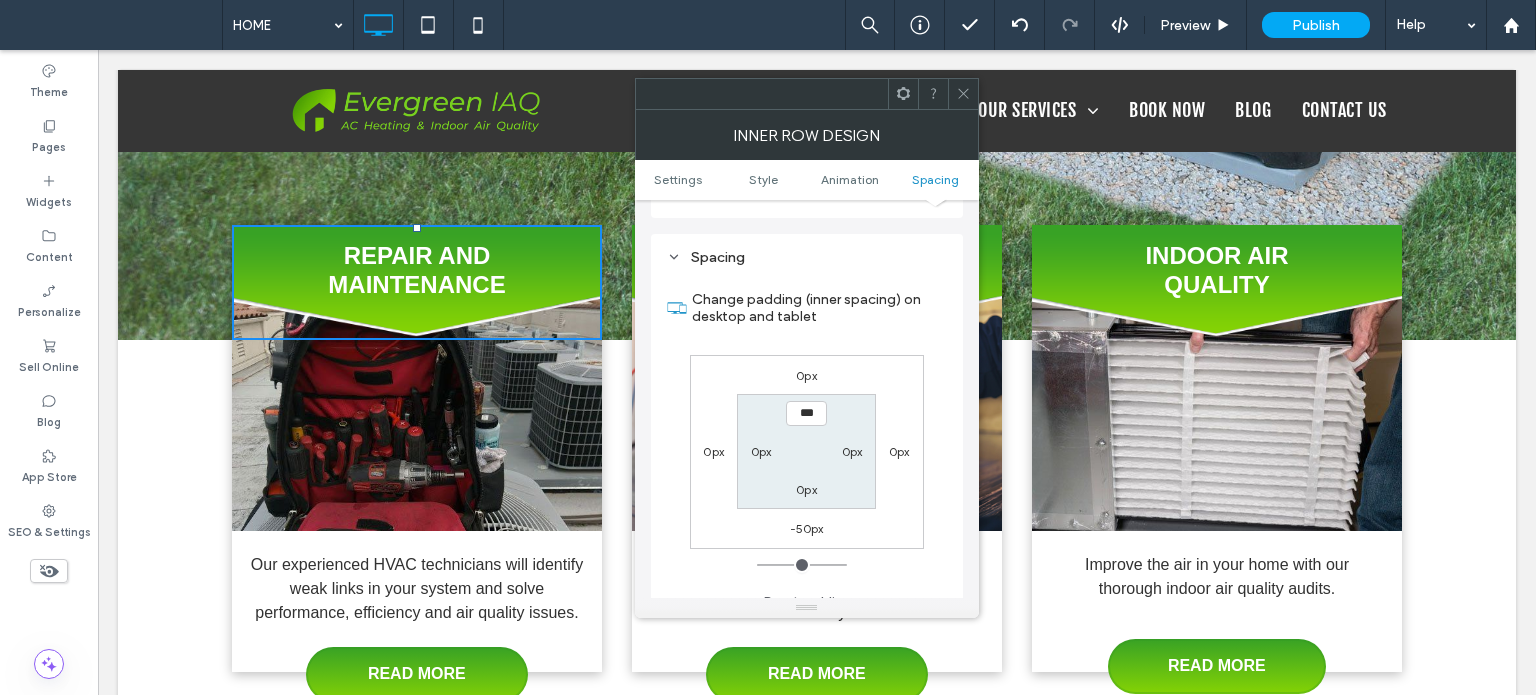 click at bounding box center (963, 94) 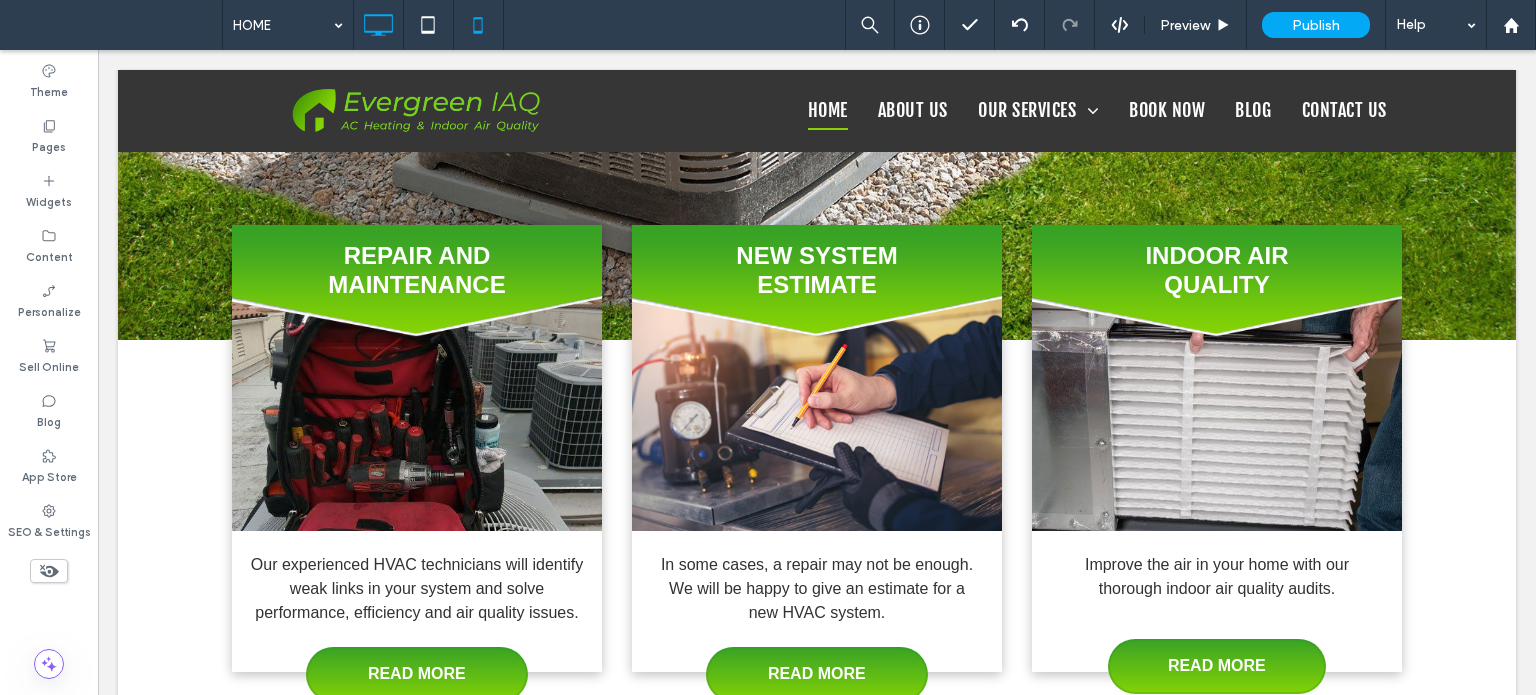 click 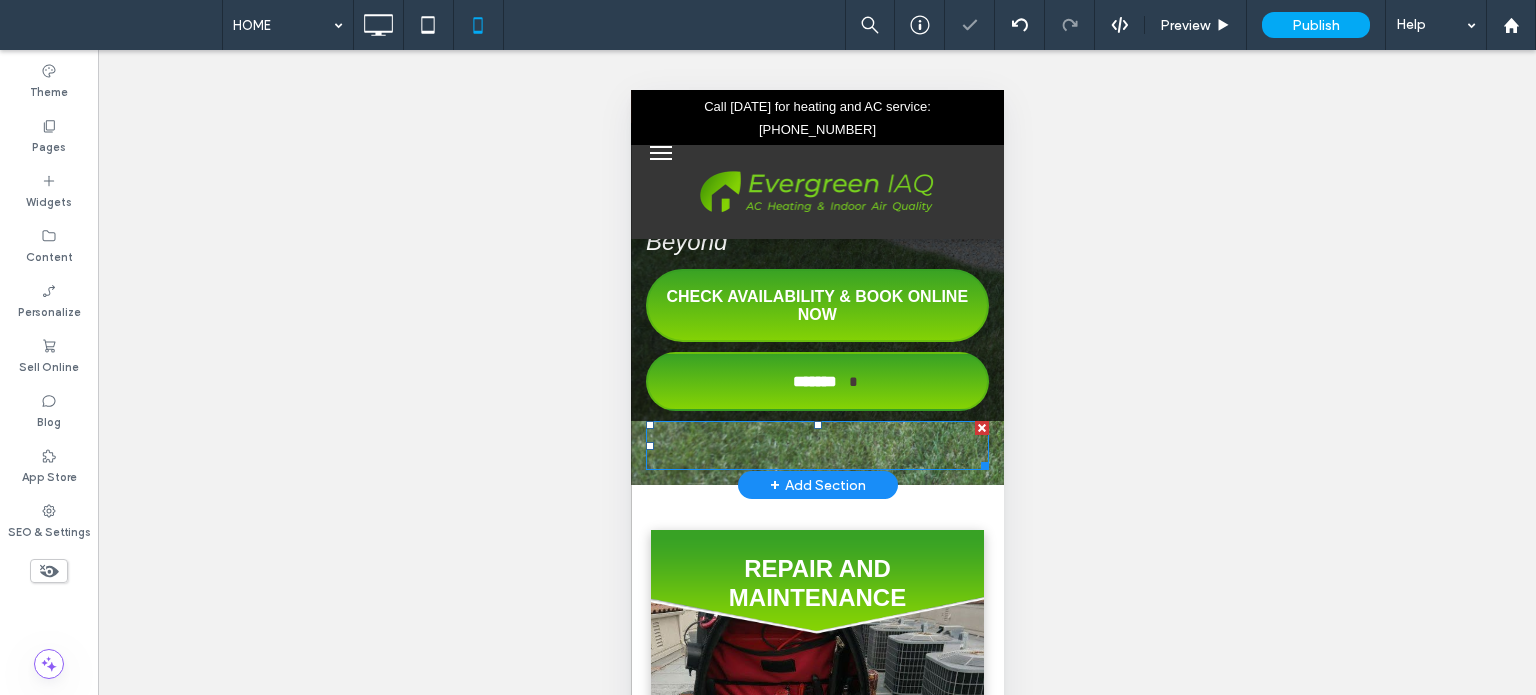 scroll, scrollTop: 400, scrollLeft: 0, axis: vertical 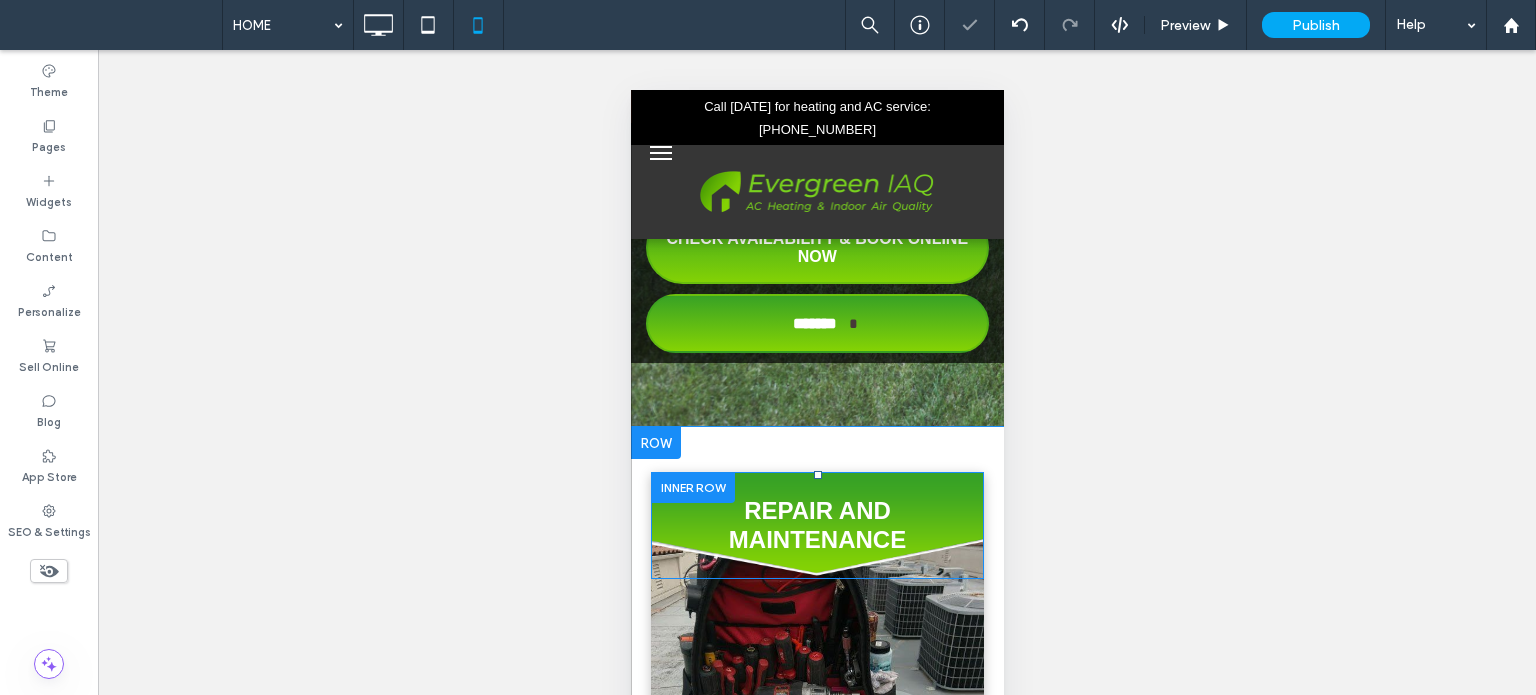 click on "REPAIR AND MAINTENANCE Click To Paste" at bounding box center [816, 525] 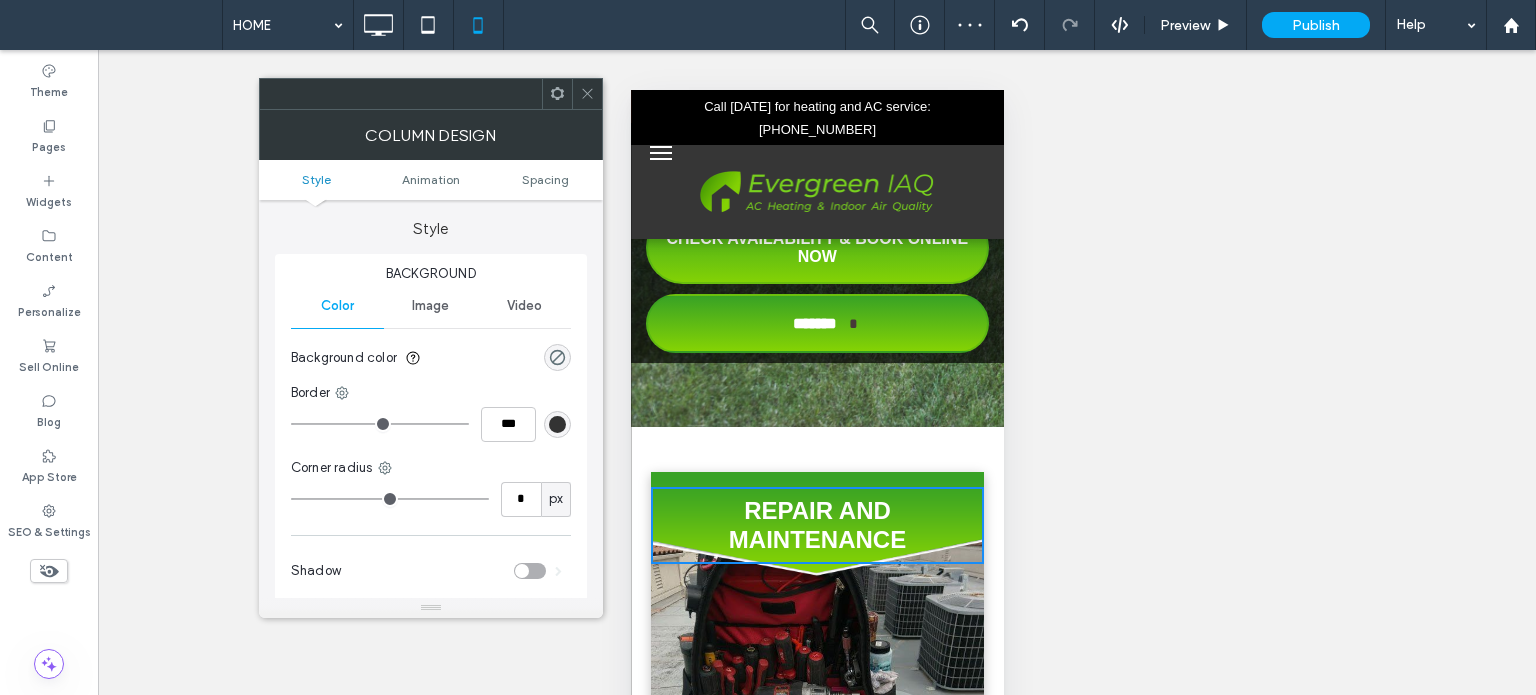 click 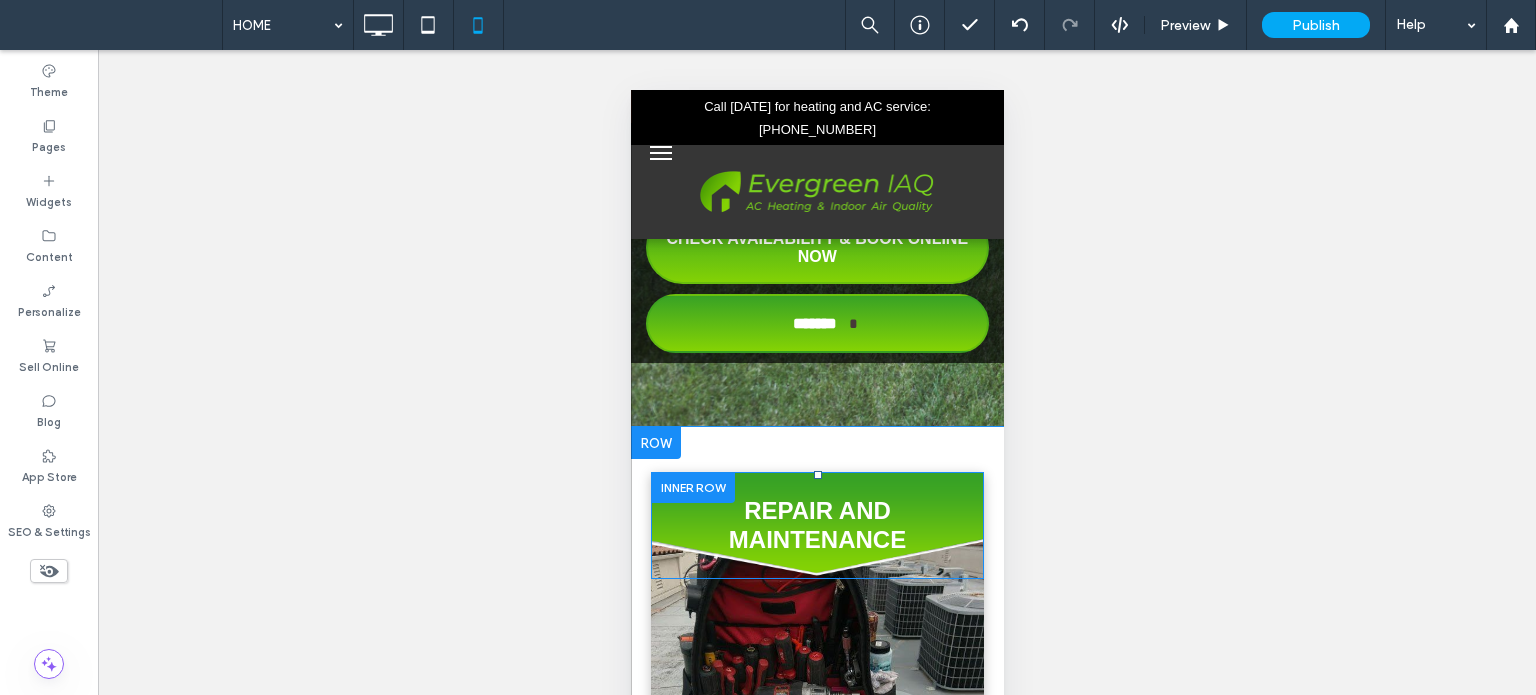 click on "REPAIR AND MAINTENANCE Click To Paste" at bounding box center (816, 525) 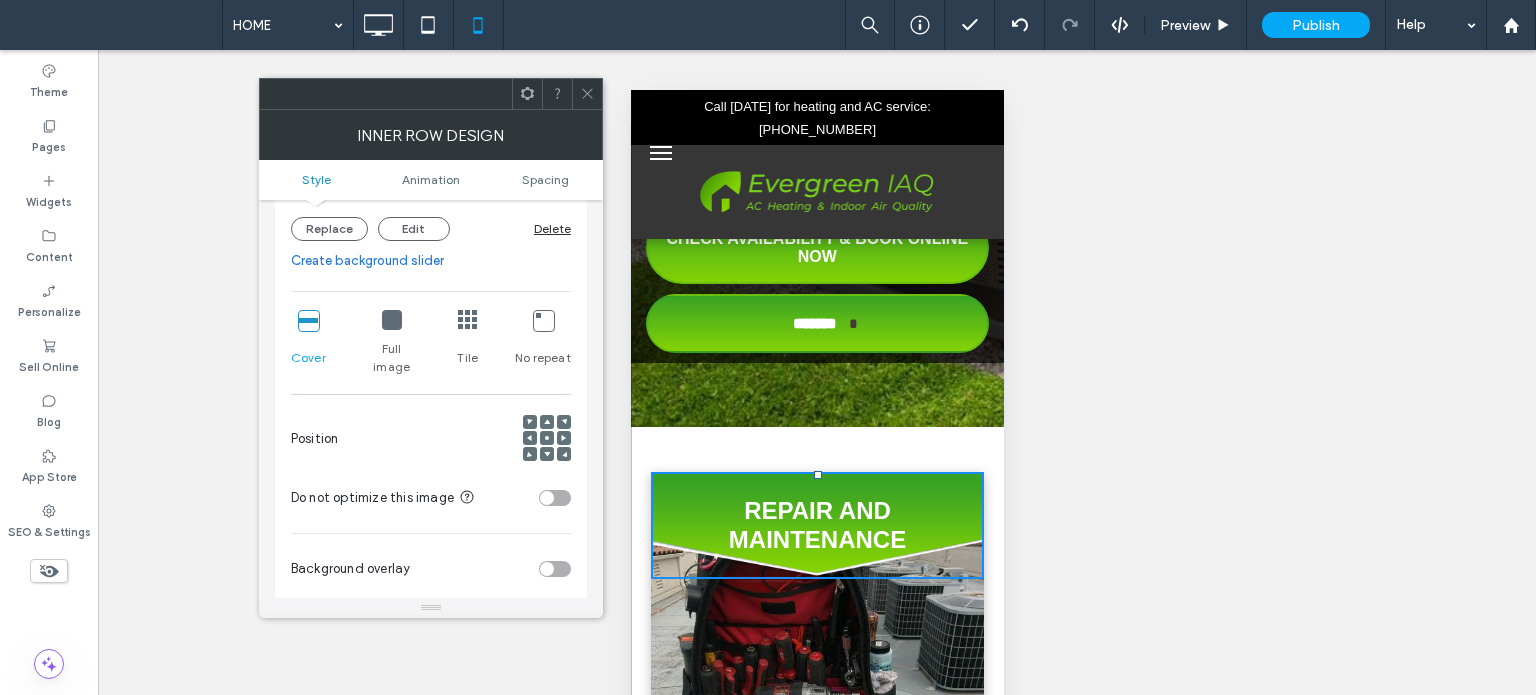 scroll, scrollTop: 400, scrollLeft: 0, axis: vertical 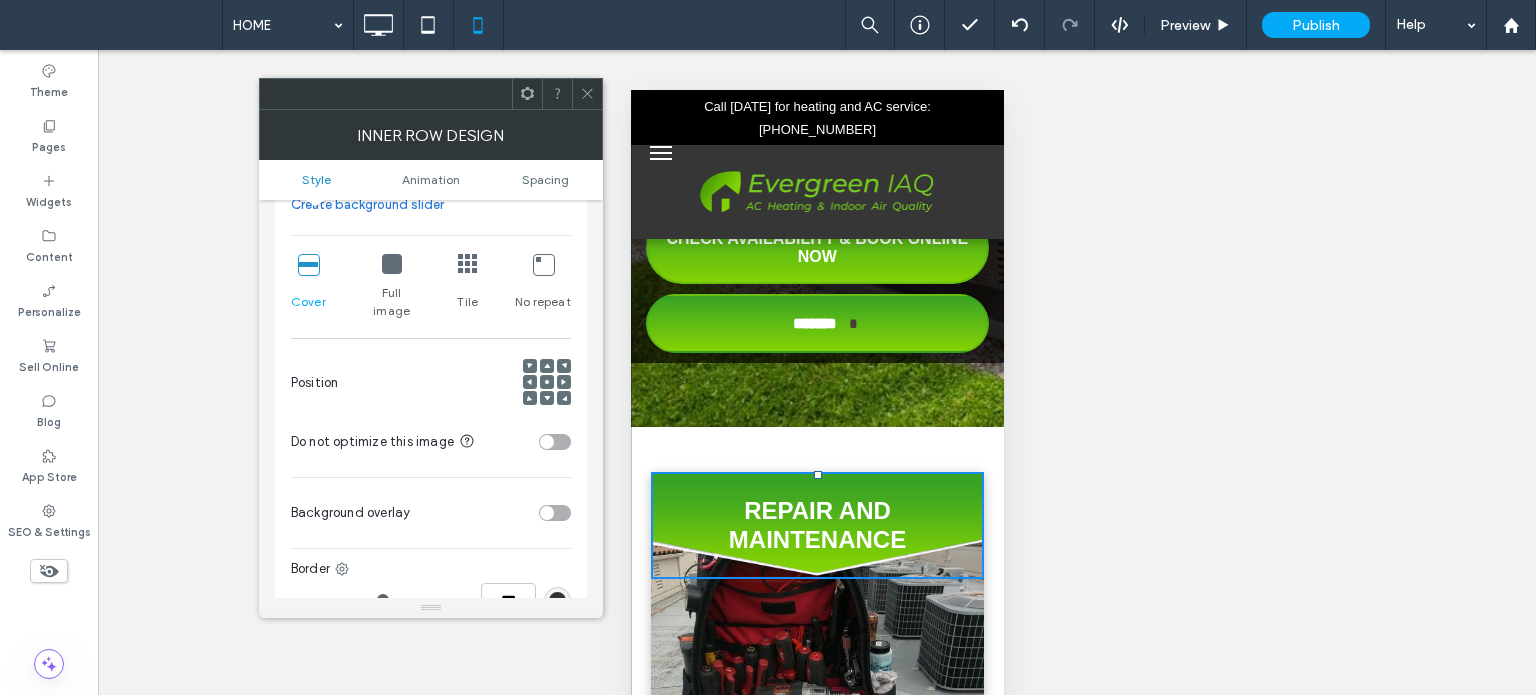 click 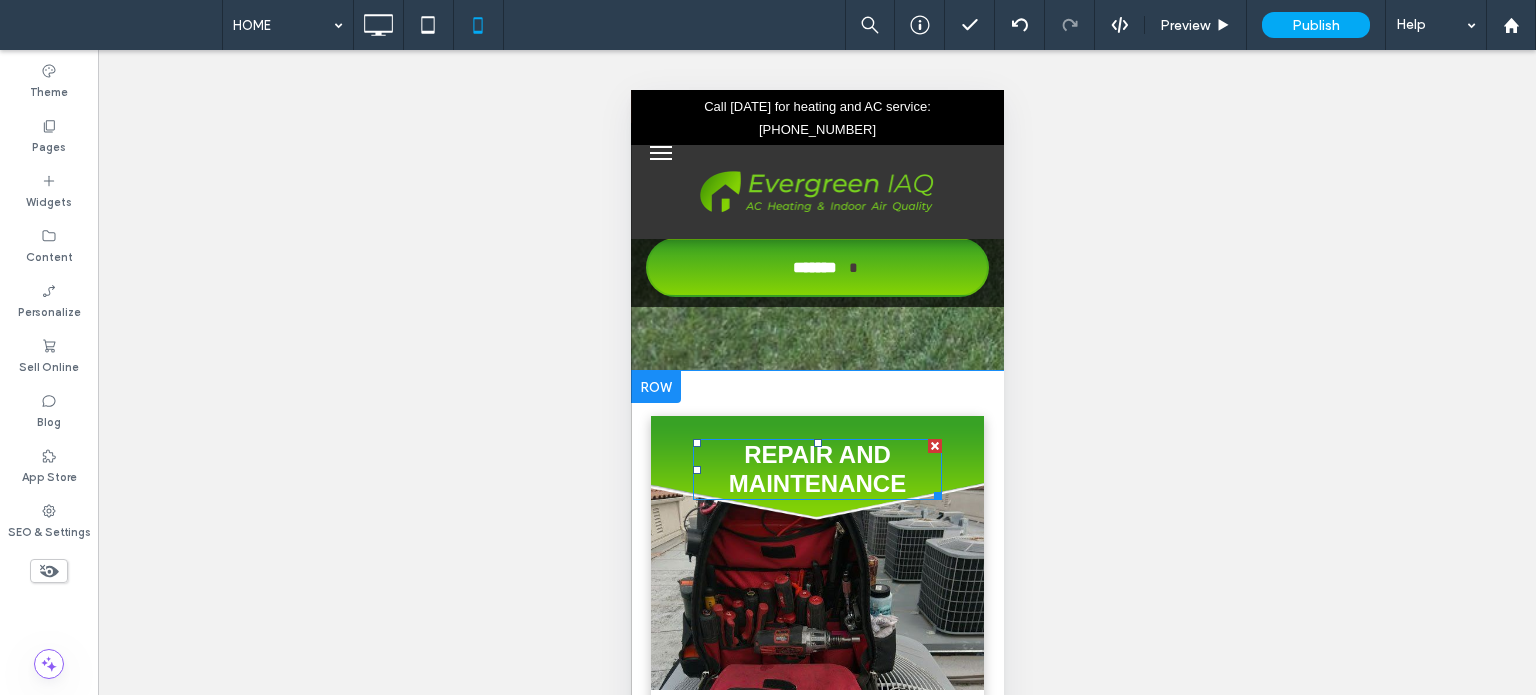 scroll, scrollTop: 500, scrollLeft: 0, axis: vertical 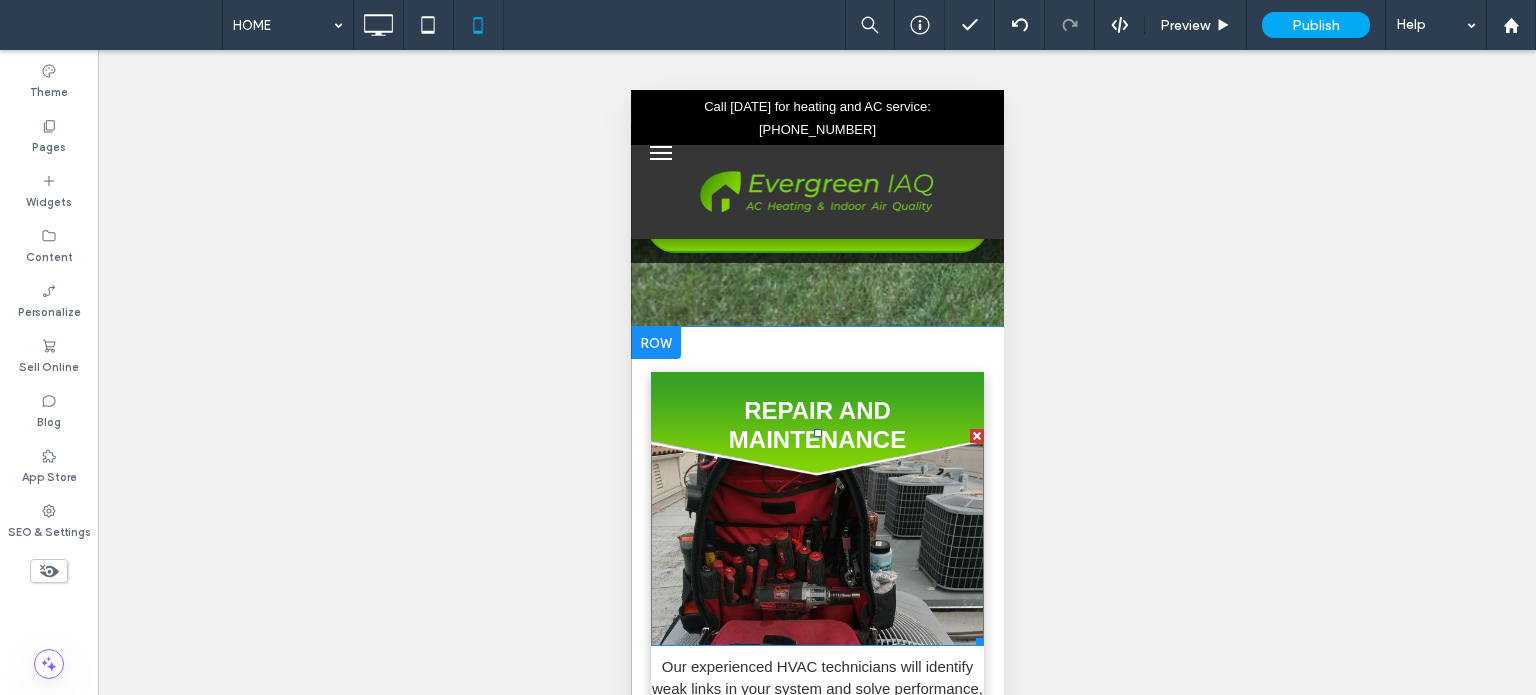click at bounding box center [816, 537] 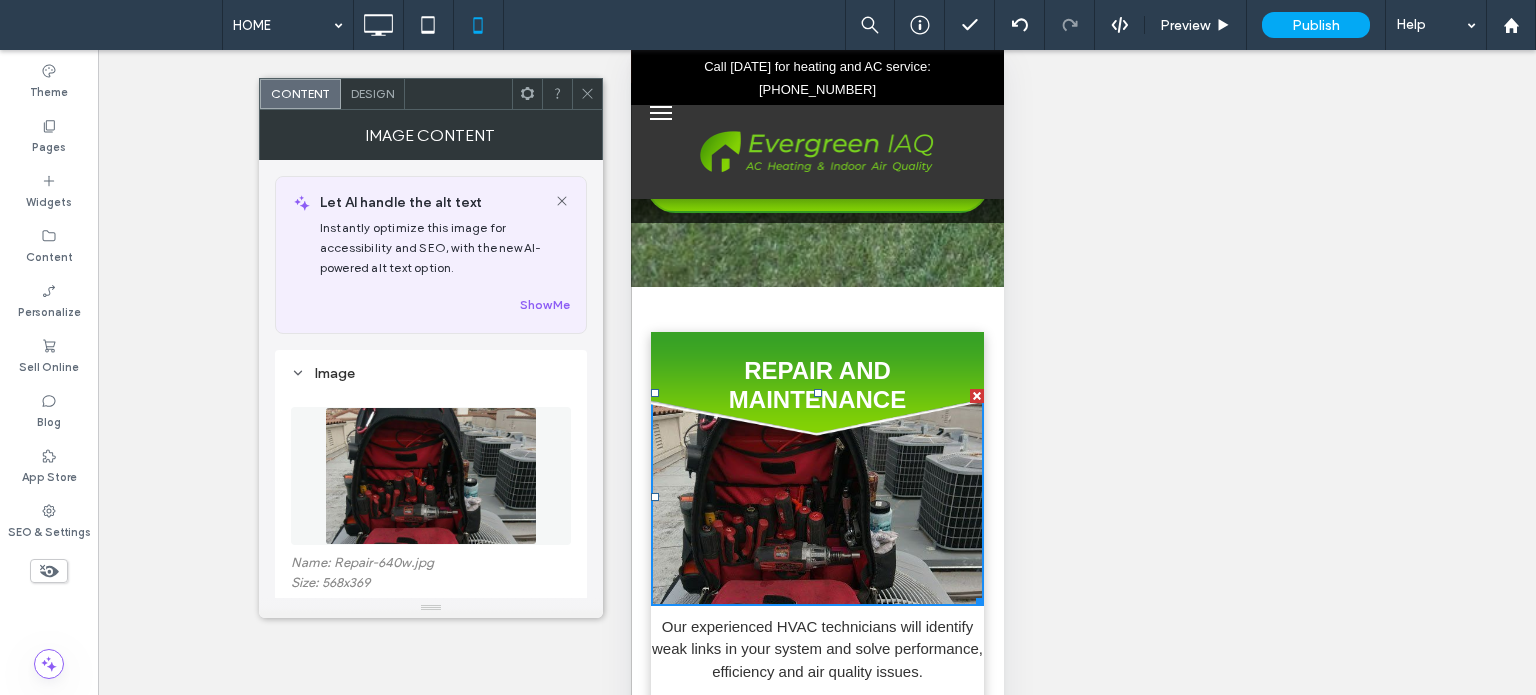 scroll, scrollTop: 131, scrollLeft: 0, axis: vertical 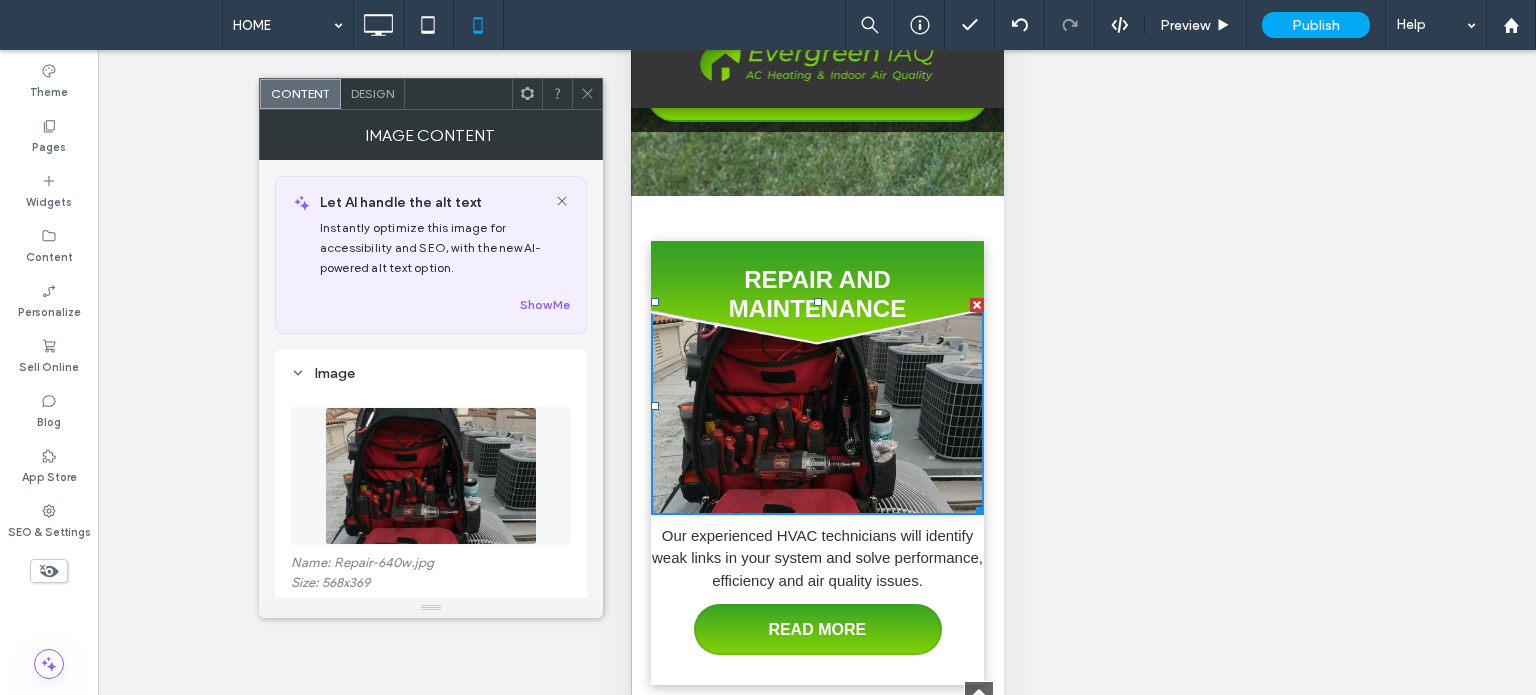 click at bounding box center (587, 94) 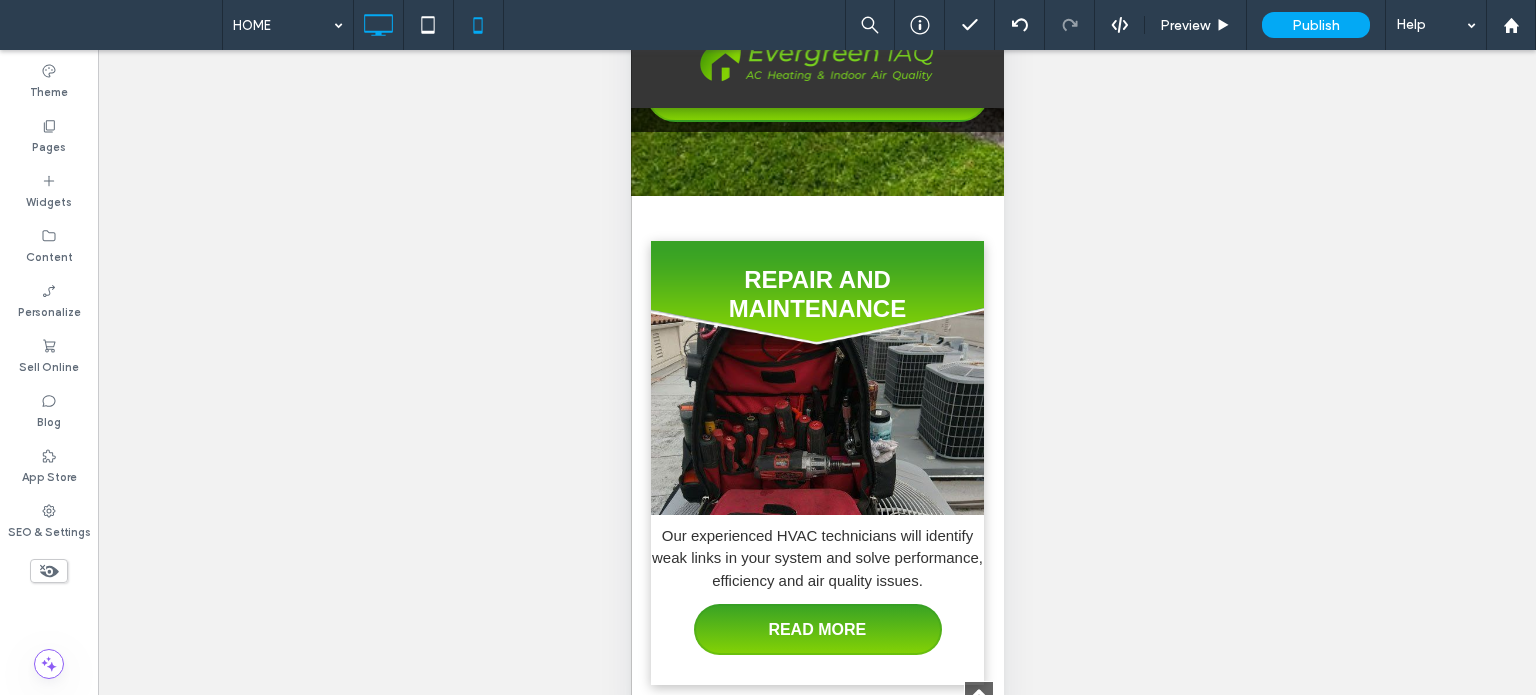 click 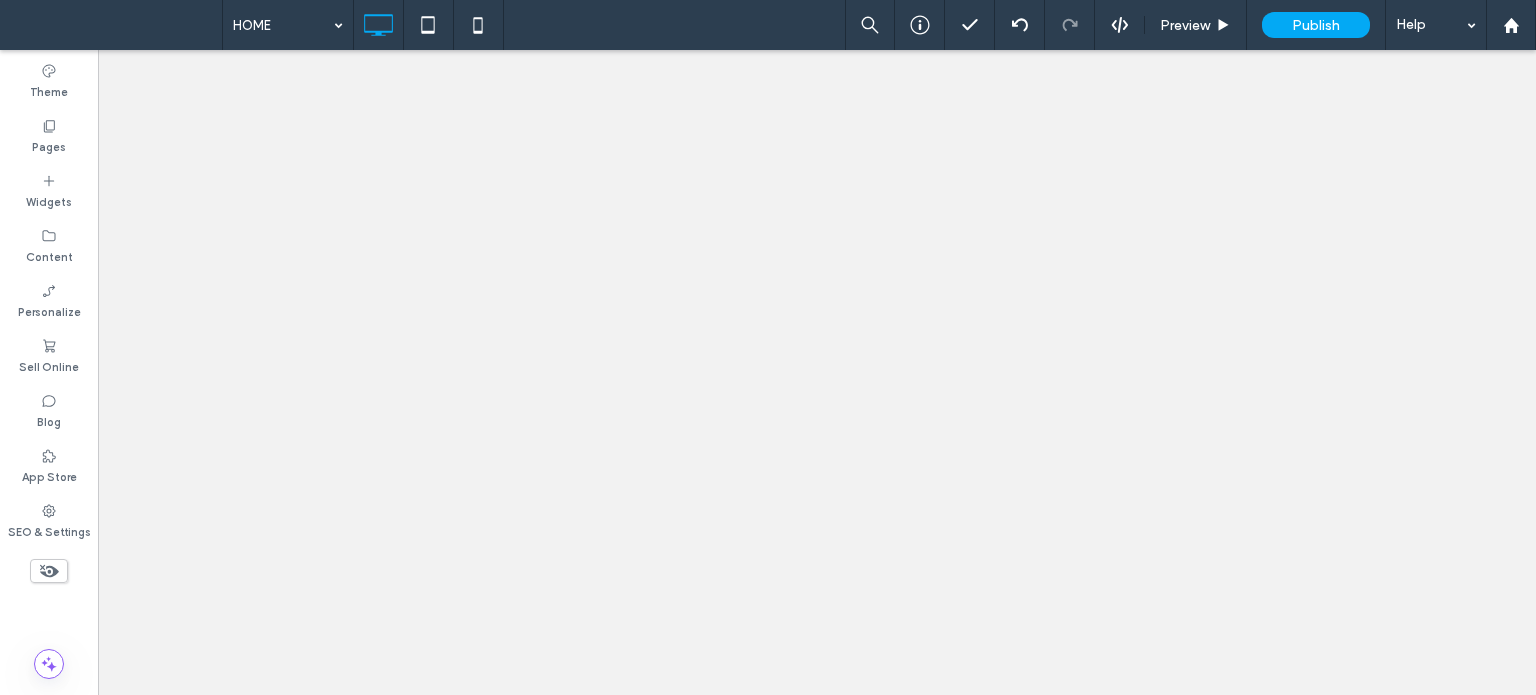 scroll, scrollTop: 0, scrollLeft: 0, axis: both 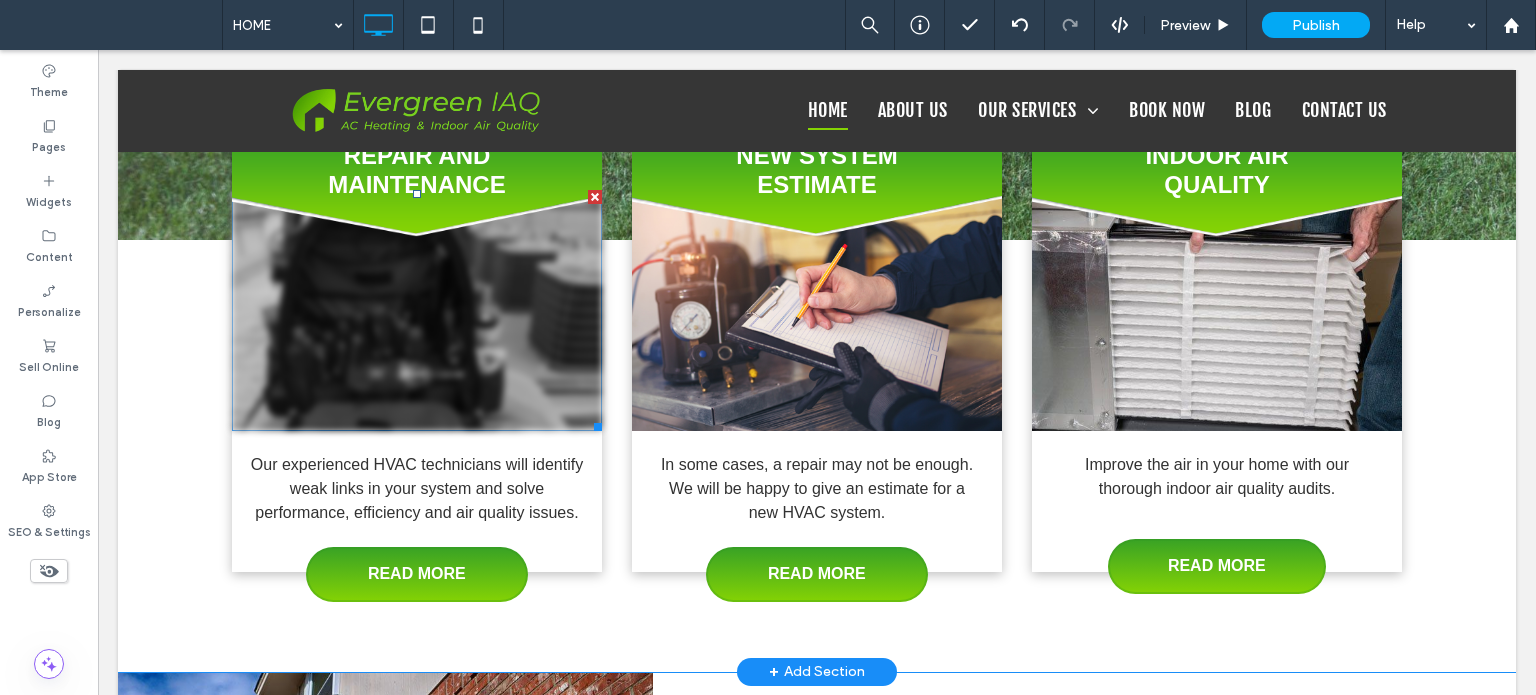 click at bounding box center [417, 310] 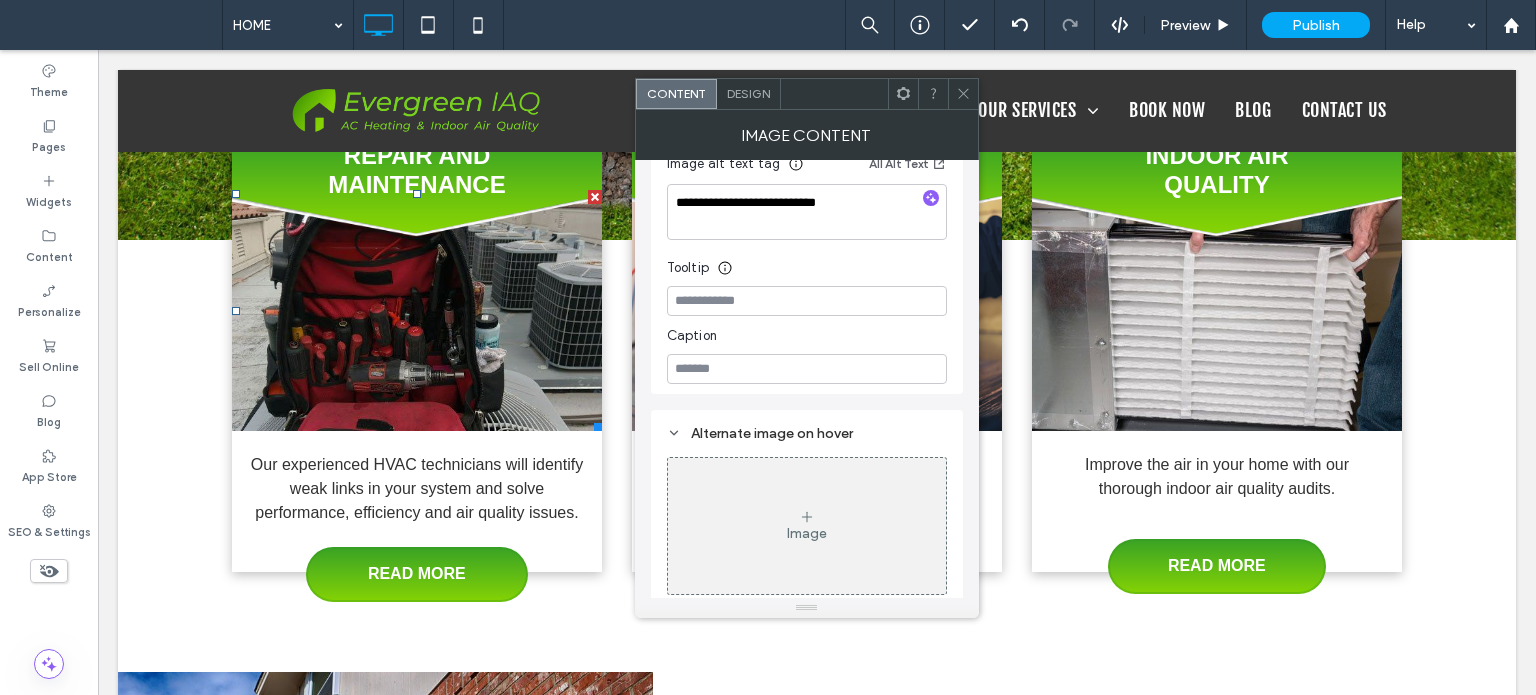 scroll, scrollTop: 566, scrollLeft: 0, axis: vertical 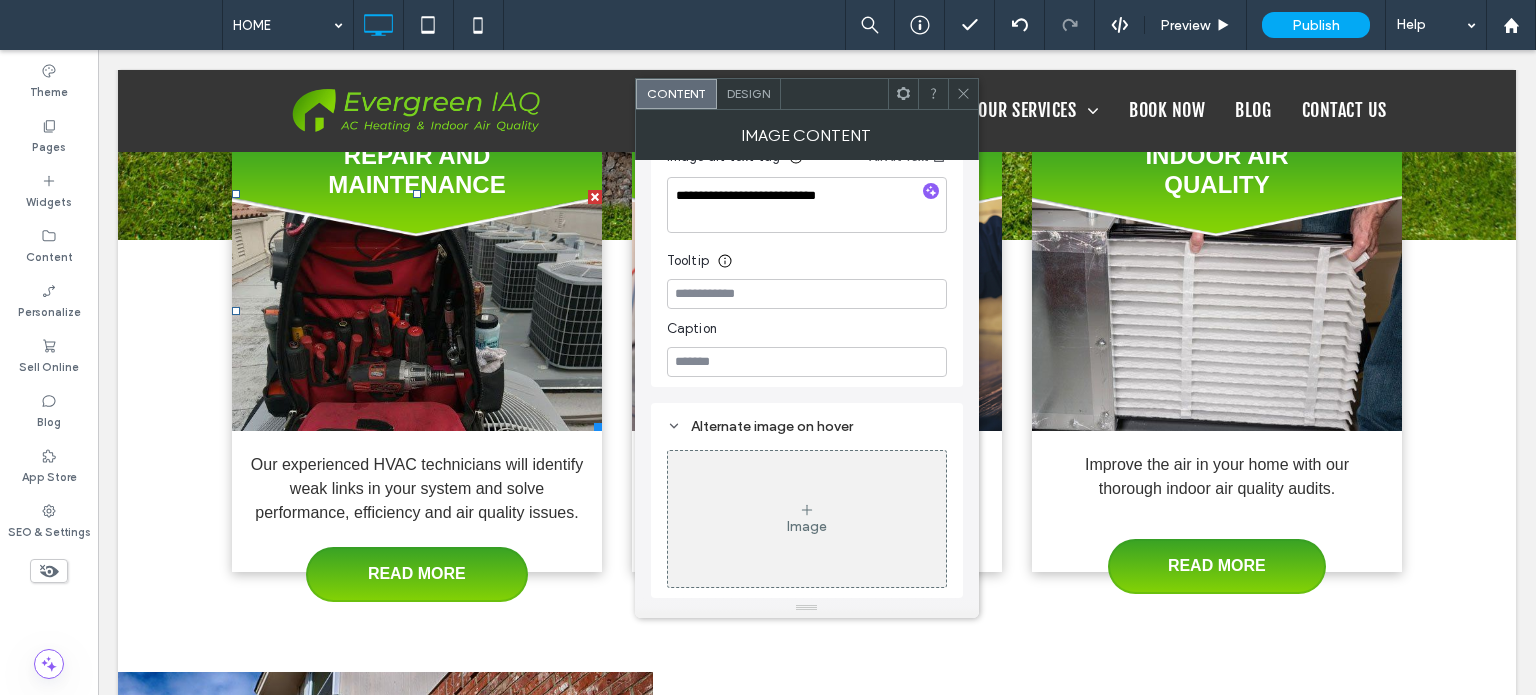 click on "Design" at bounding box center [748, 93] 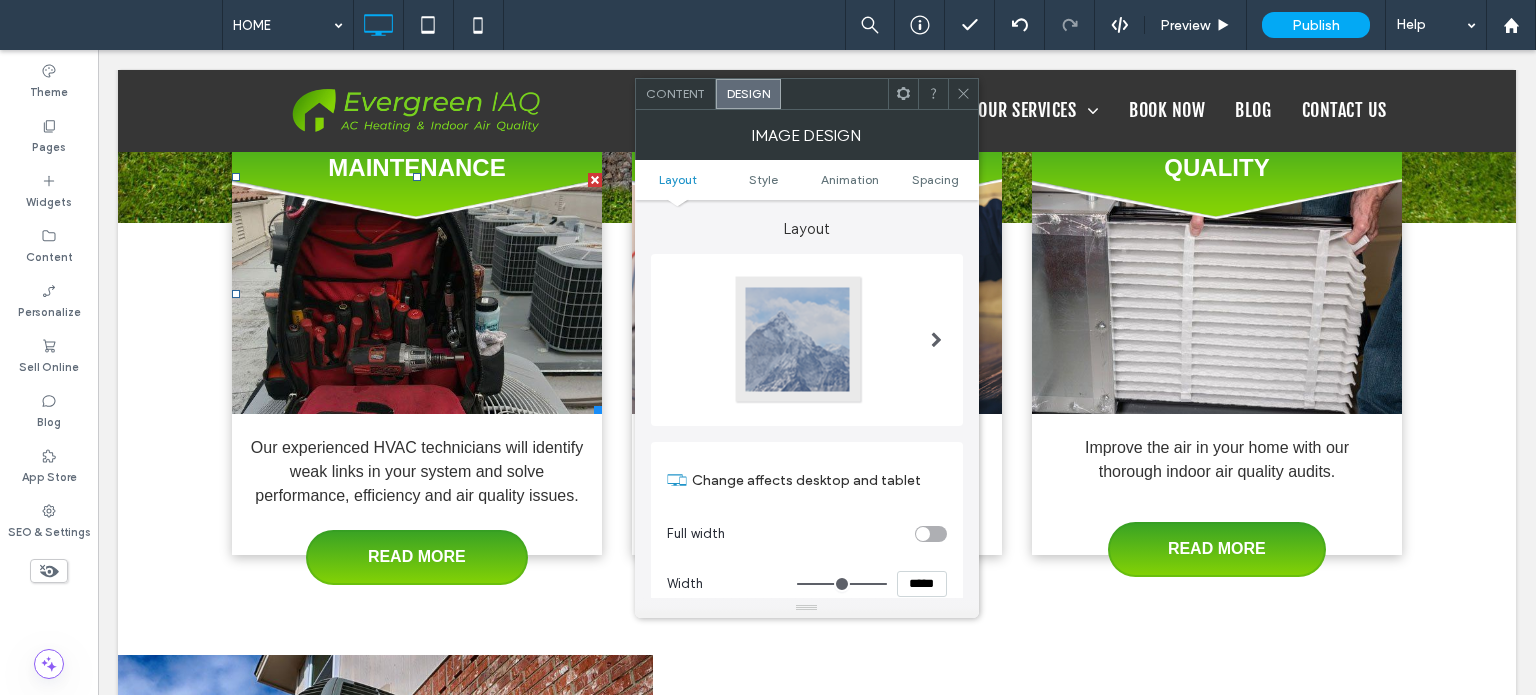scroll, scrollTop: 900, scrollLeft: 0, axis: vertical 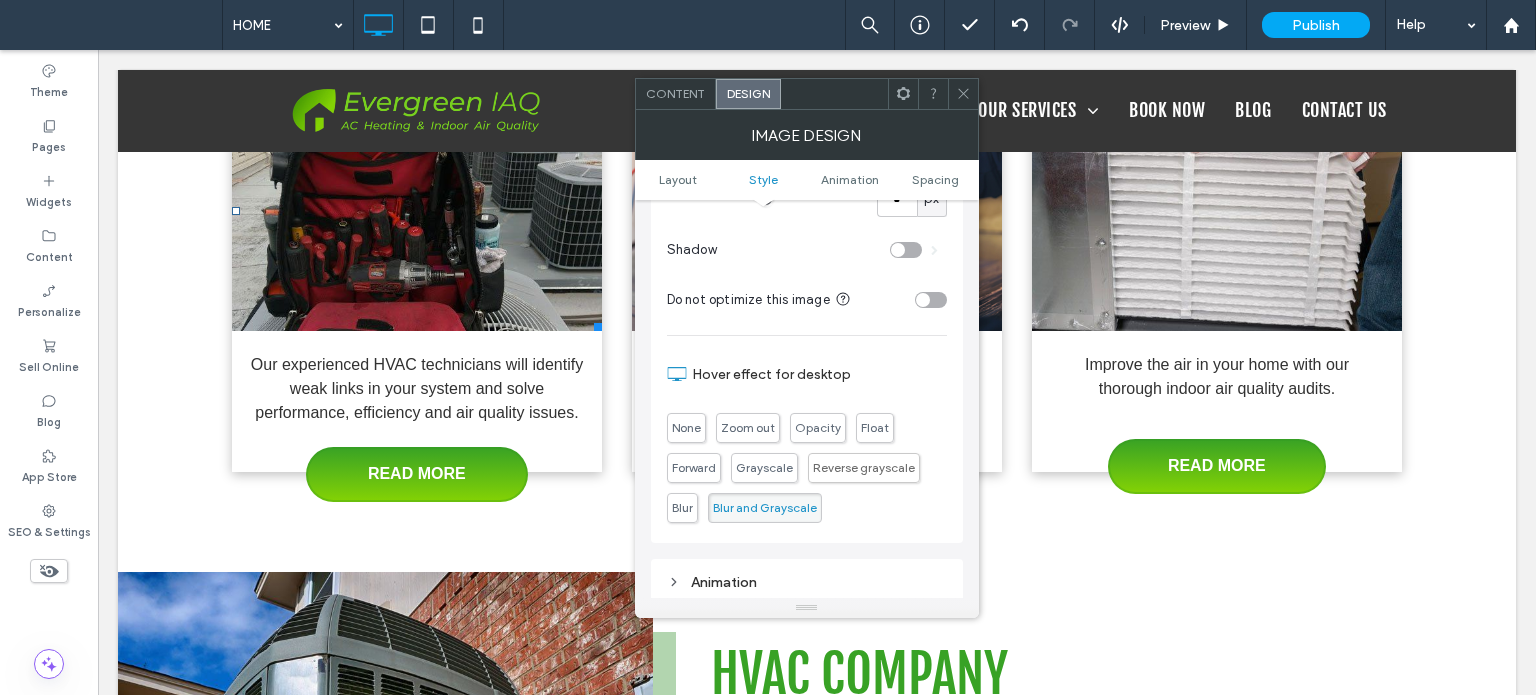 click at bounding box center (817, 111) 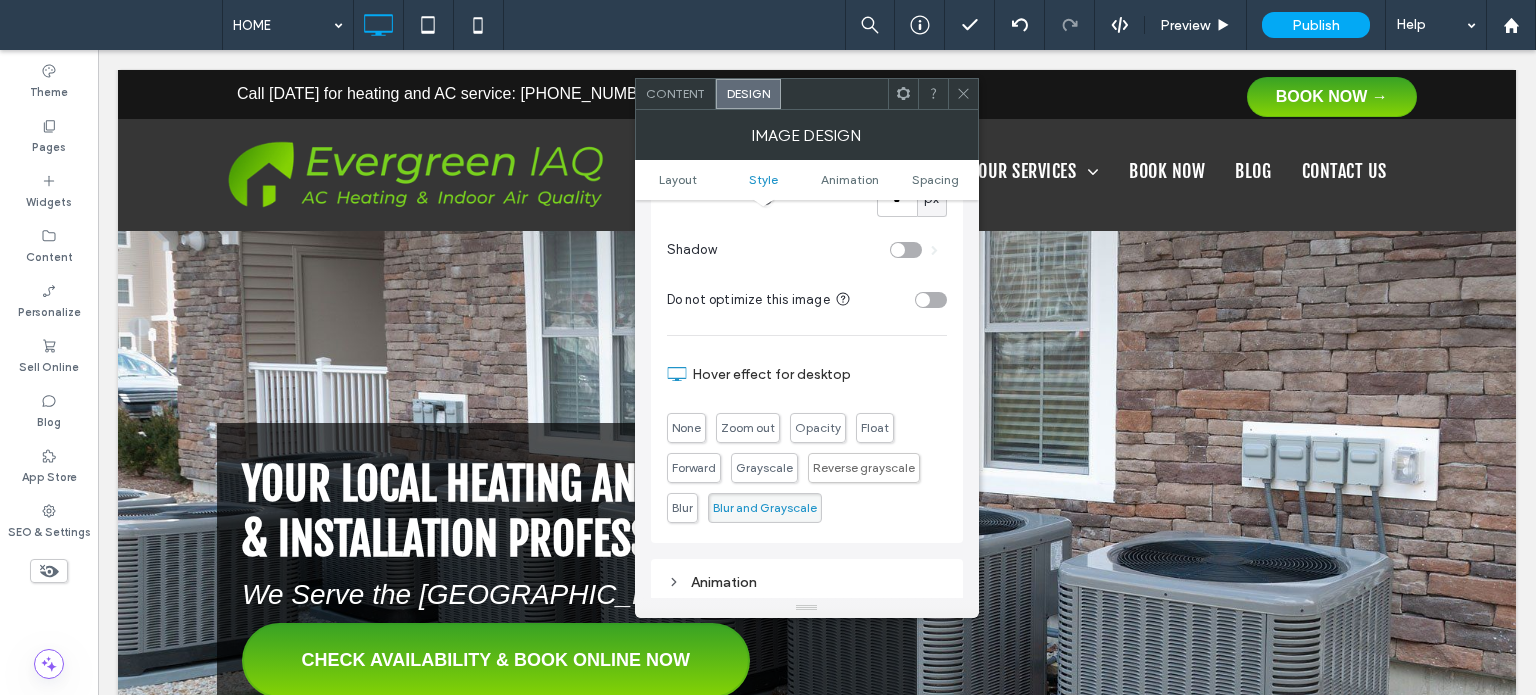 scroll, scrollTop: 0, scrollLeft: 0, axis: both 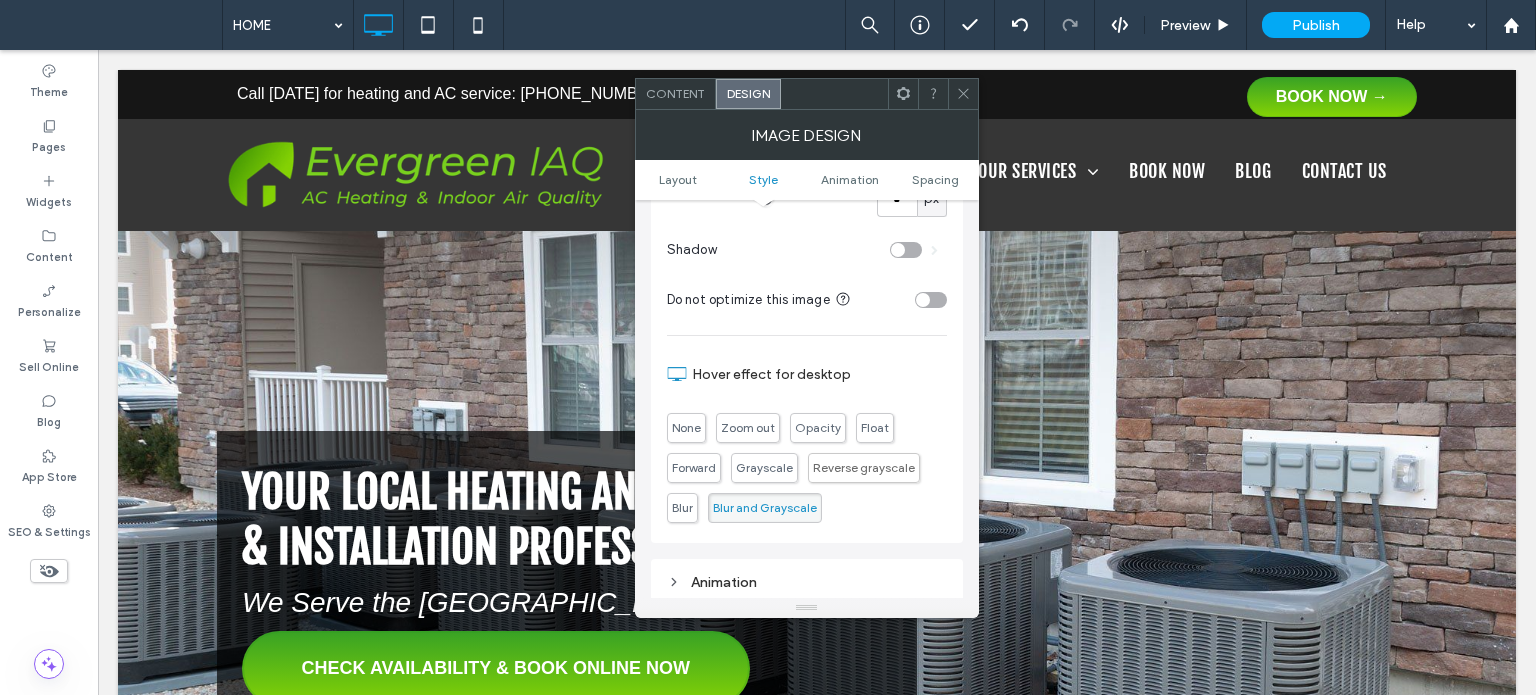 click 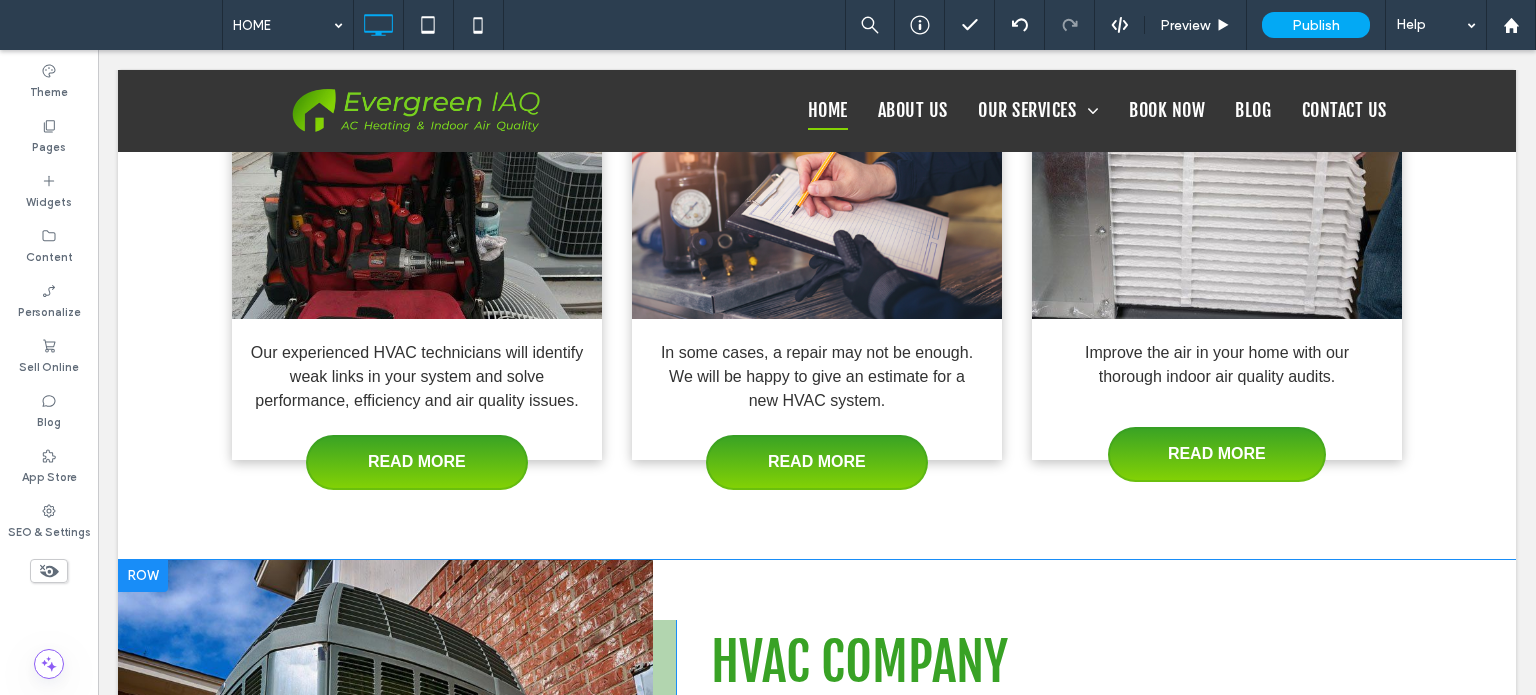 scroll, scrollTop: 1000, scrollLeft: 0, axis: vertical 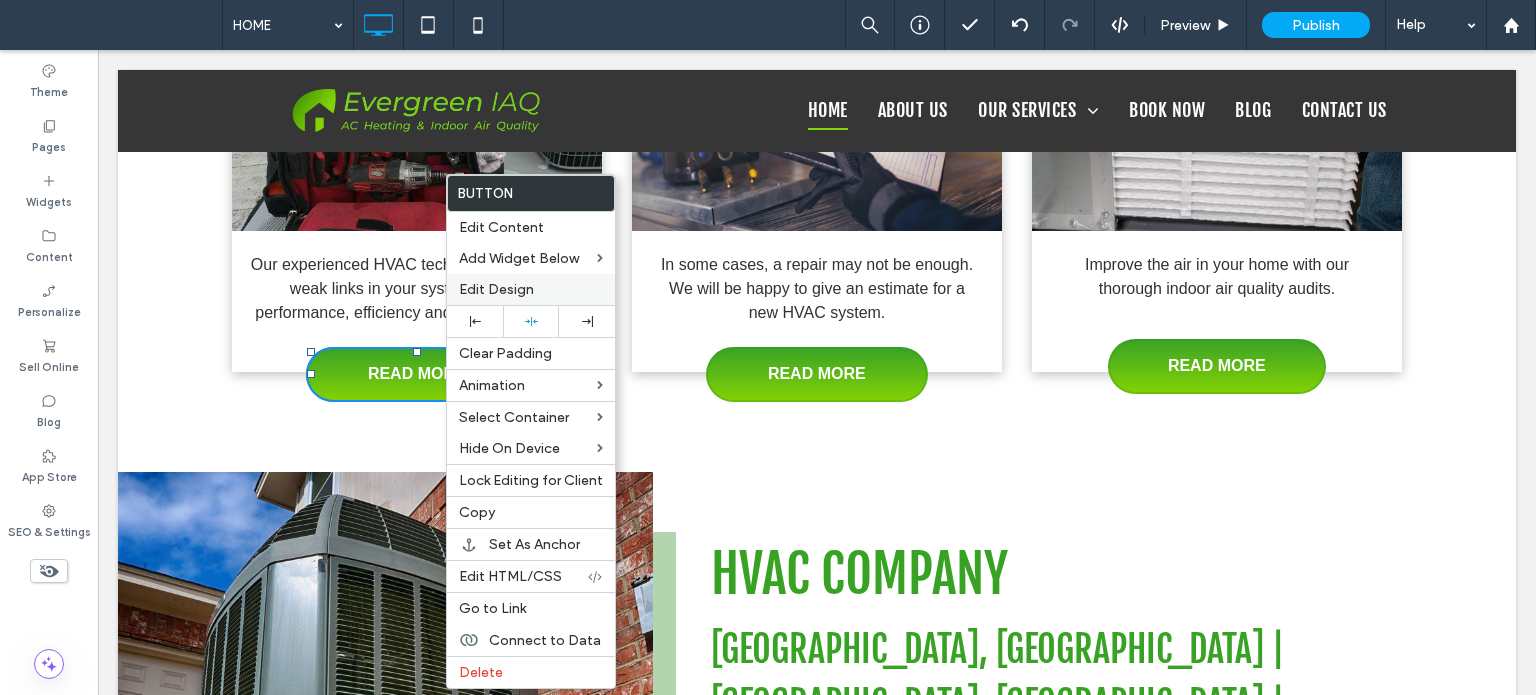 drag, startPoint x: 530, startPoint y: 289, endPoint x: 554, endPoint y: 283, distance: 24.738634 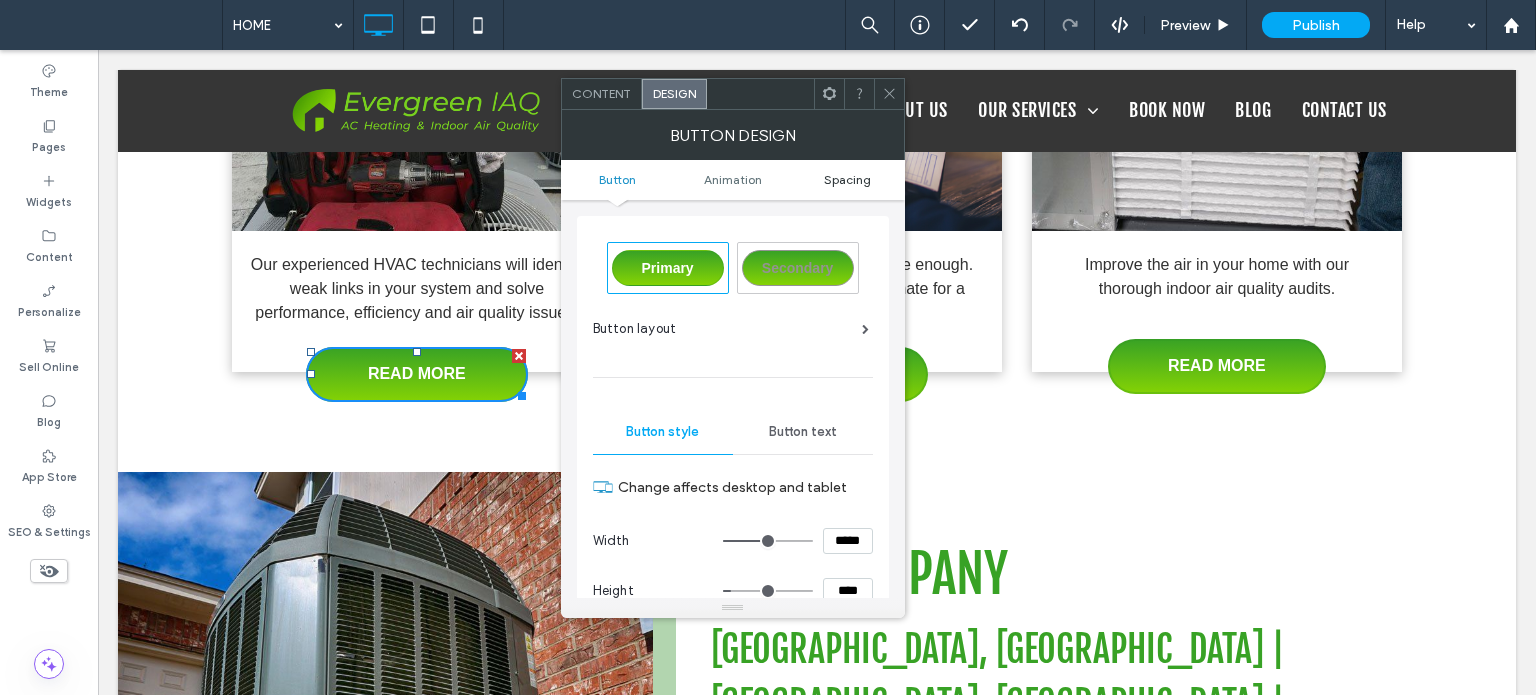 click on "Spacing" at bounding box center (847, 179) 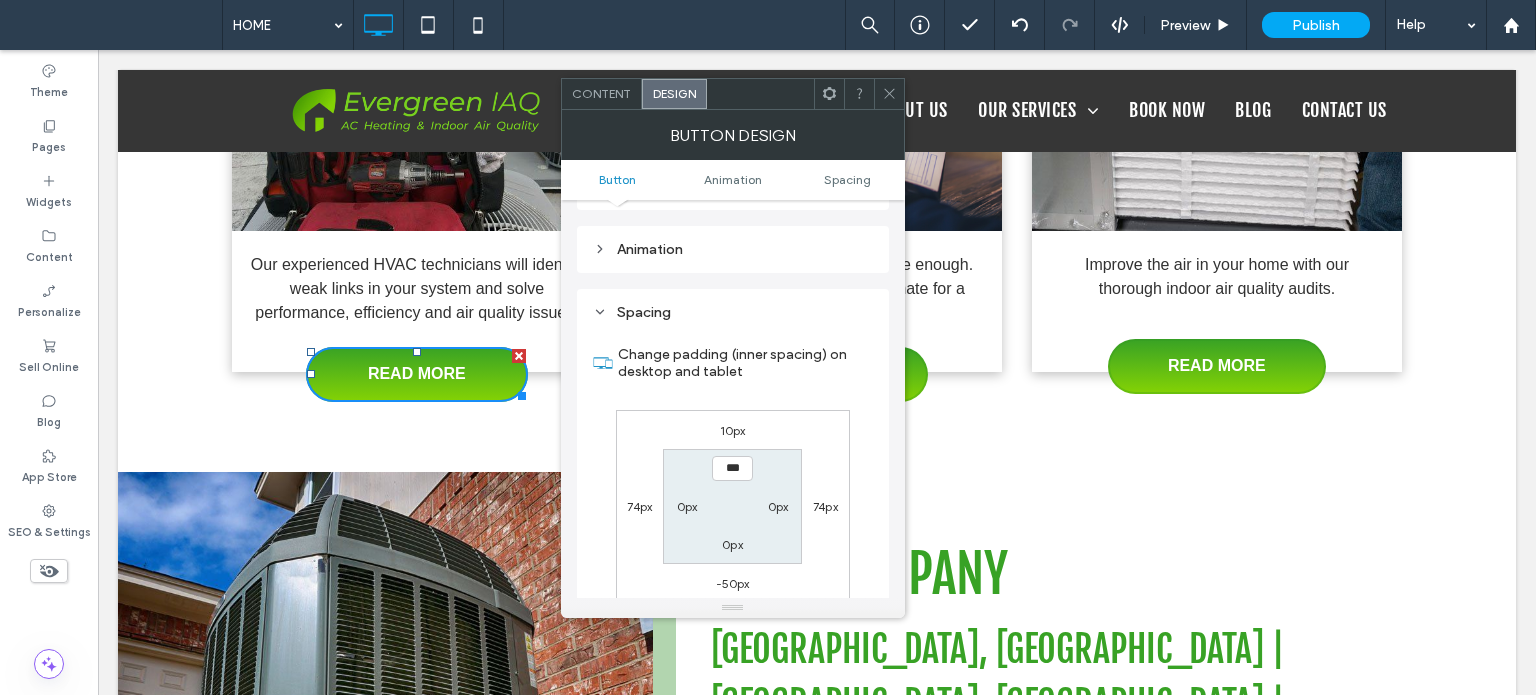 scroll, scrollTop: 936, scrollLeft: 0, axis: vertical 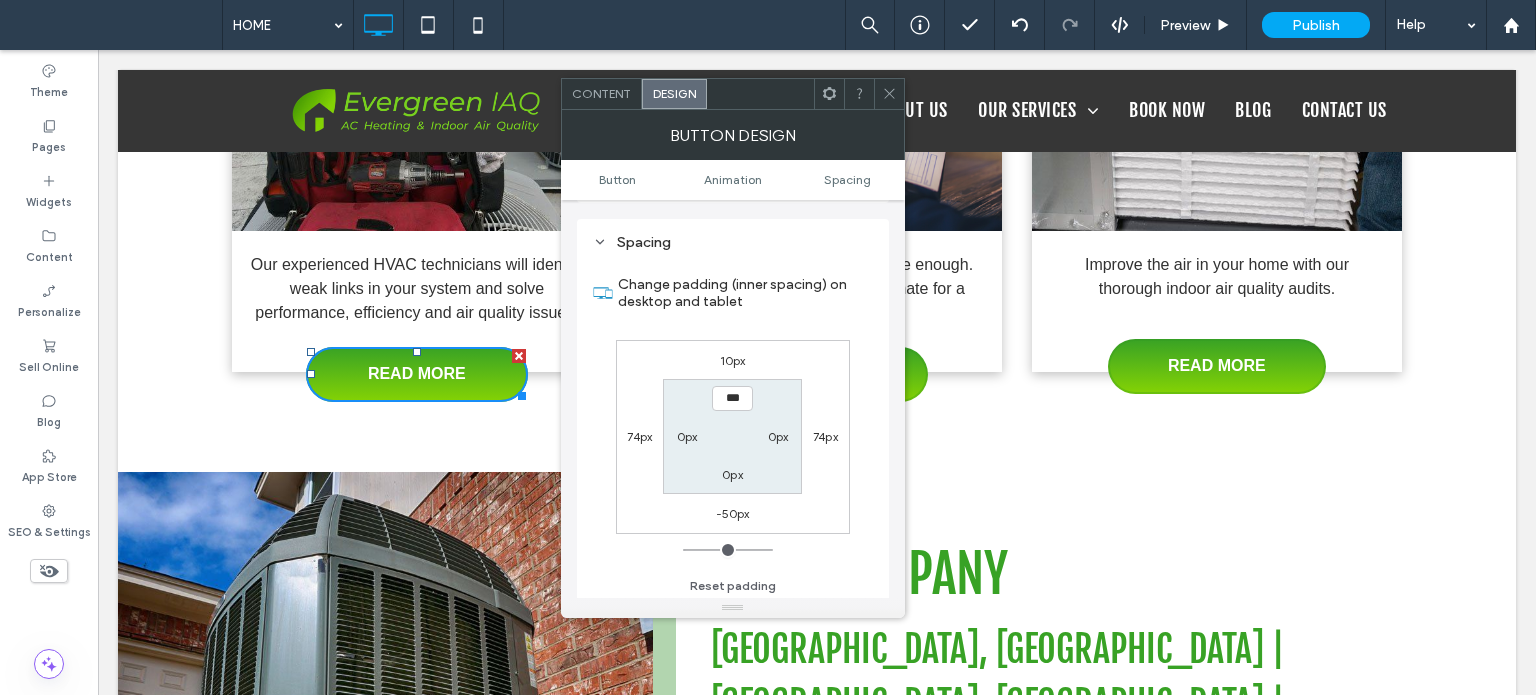 click at bounding box center (889, 94) 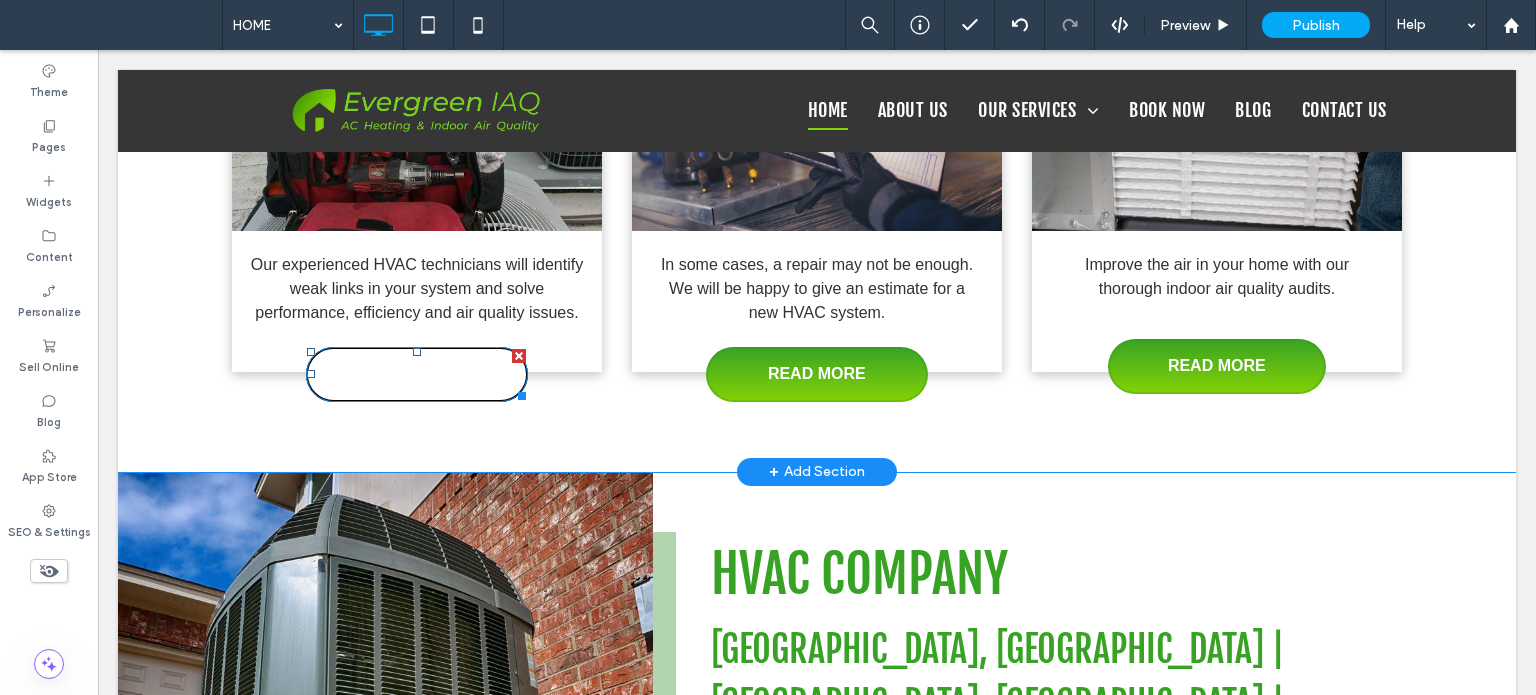 click on "READ MORE" at bounding box center (417, 374) 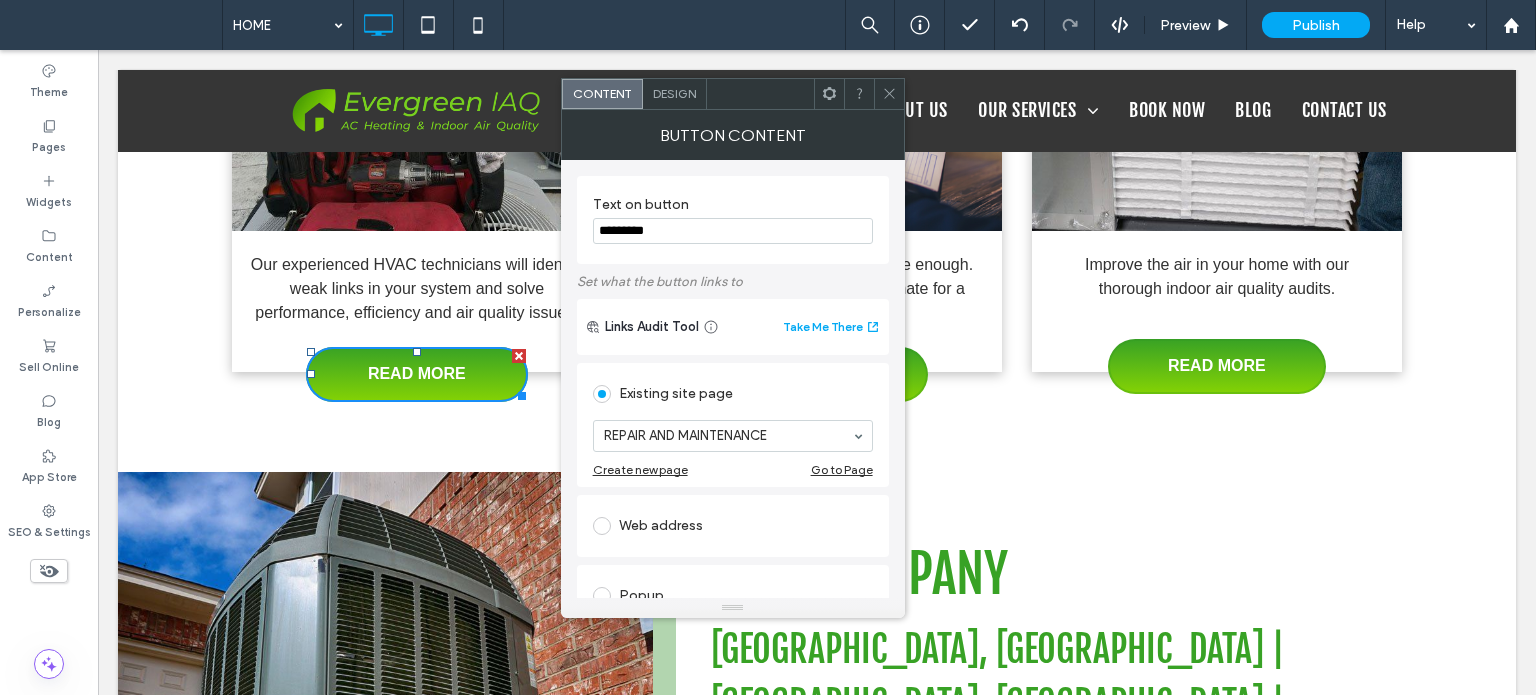 click on "Design" at bounding box center (674, 93) 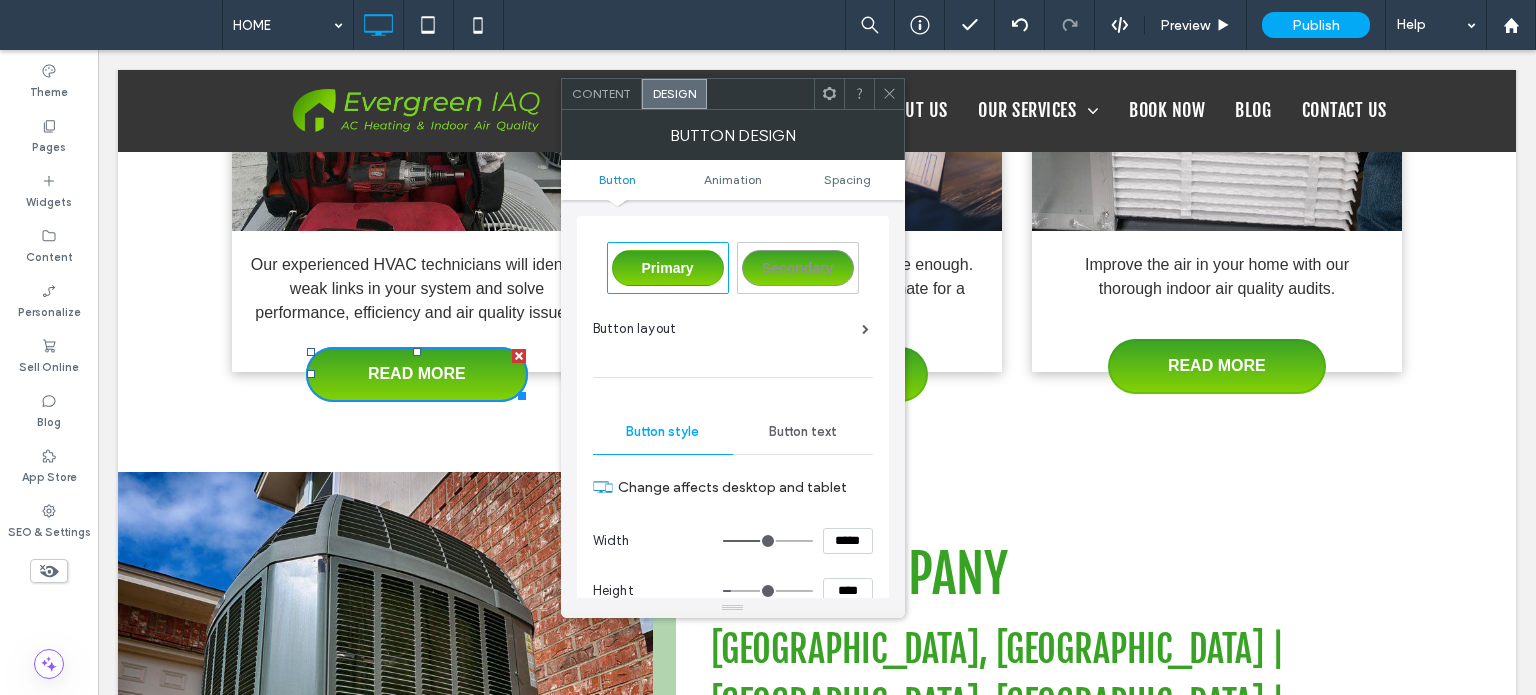 drag, startPoint x: 897, startPoint y: 92, endPoint x: 903, endPoint y: 139, distance: 47.38143 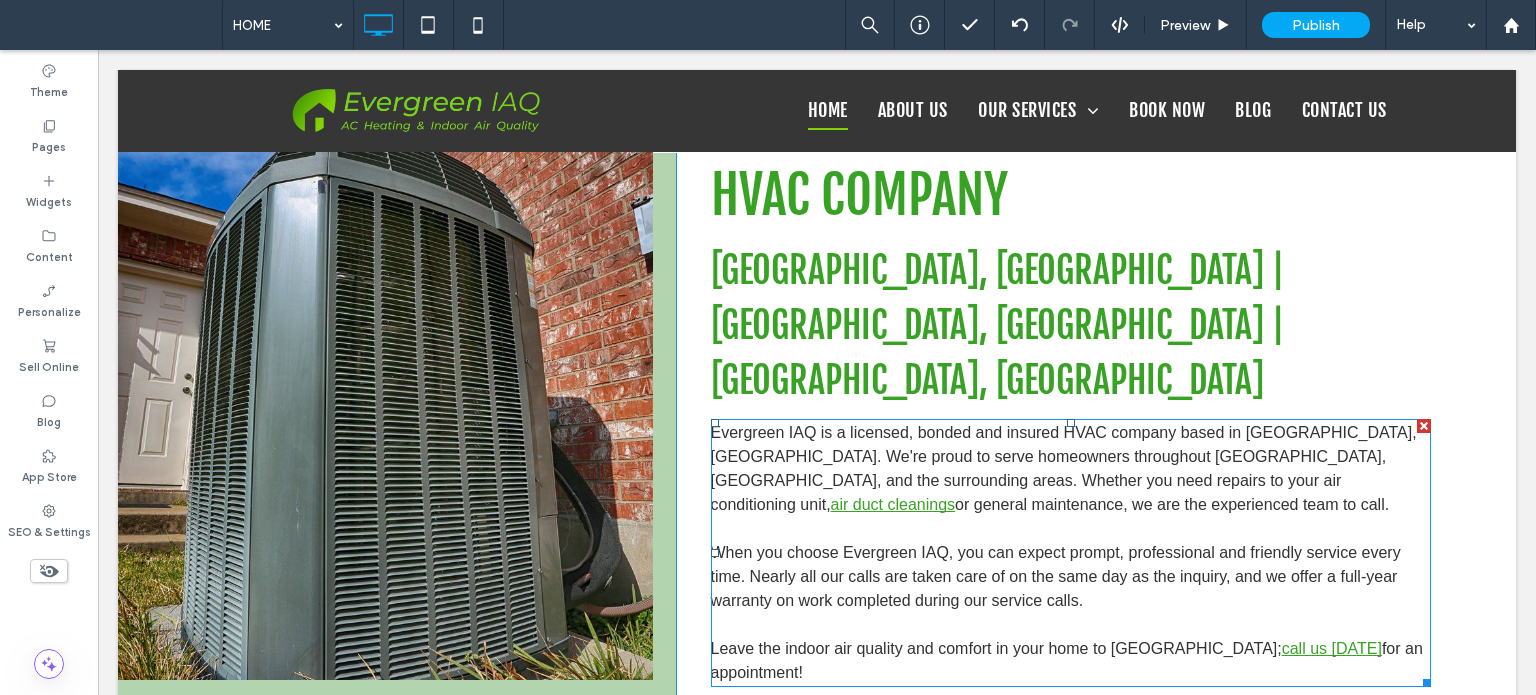 scroll, scrollTop: 1400, scrollLeft: 0, axis: vertical 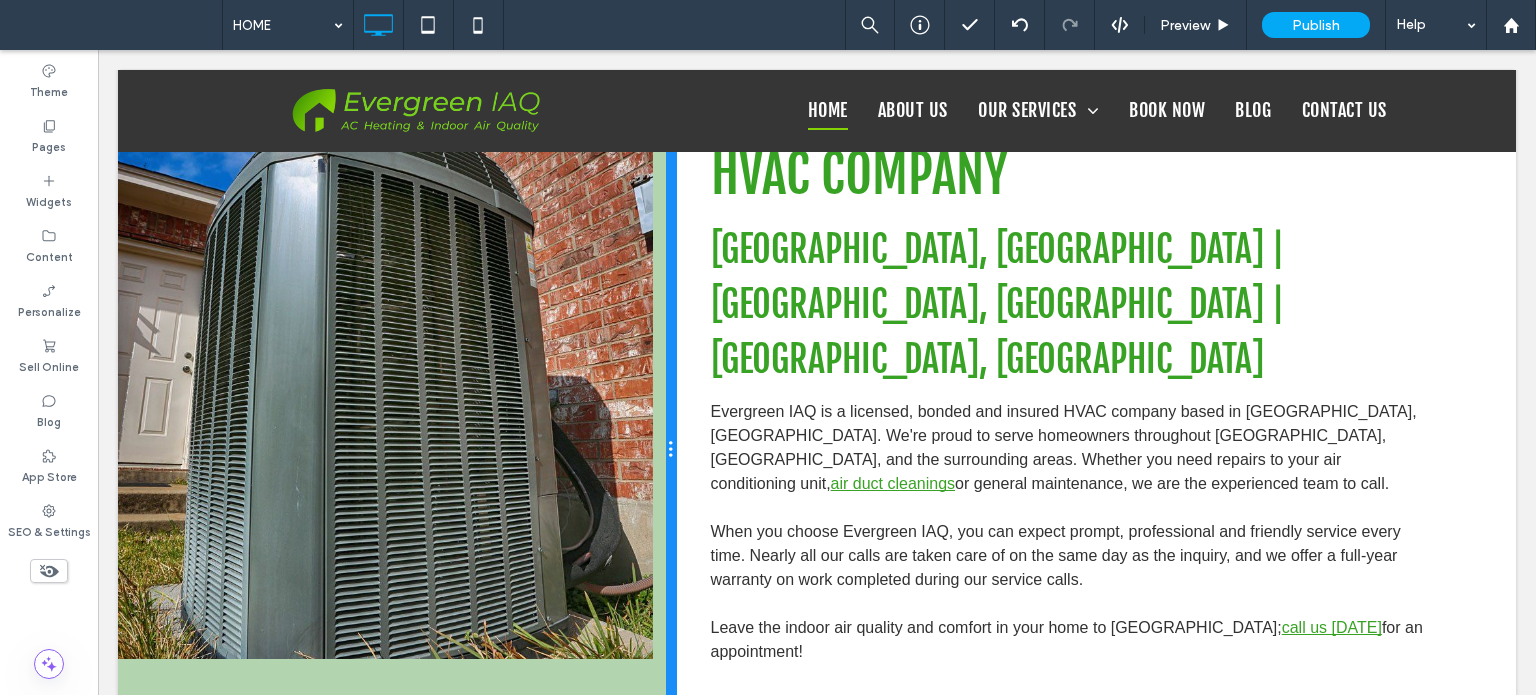 click at bounding box center (671, 450) 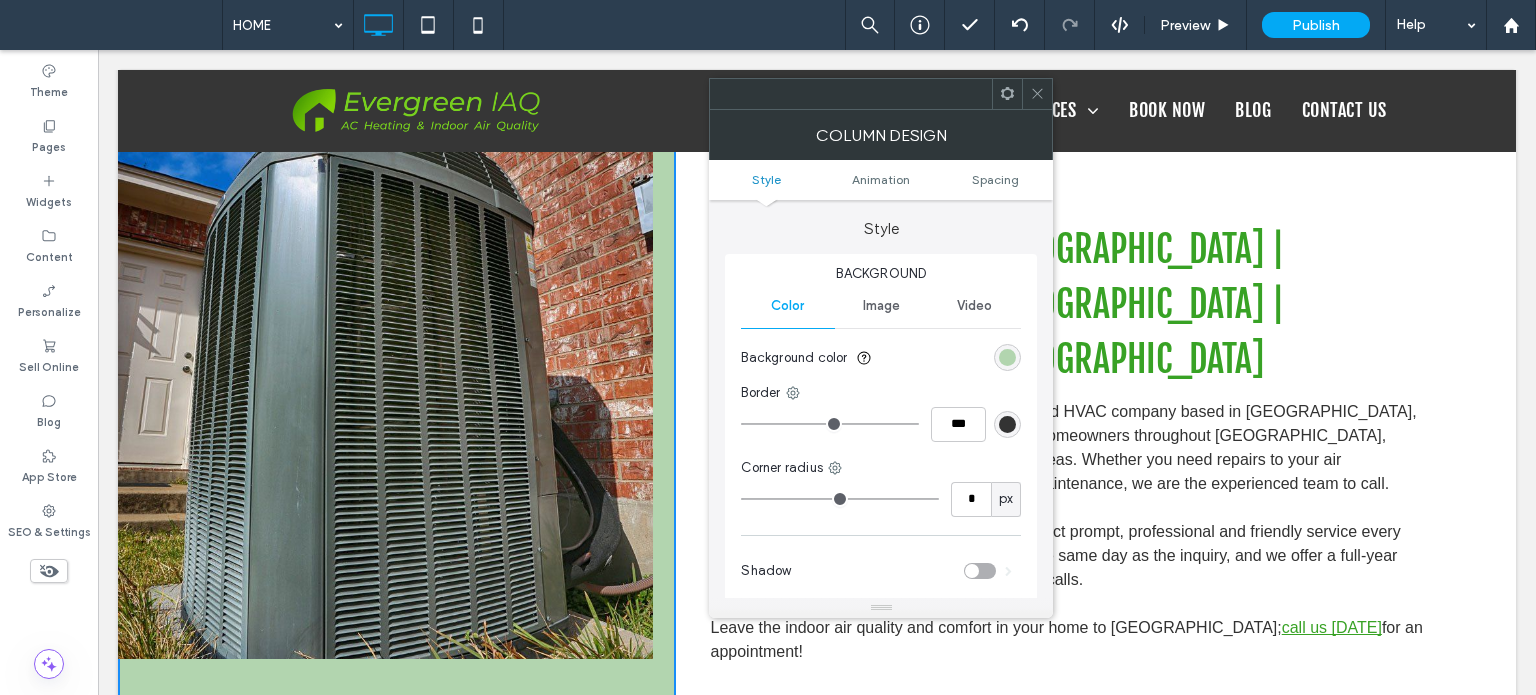 click on "Style Animation Spacing" at bounding box center [881, 180] 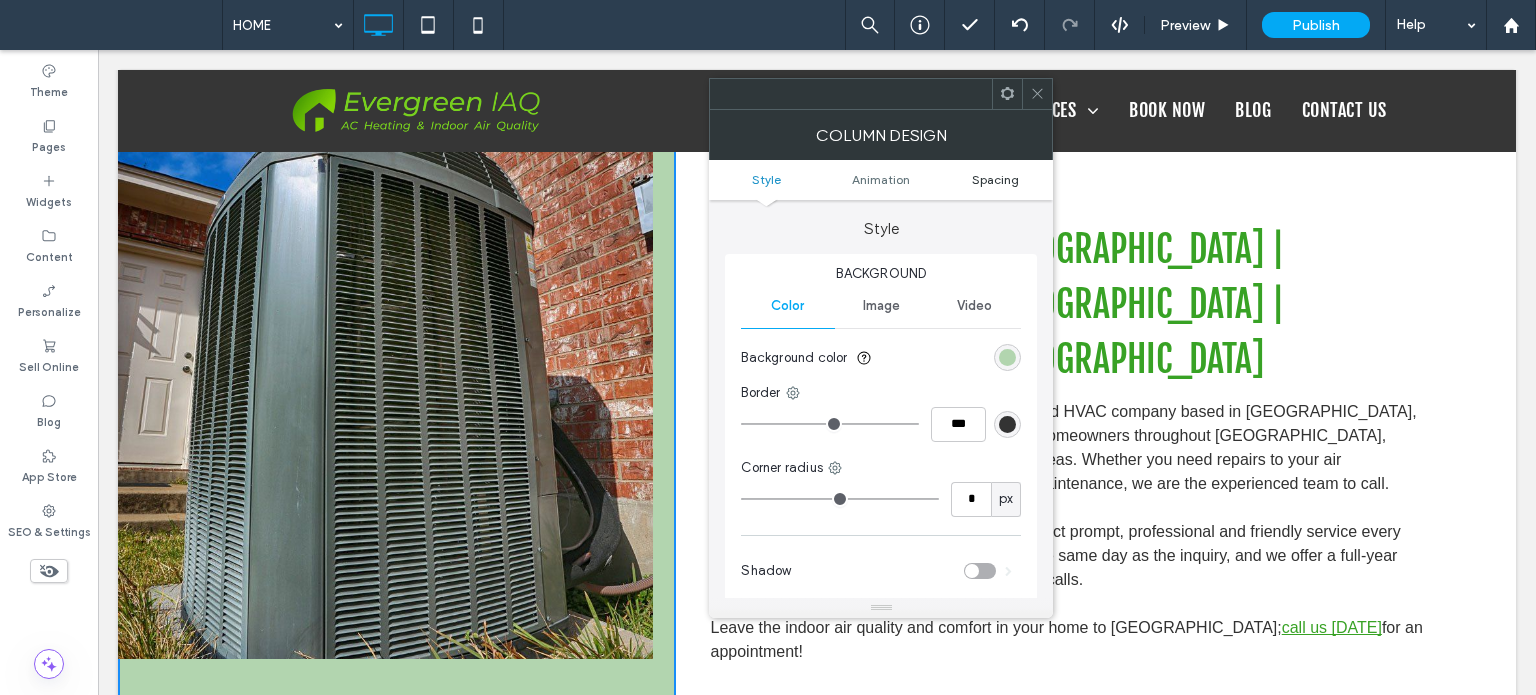 click on "Spacing" at bounding box center [995, 179] 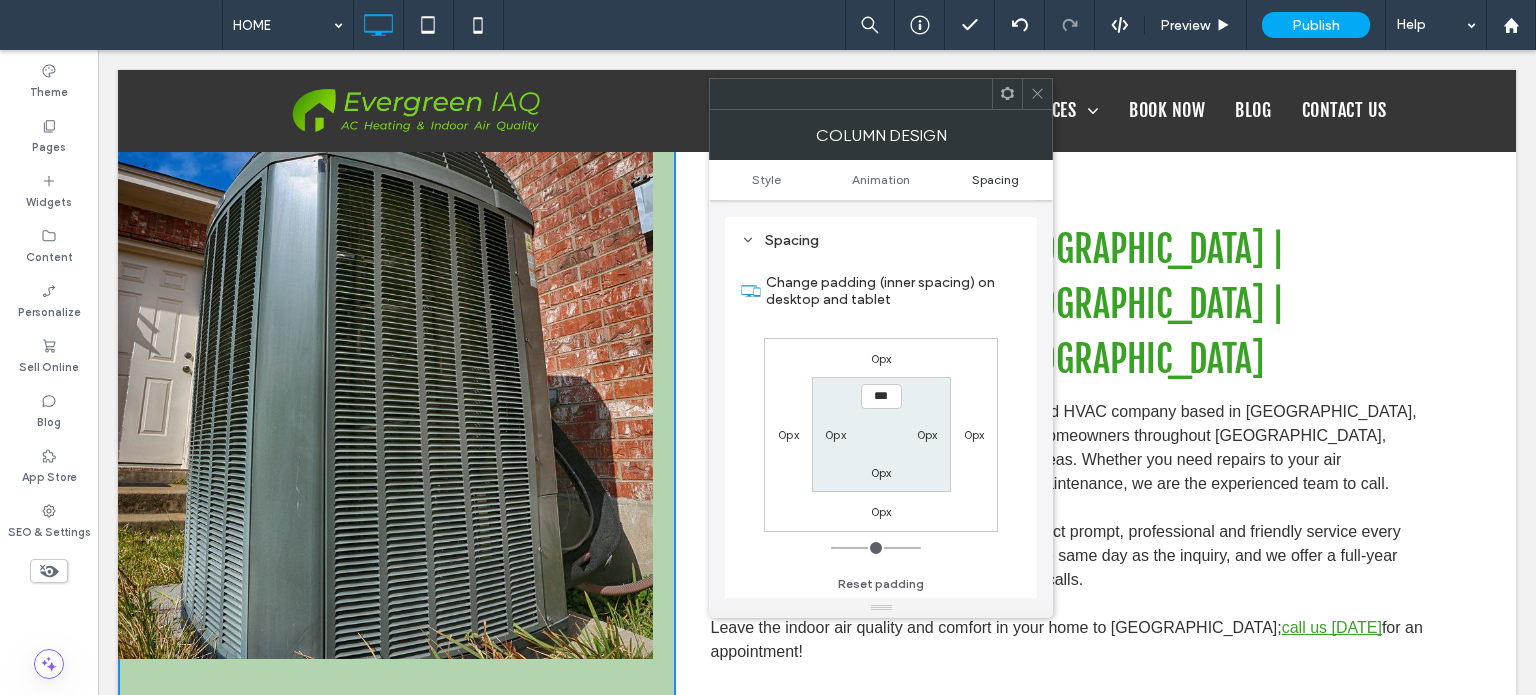 scroll, scrollTop: 468, scrollLeft: 0, axis: vertical 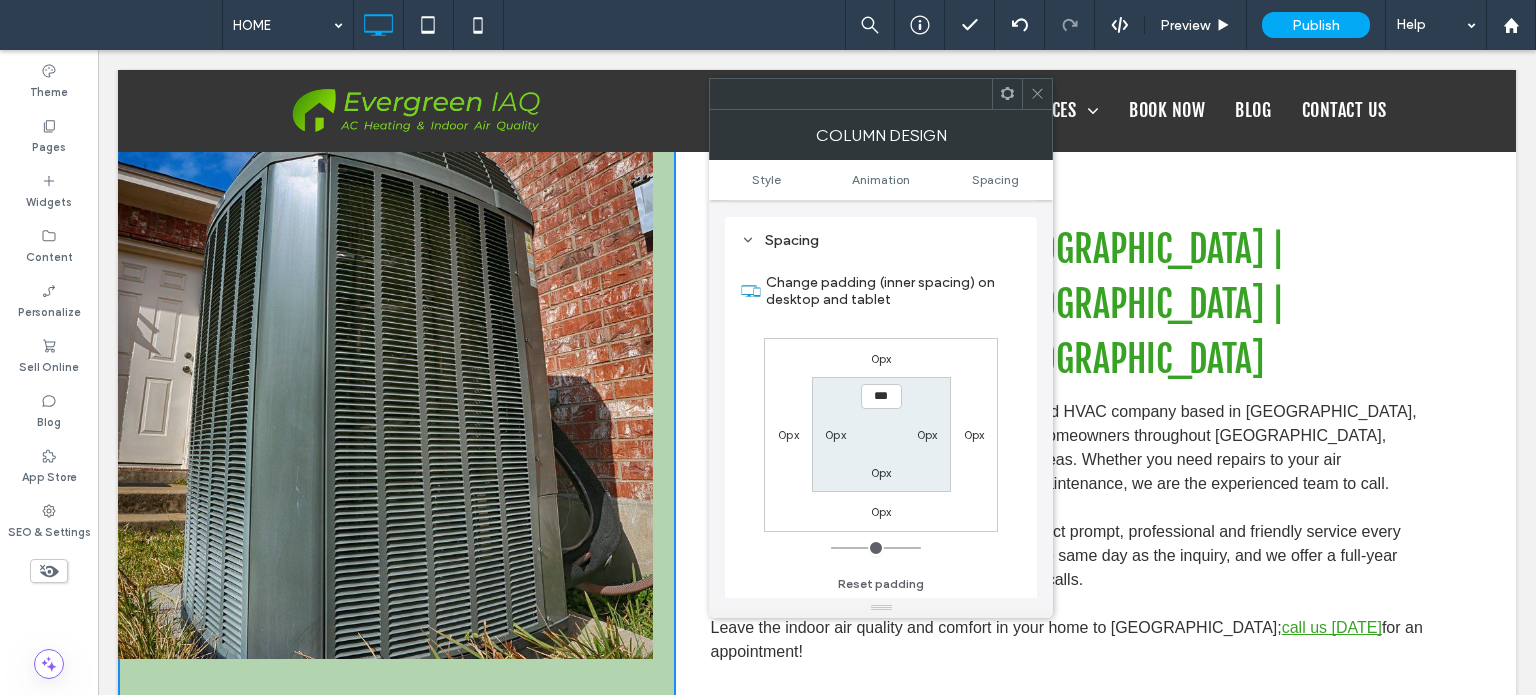 click at bounding box center (1037, 94) 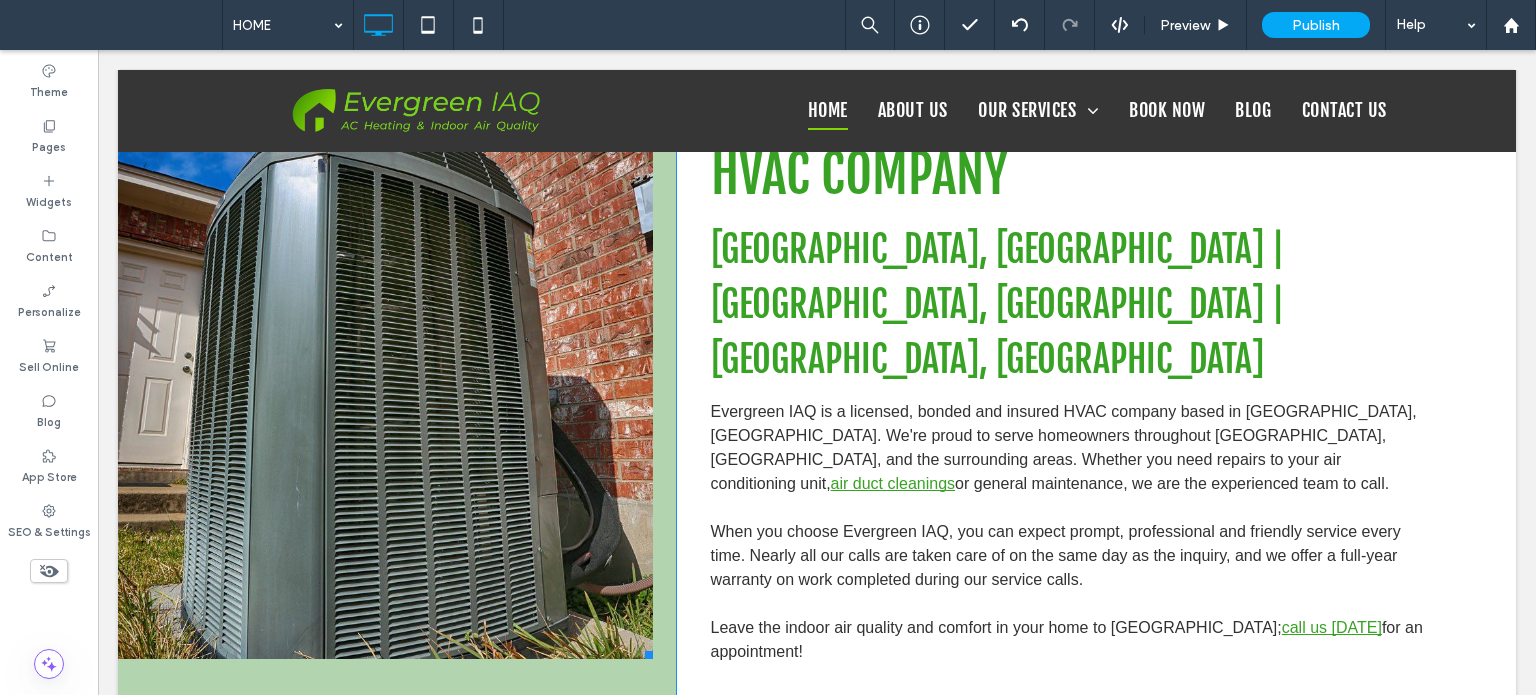 click at bounding box center [378, 365] 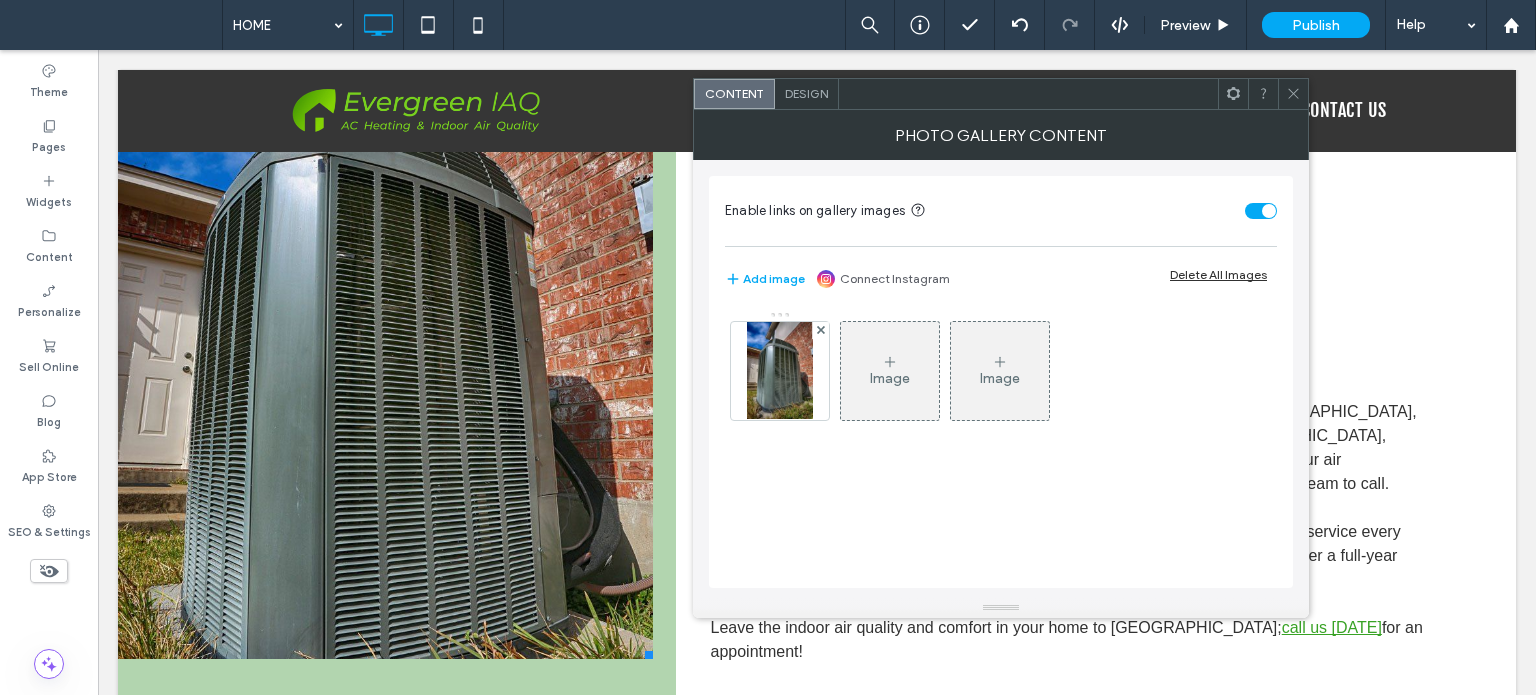 click 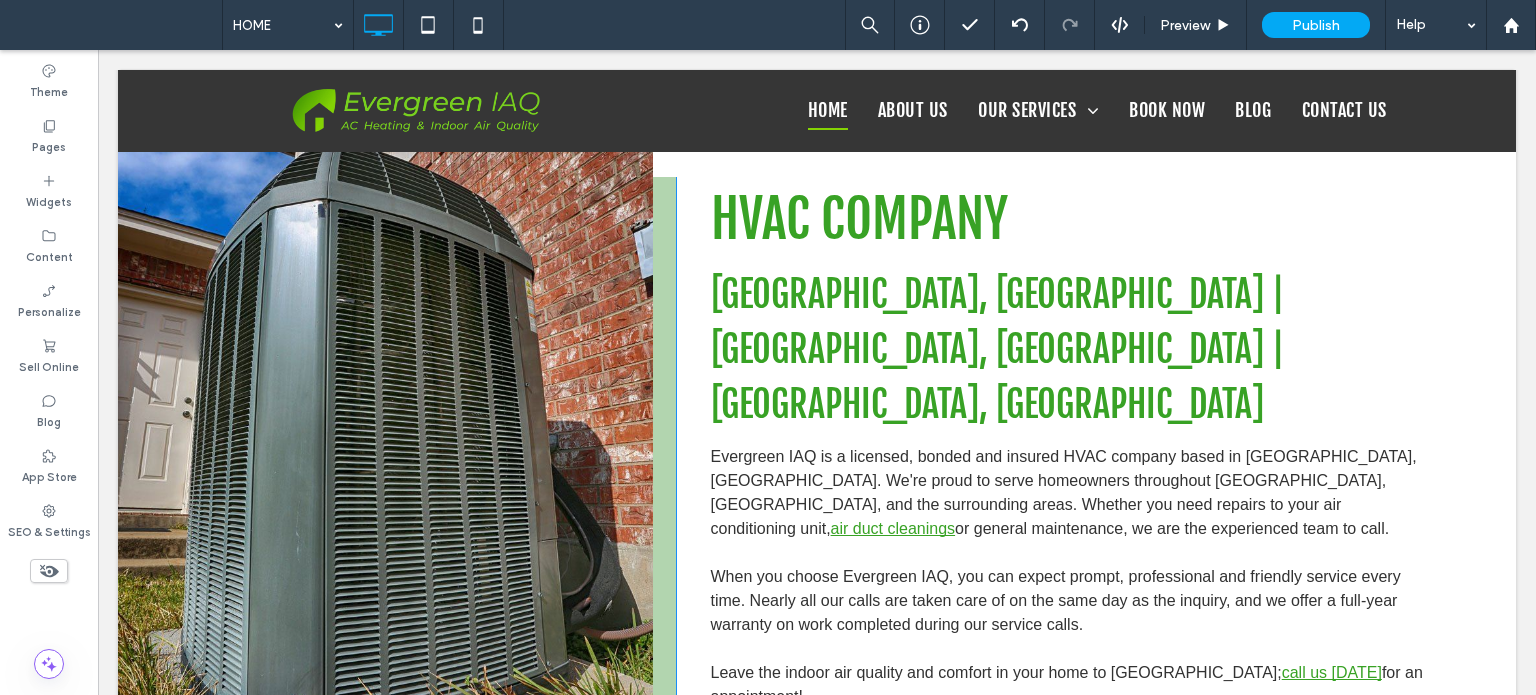 scroll, scrollTop: 1200, scrollLeft: 0, axis: vertical 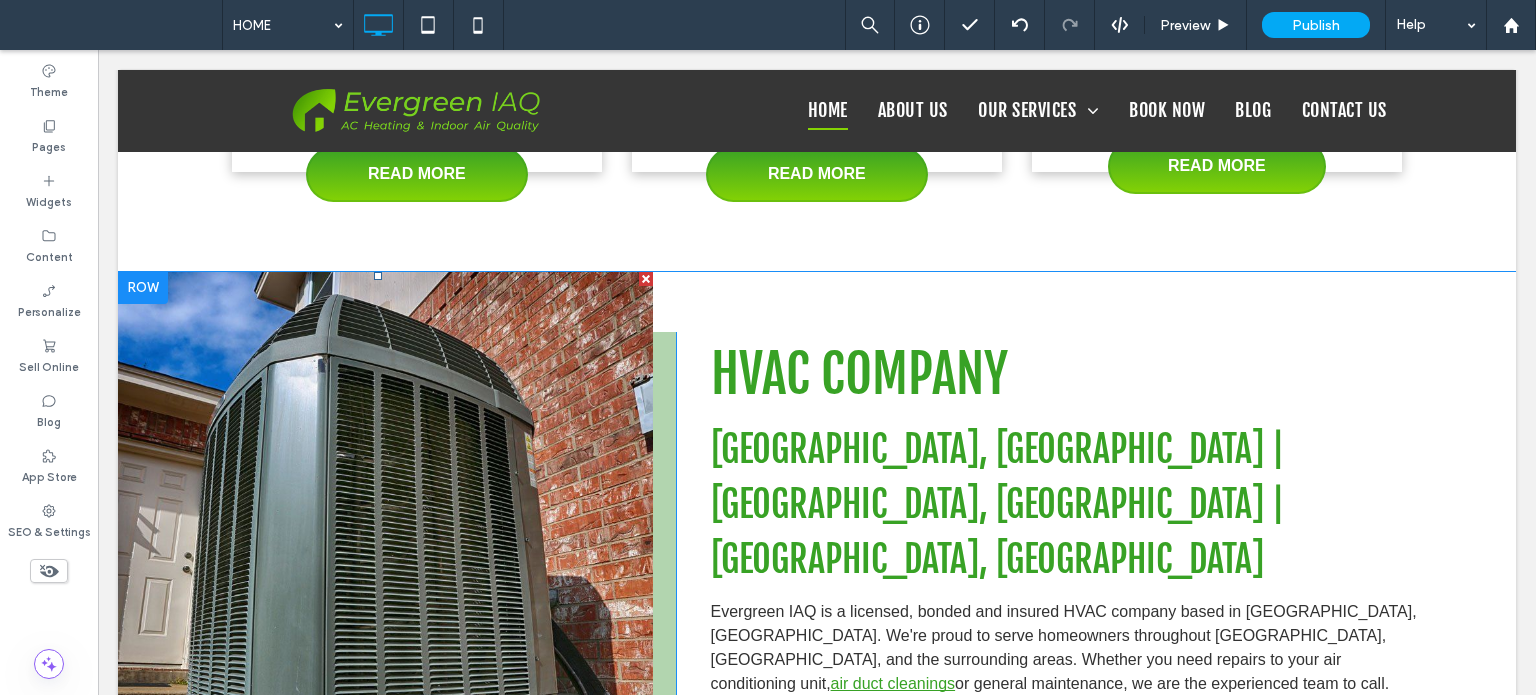 click at bounding box center [378, 565] 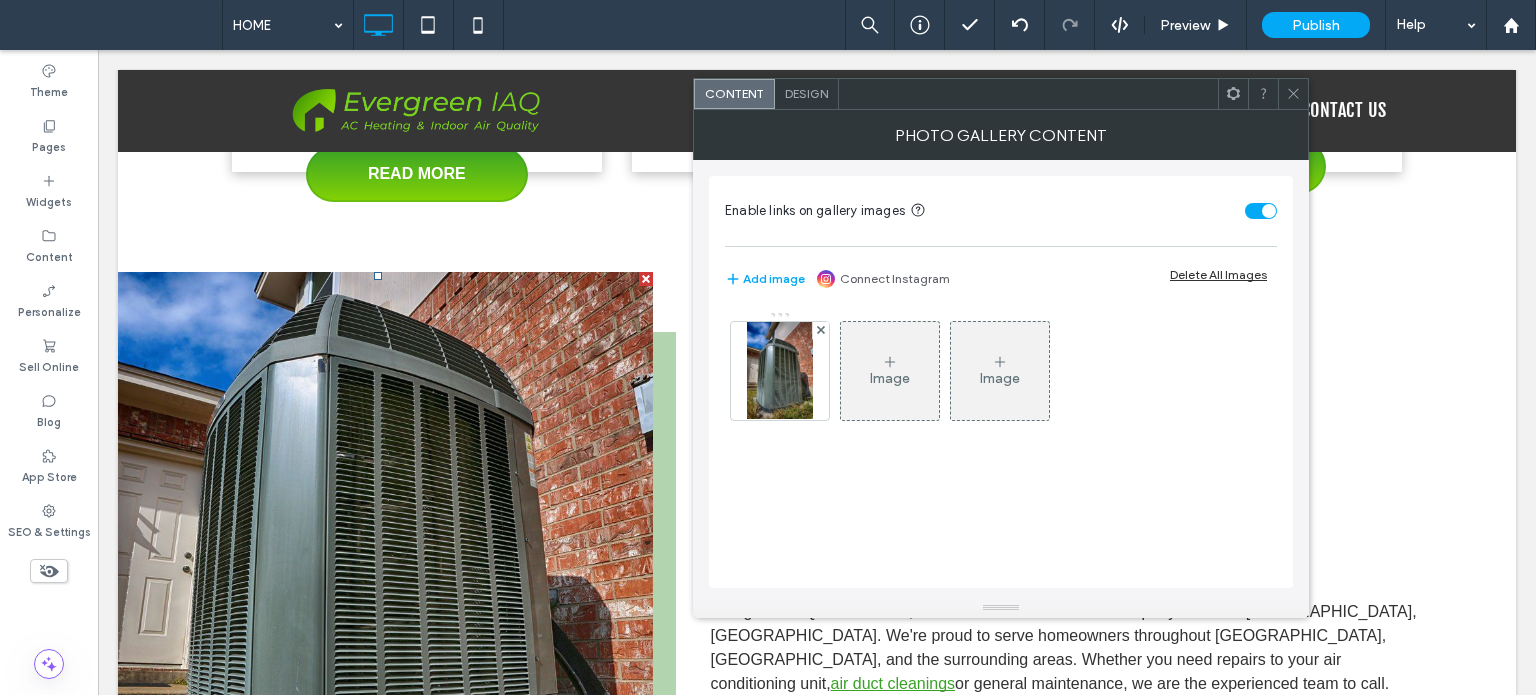 click on "Design" at bounding box center [807, 94] 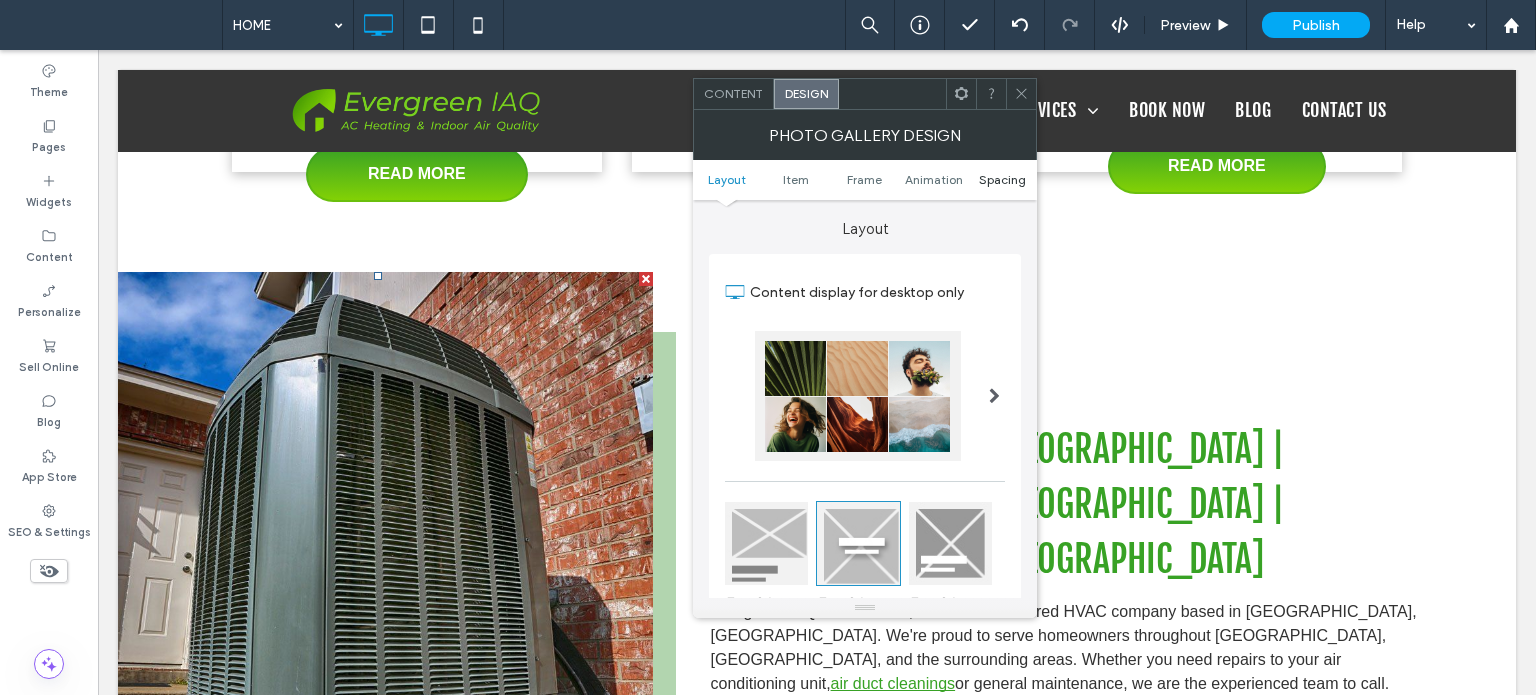click on "Spacing" at bounding box center (1002, 179) 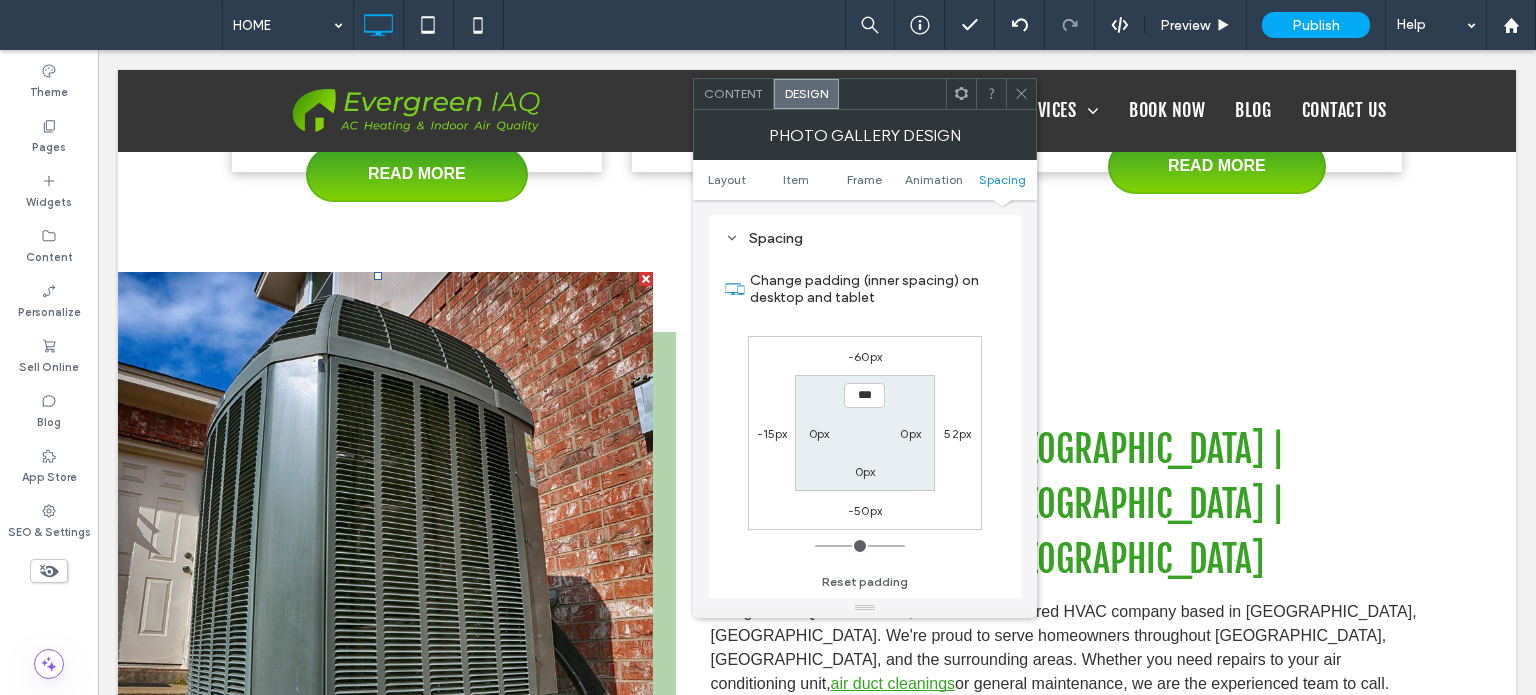 scroll, scrollTop: 1007, scrollLeft: 0, axis: vertical 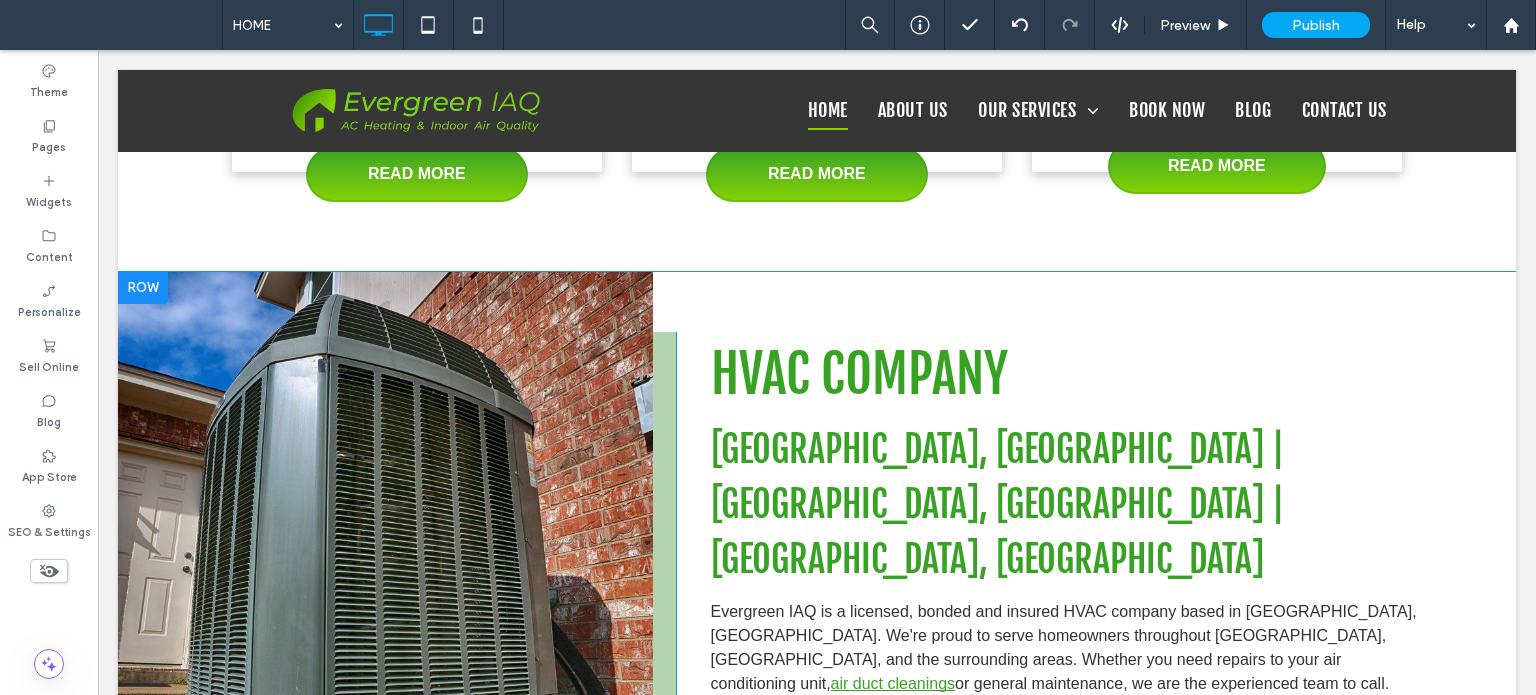 click on "City skyline
Photo By: [PERSON_NAME]
Button
Click To Paste" at bounding box center (397, 650) 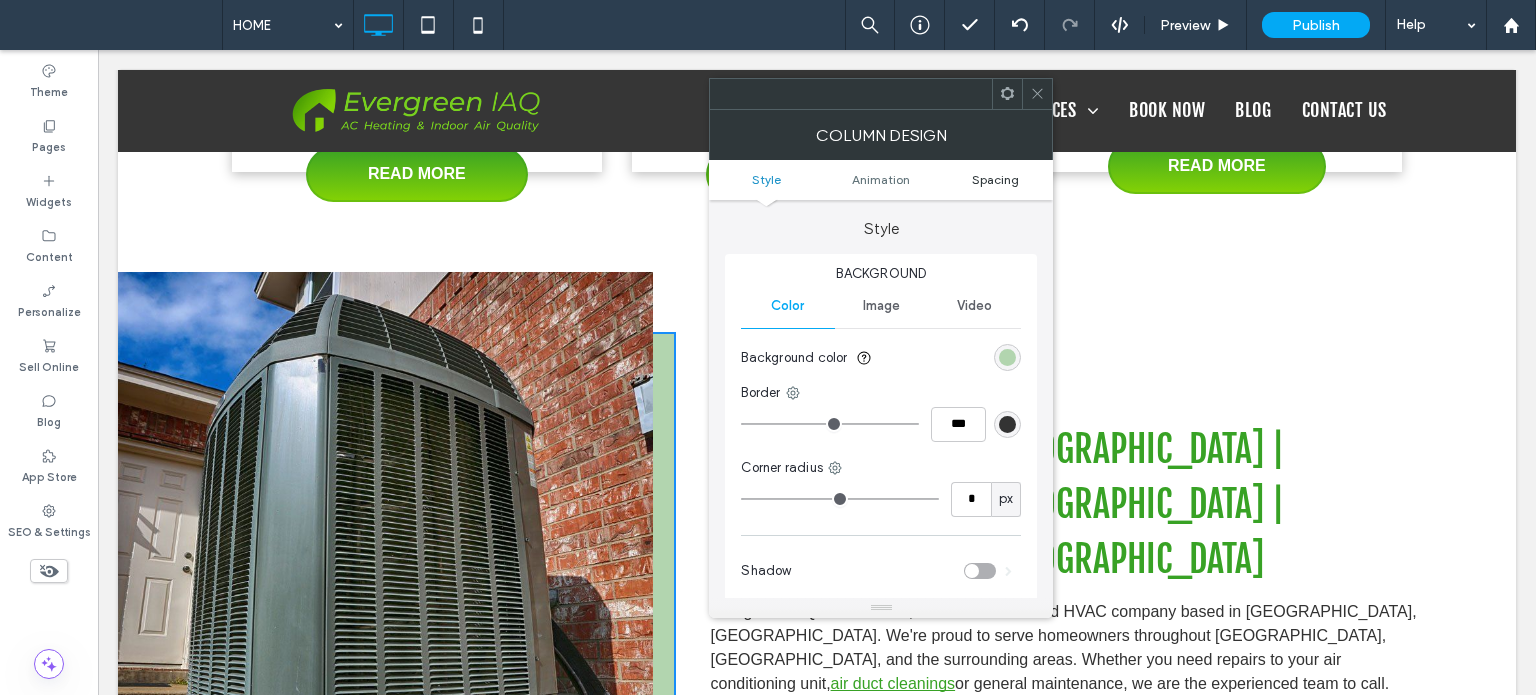click on "Spacing" at bounding box center [995, 179] 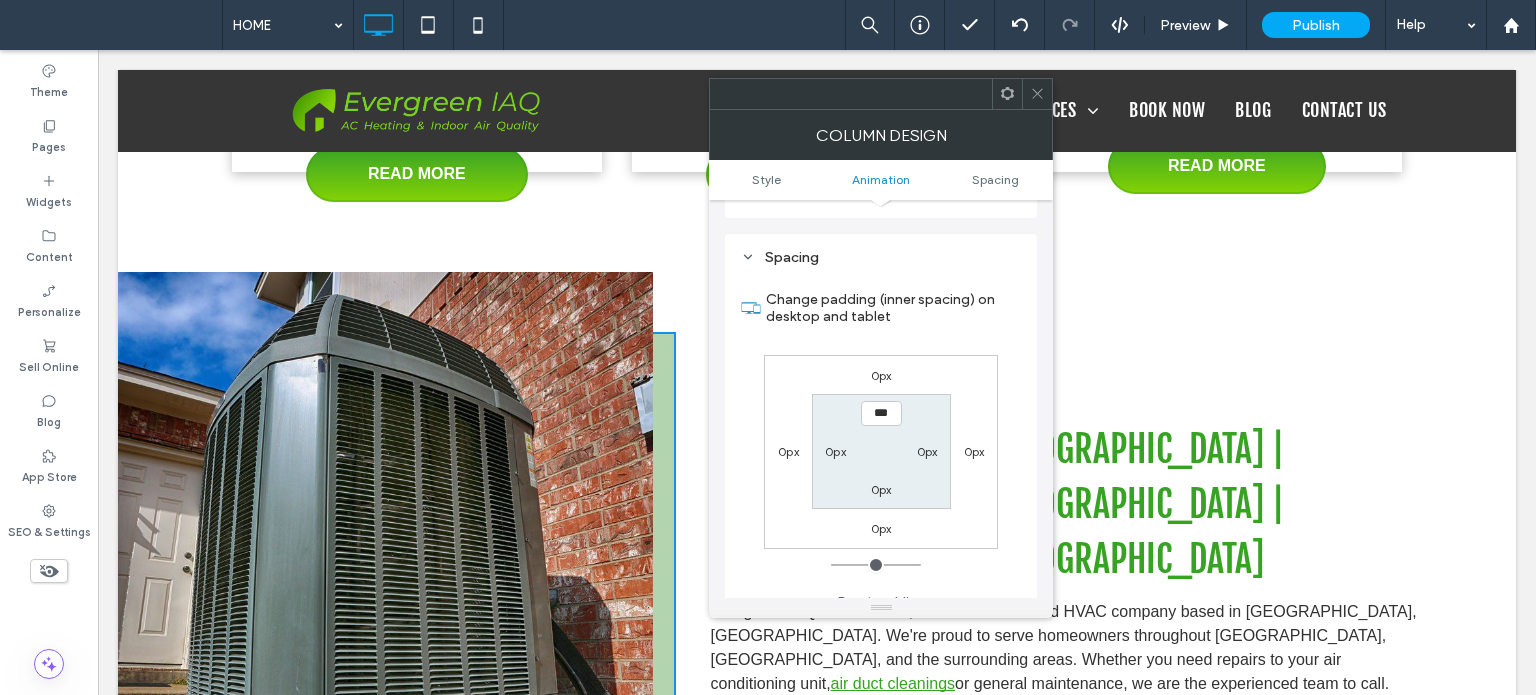 scroll, scrollTop: 468, scrollLeft: 0, axis: vertical 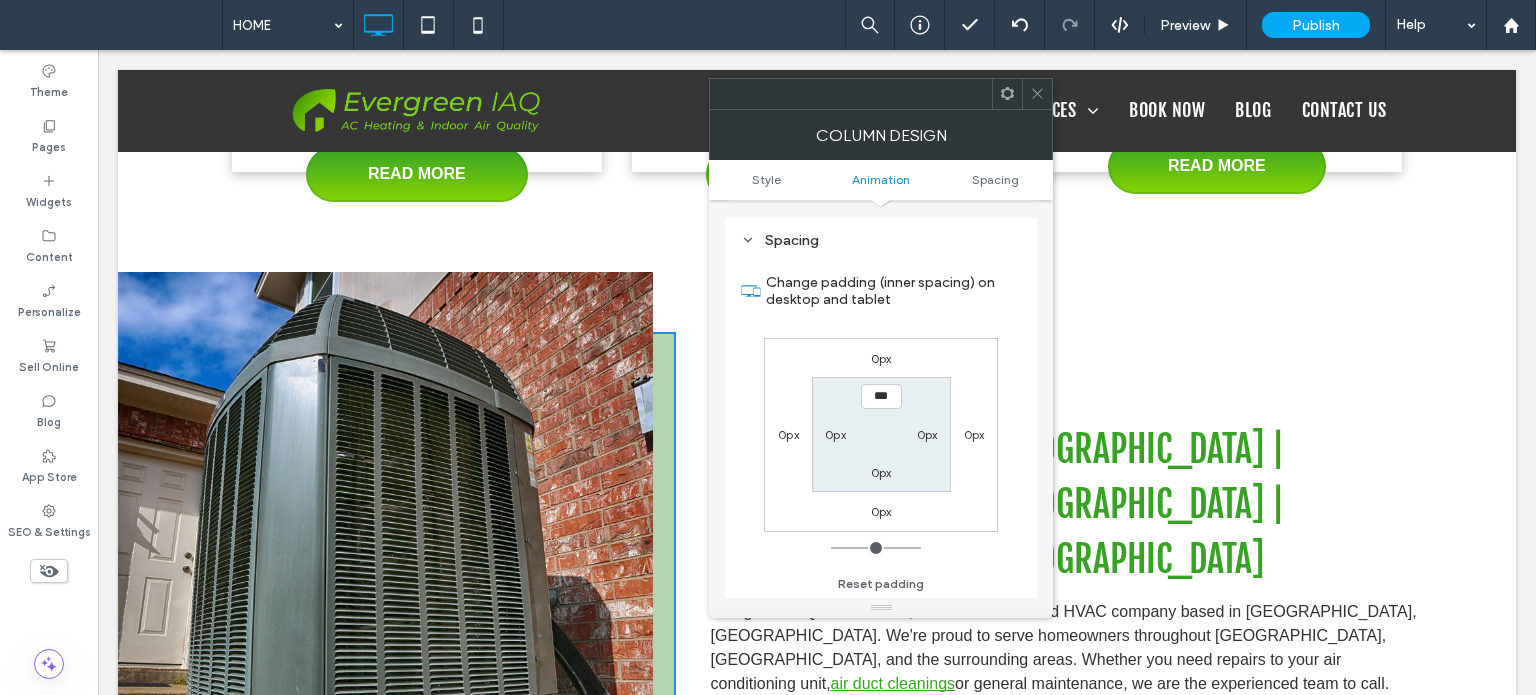click at bounding box center [1037, 94] 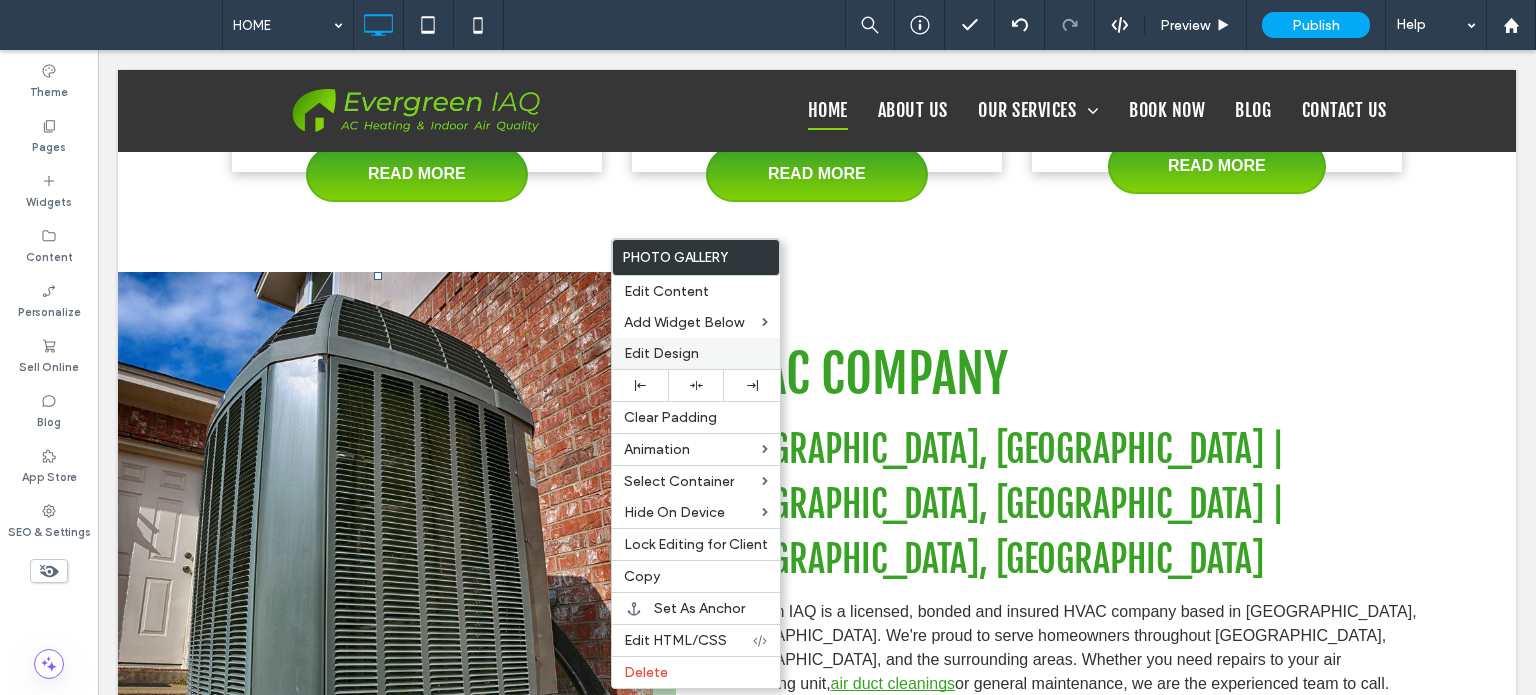 click on "Edit Design" at bounding box center (696, 353) 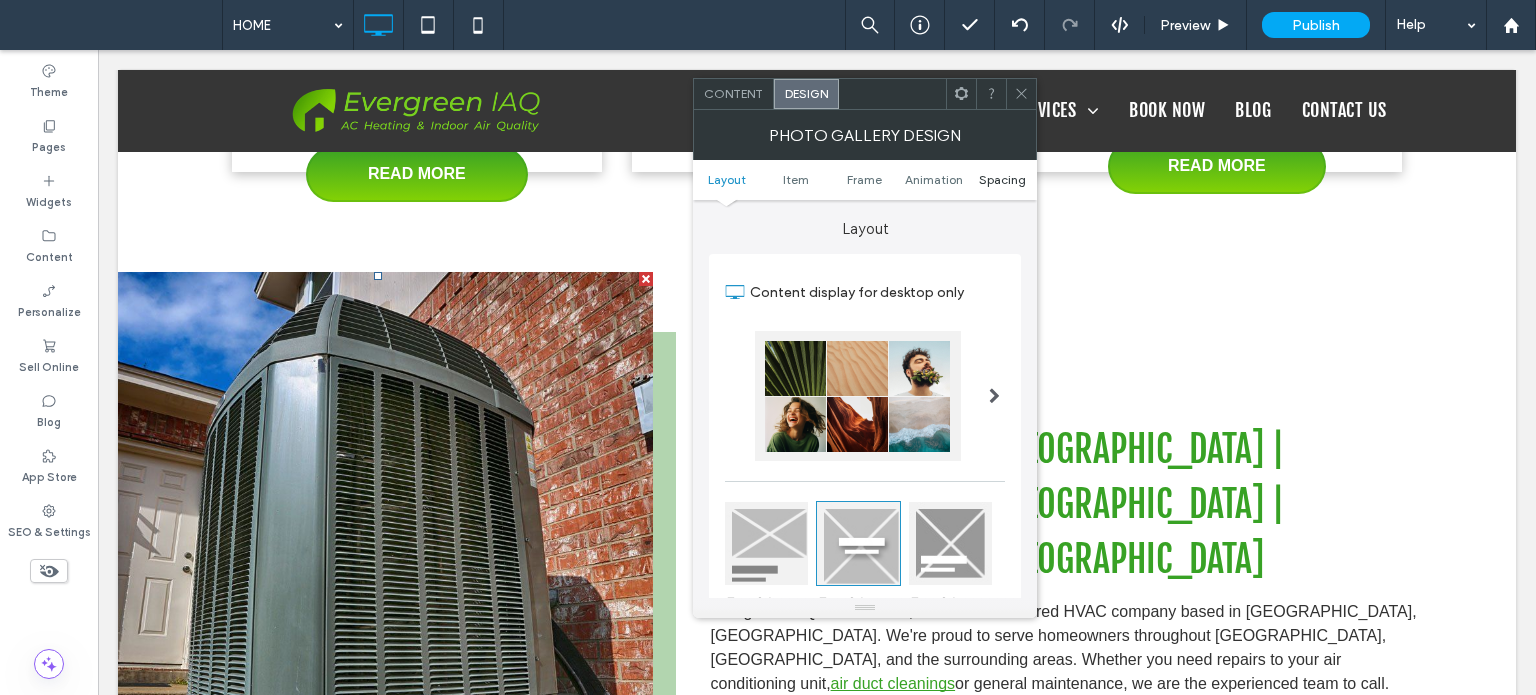 drag, startPoint x: 1010, startPoint y: 183, endPoint x: 1024, endPoint y: 119, distance: 65.51336 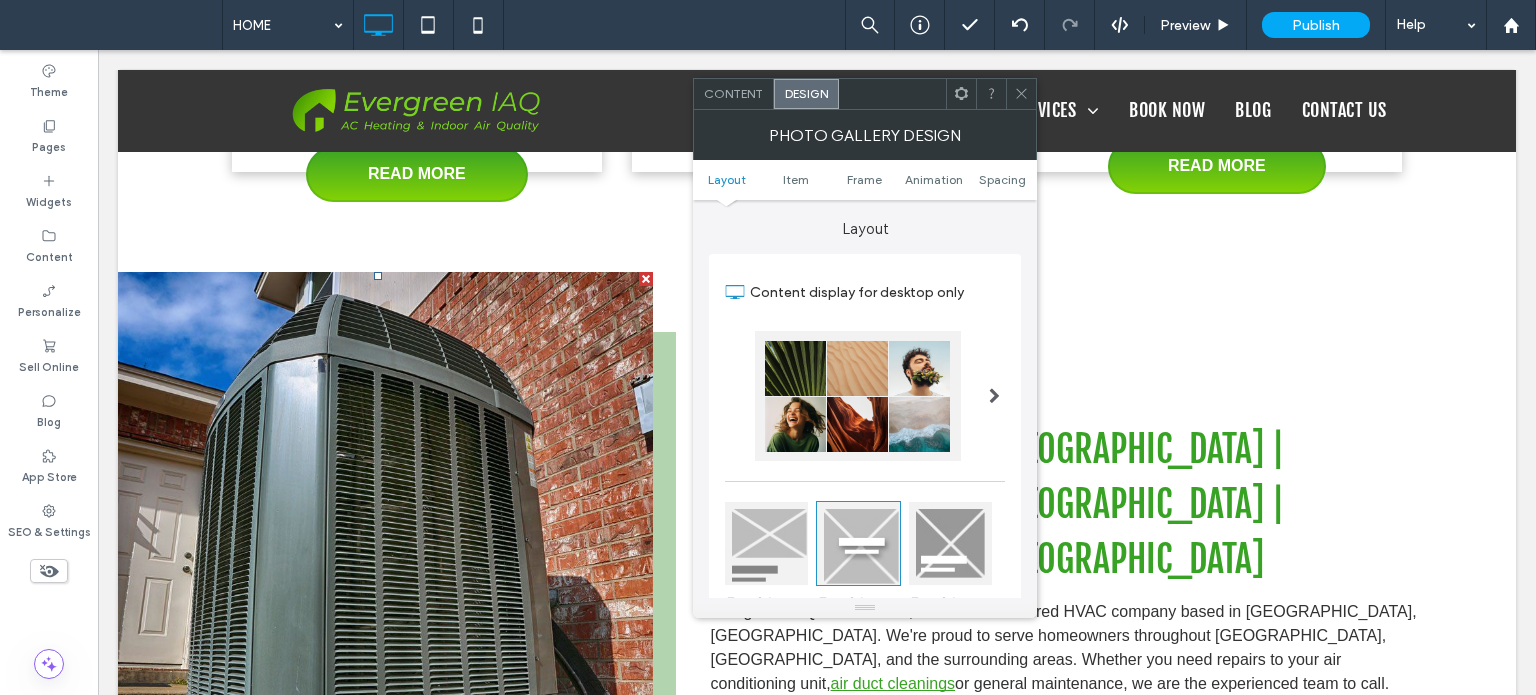 click on "Spacing" at bounding box center [1002, 179] 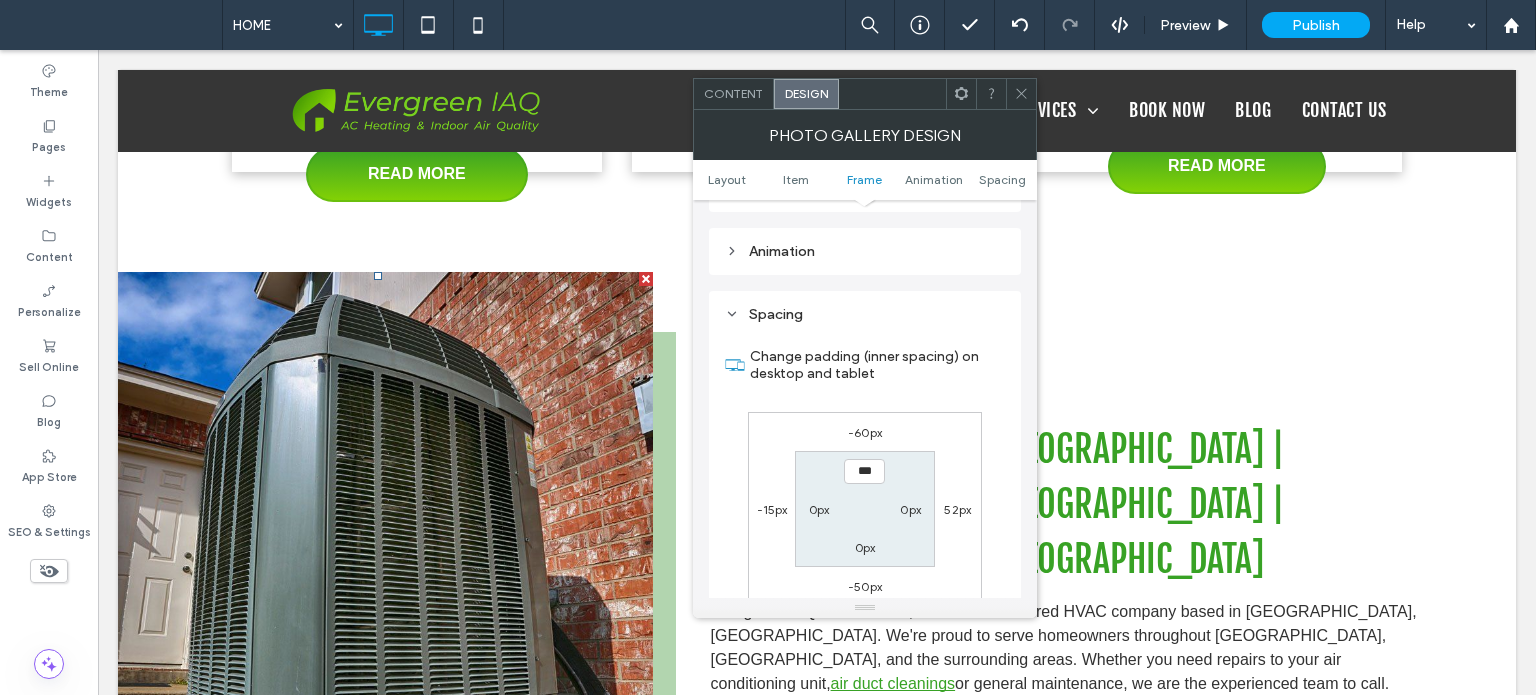 scroll, scrollTop: 1007, scrollLeft: 0, axis: vertical 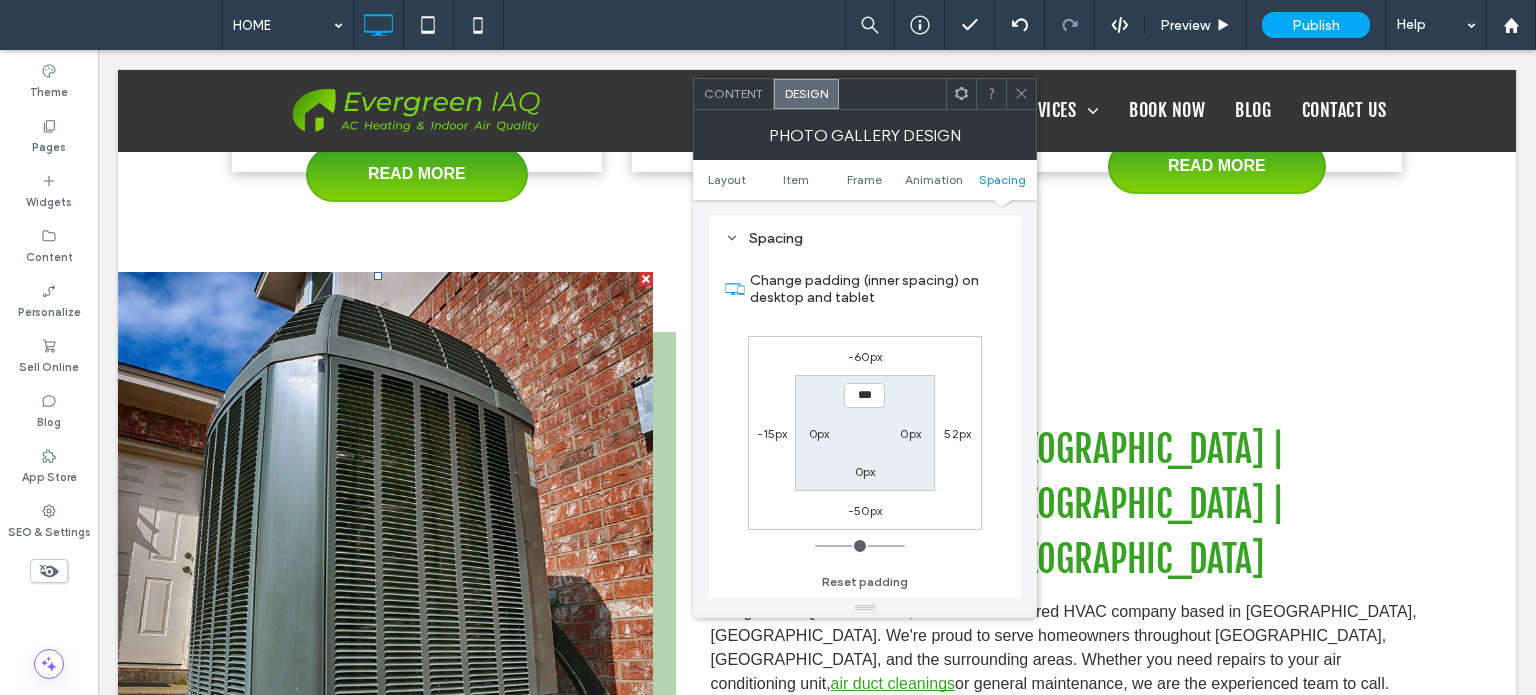 click 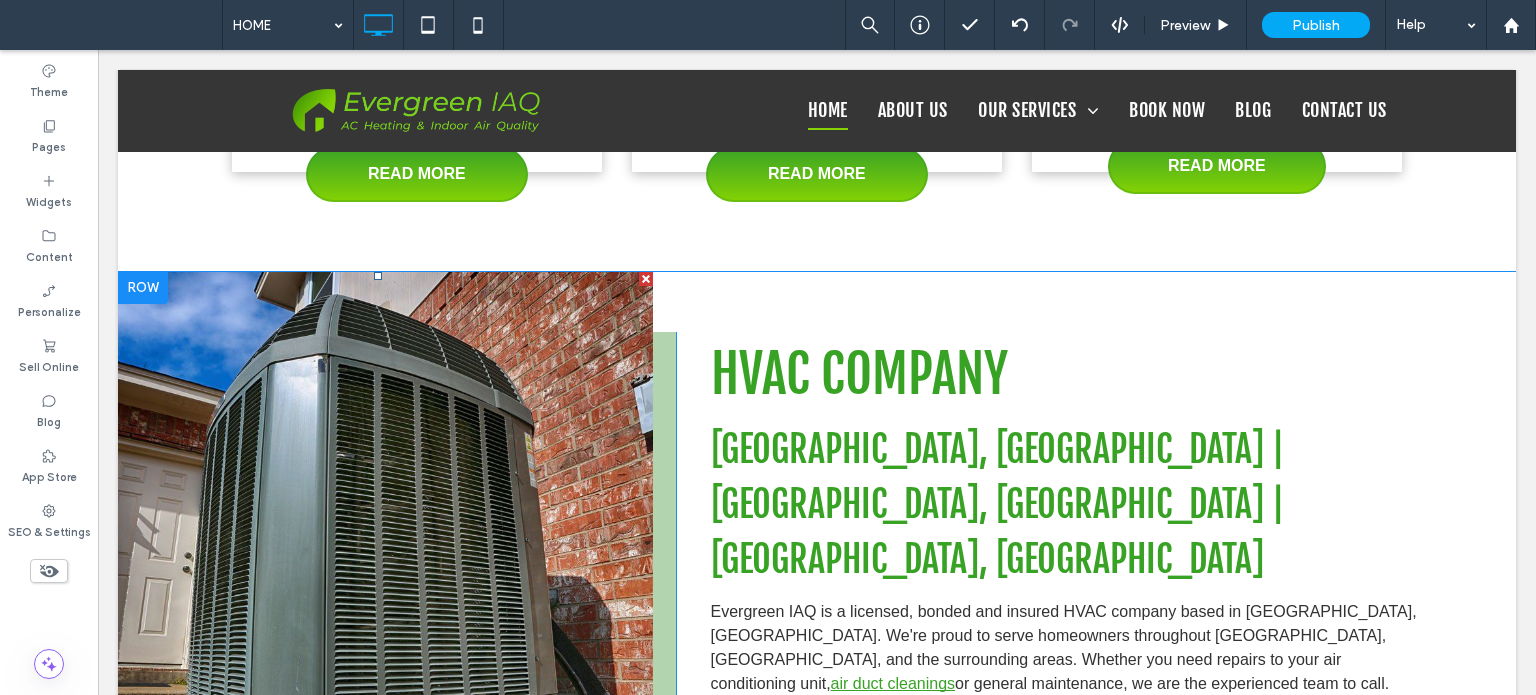 click at bounding box center (378, 565) 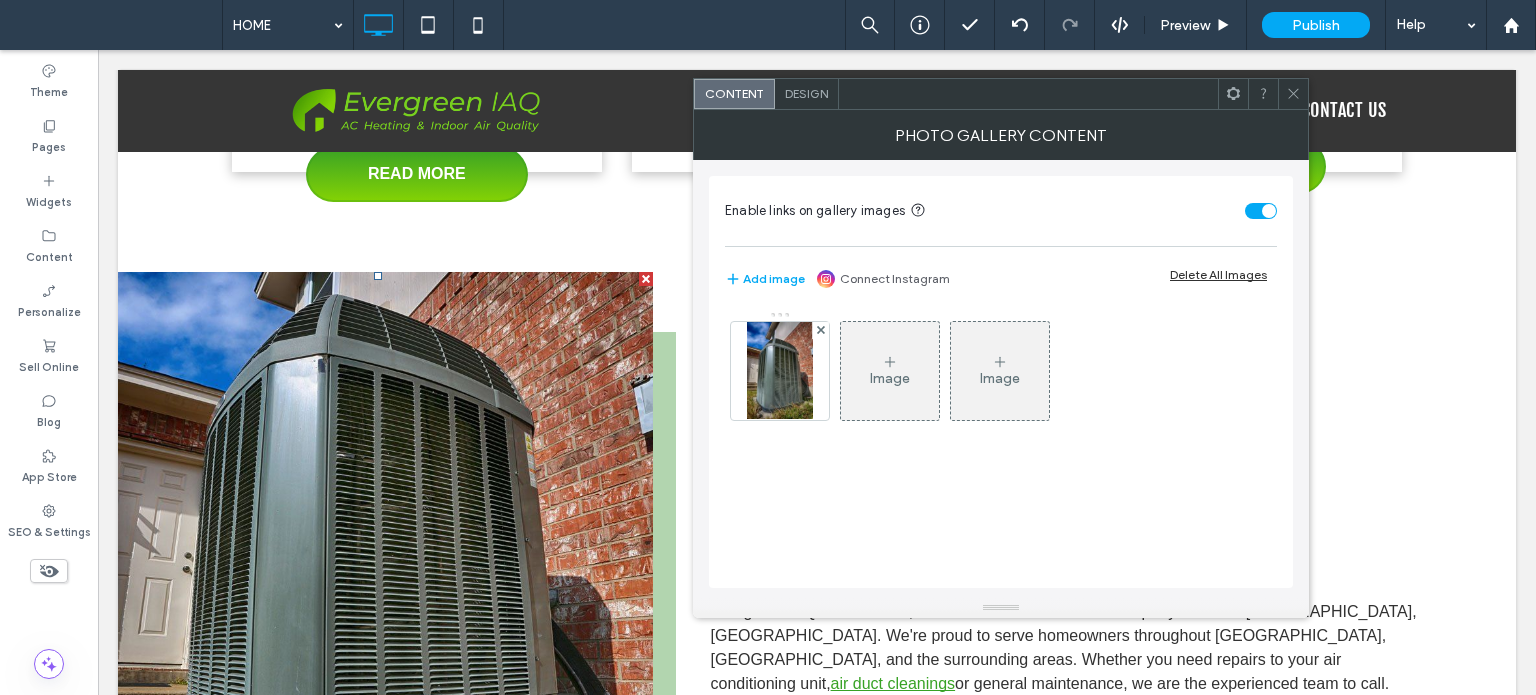 drag, startPoint x: 1292, startPoint y: 94, endPoint x: 1293, endPoint y: 111, distance: 17.029387 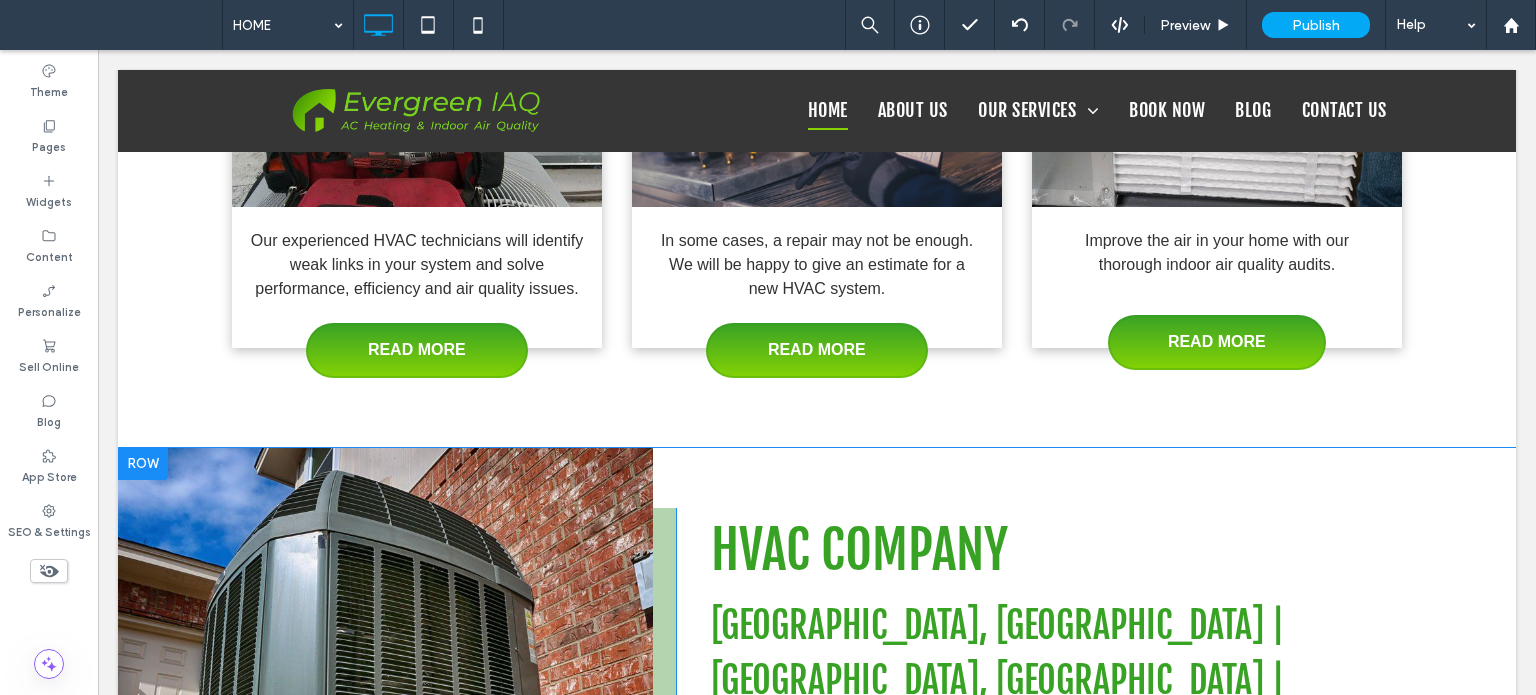 scroll, scrollTop: 1000, scrollLeft: 0, axis: vertical 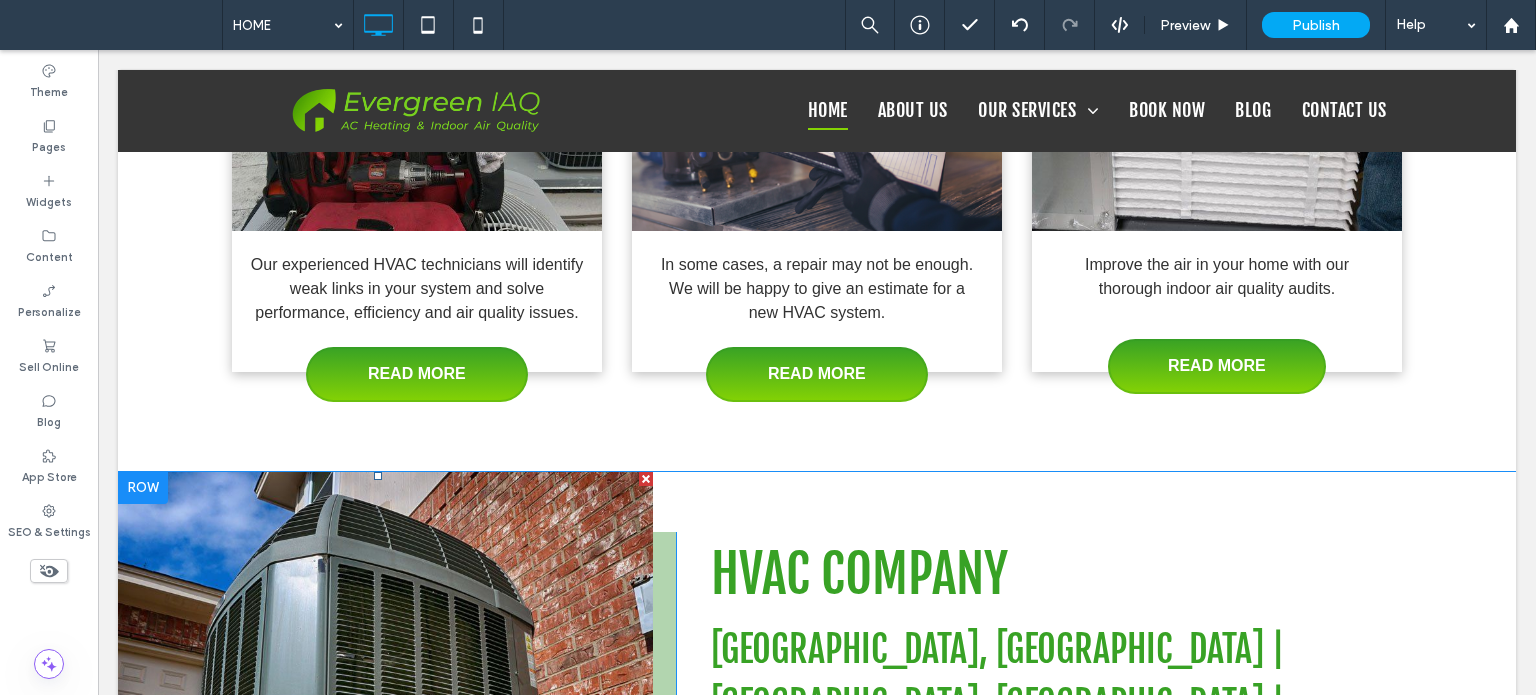 click at bounding box center [378, 765] 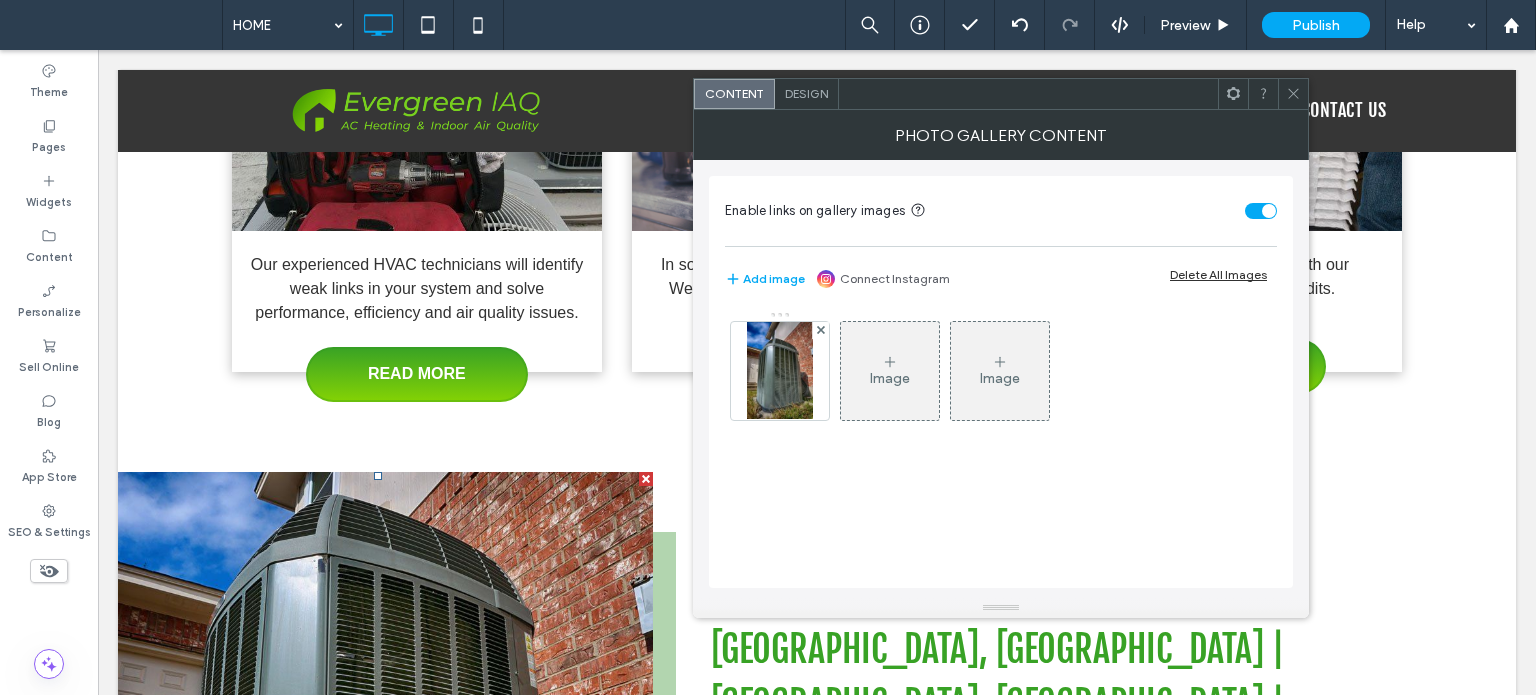 click on "Design" at bounding box center (806, 93) 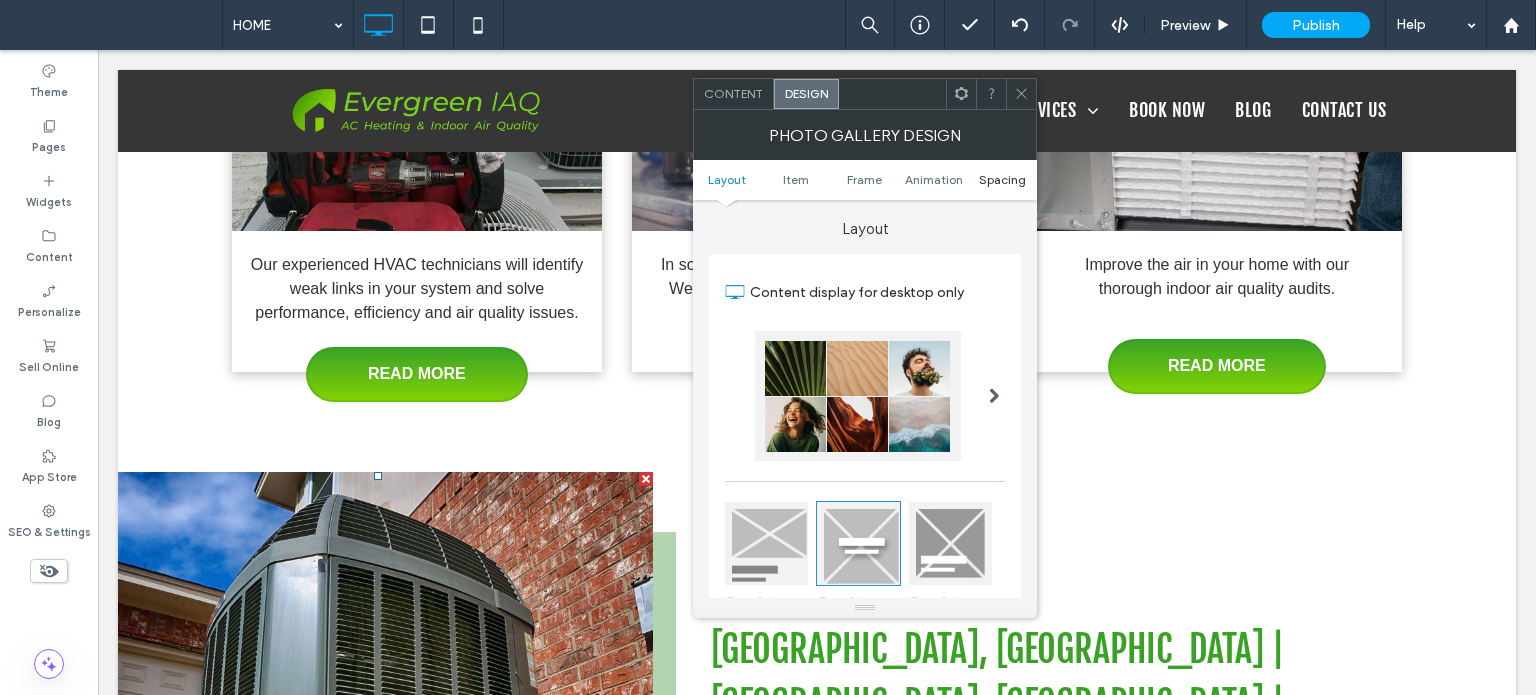 click on "Spacing" at bounding box center (1002, 179) 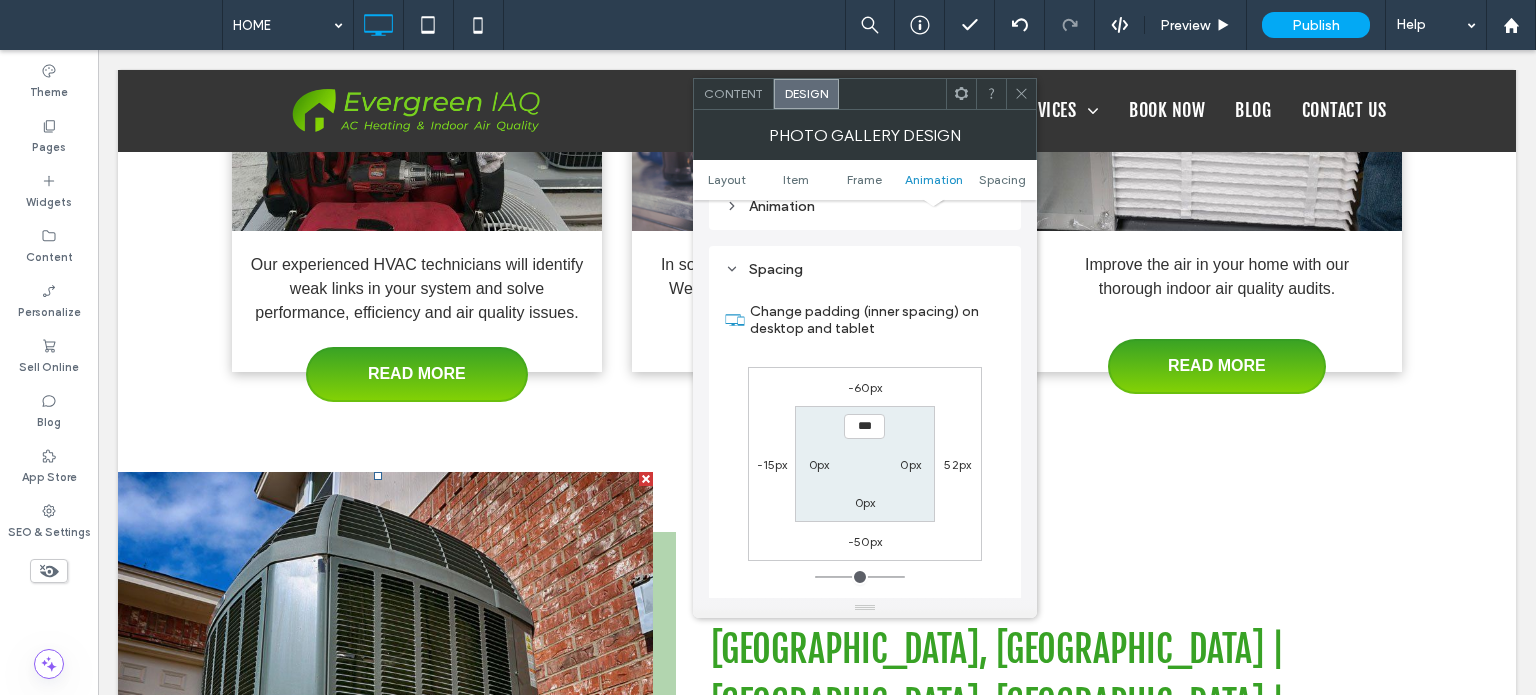 scroll, scrollTop: 1007, scrollLeft: 0, axis: vertical 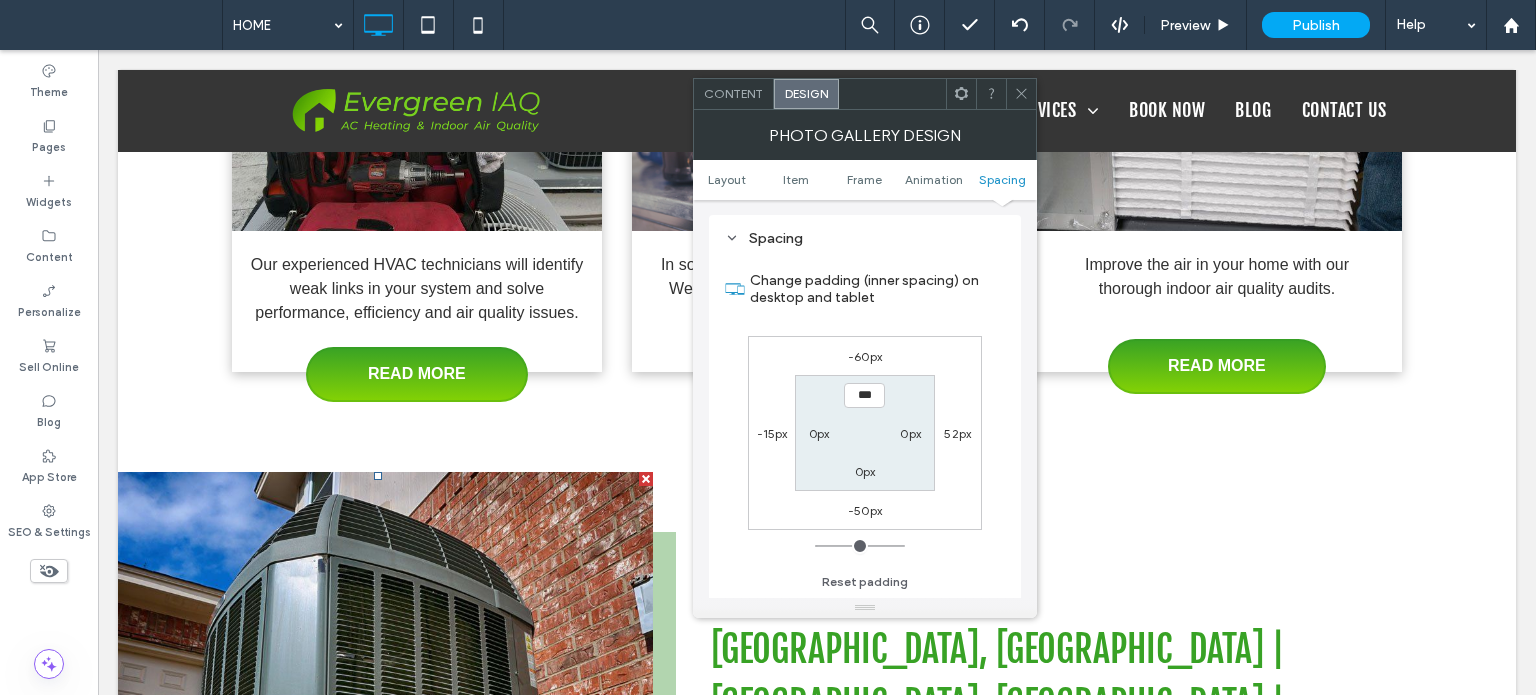 click at bounding box center (1021, 94) 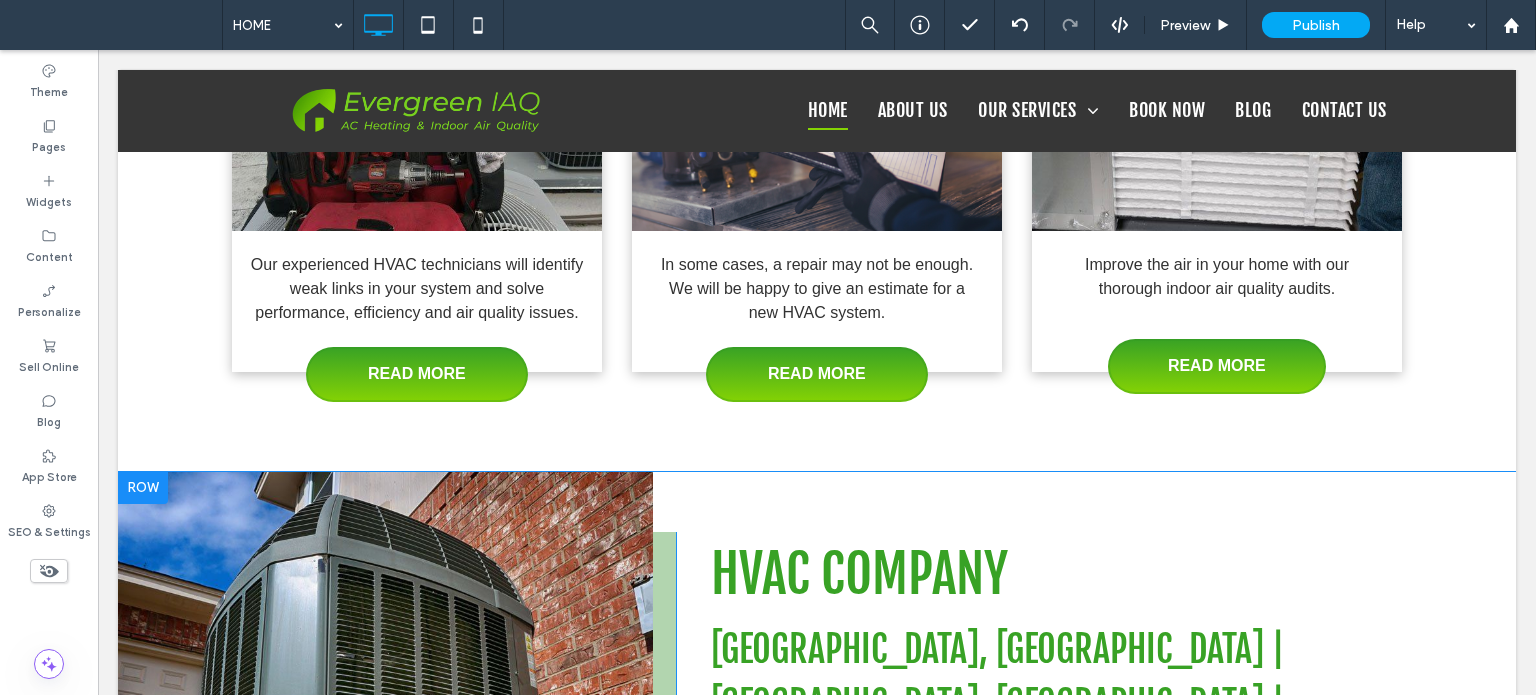 click on "City skyline
Photo By: [PERSON_NAME]
Button
Click To Paste
HVAC COMPANY   [GEOGRAPHIC_DATA], [GEOGRAPHIC_DATA] | [GEOGRAPHIC_DATA], [GEOGRAPHIC_DATA] | [GEOGRAPHIC_DATA], [GEOGRAPHIC_DATA]   Evergreen IAQ is a licensed, bonded and insured HVAC company based in [GEOGRAPHIC_DATA], [GEOGRAPHIC_DATA]. We're proud to serve homeowners throughout [GEOGRAPHIC_DATA], [GEOGRAPHIC_DATA], and the surrounding areas. Whether you need repairs to your air conditioning unit,  air duct cleanings
or general maintenance, we are the experienced team to call. When you choose Evergreen IAQ, you can expect prompt, professional and friendly service every time. Nearly all our calls are taken care of on the same day as the inquiry, and we offer a full-year warranty on work completed during our service calls.  Leave the indoor air quality and comfort in your home to us;  call us [DATE]
for an appointment!
ABOUT US
Click To Paste
Row + Add Section" at bounding box center [817, 870] 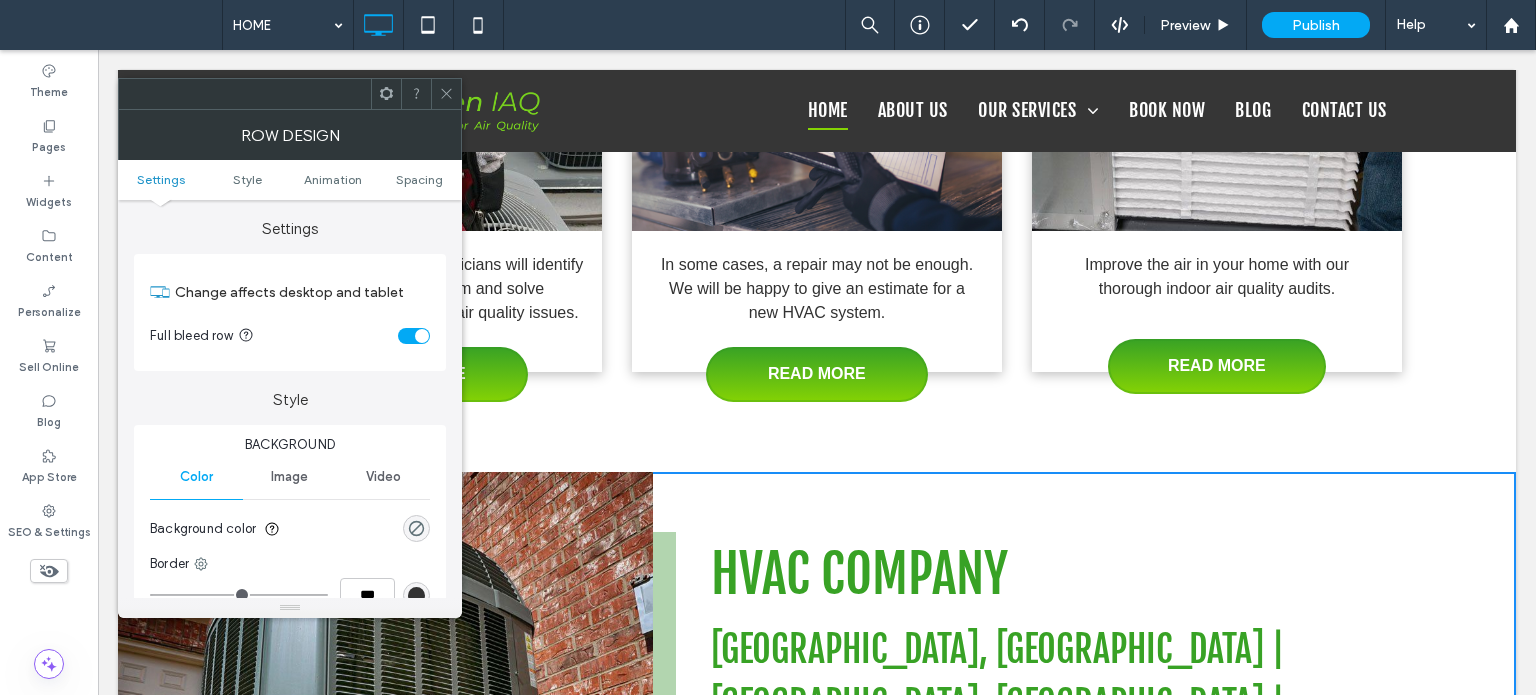 drag, startPoint x: 402, startPoint y: 175, endPoint x: 430, endPoint y: 121, distance: 60.827625 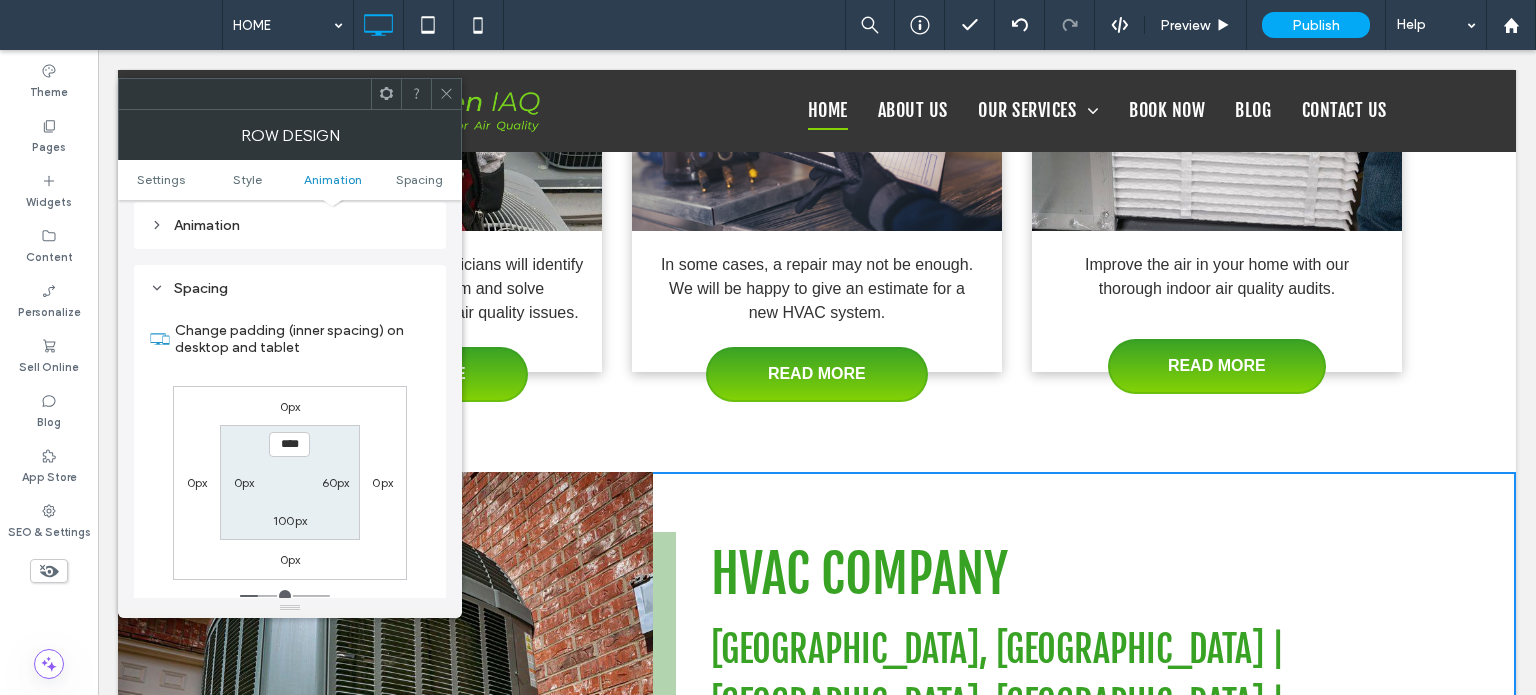 scroll, scrollTop: 564, scrollLeft: 0, axis: vertical 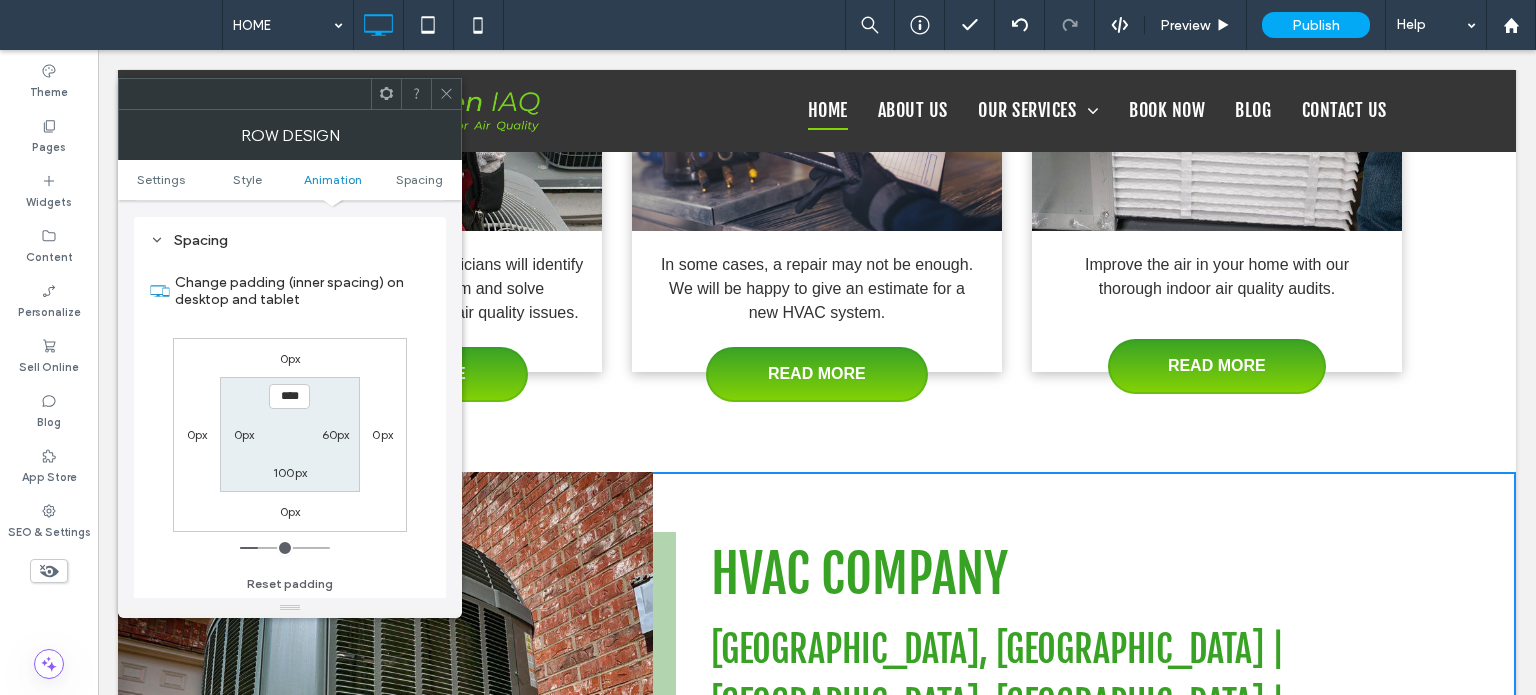 click 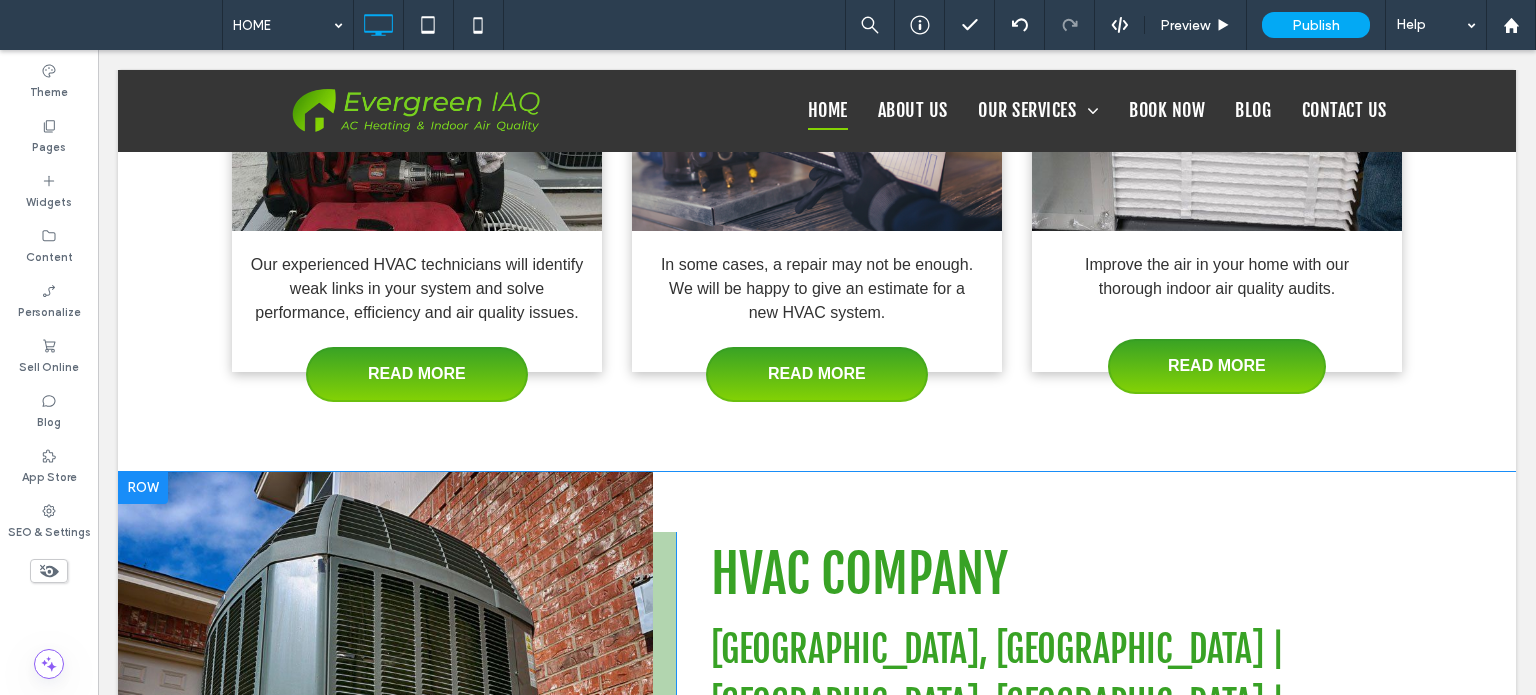 scroll, scrollTop: 1200, scrollLeft: 0, axis: vertical 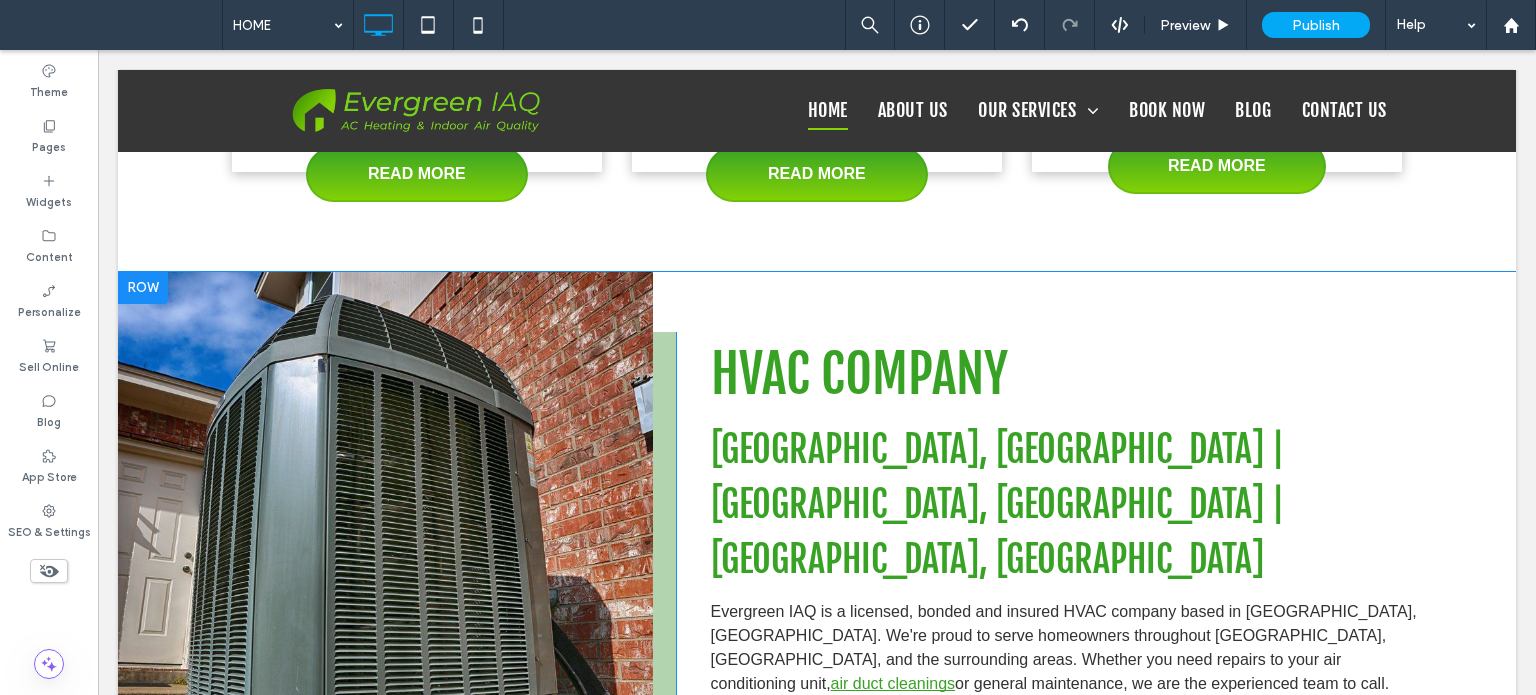 click on "City skyline
Photo By: [PERSON_NAME]
Button
Click To Paste
HVAC COMPANY   [GEOGRAPHIC_DATA], [GEOGRAPHIC_DATA] | [GEOGRAPHIC_DATA], [GEOGRAPHIC_DATA] | [GEOGRAPHIC_DATA], [GEOGRAPHIC_DATA]   Evergreen IAQ is a licensed, bonded and insured HVAC company based in [GEOGRAPHIC_DATA], [GEOGRAPHIC_DATA]. We're proud to serve homeowners throughout [GEOGRAPHIC_DATA], [GEOGRAPHIC_DATA], and the surrounding areas. Whether you need repairs to your air conditioning unit,  air duct cleanings
or general maintenance, we are the experienced team to call. When you choose Evergreen IAQ, you can expect prompt, professional and friendly service every time. Nearly all our calls are taken care of on the same day as the inquiry, and we offer a full-year warranty on work completed during our service calls.  Leave the indoor air quality and comfort in your home to us;  call us [DATE]
for an appointment!
ABOUT US
Click To Paste
Row + Add Section" at bounding box center [817, 670] 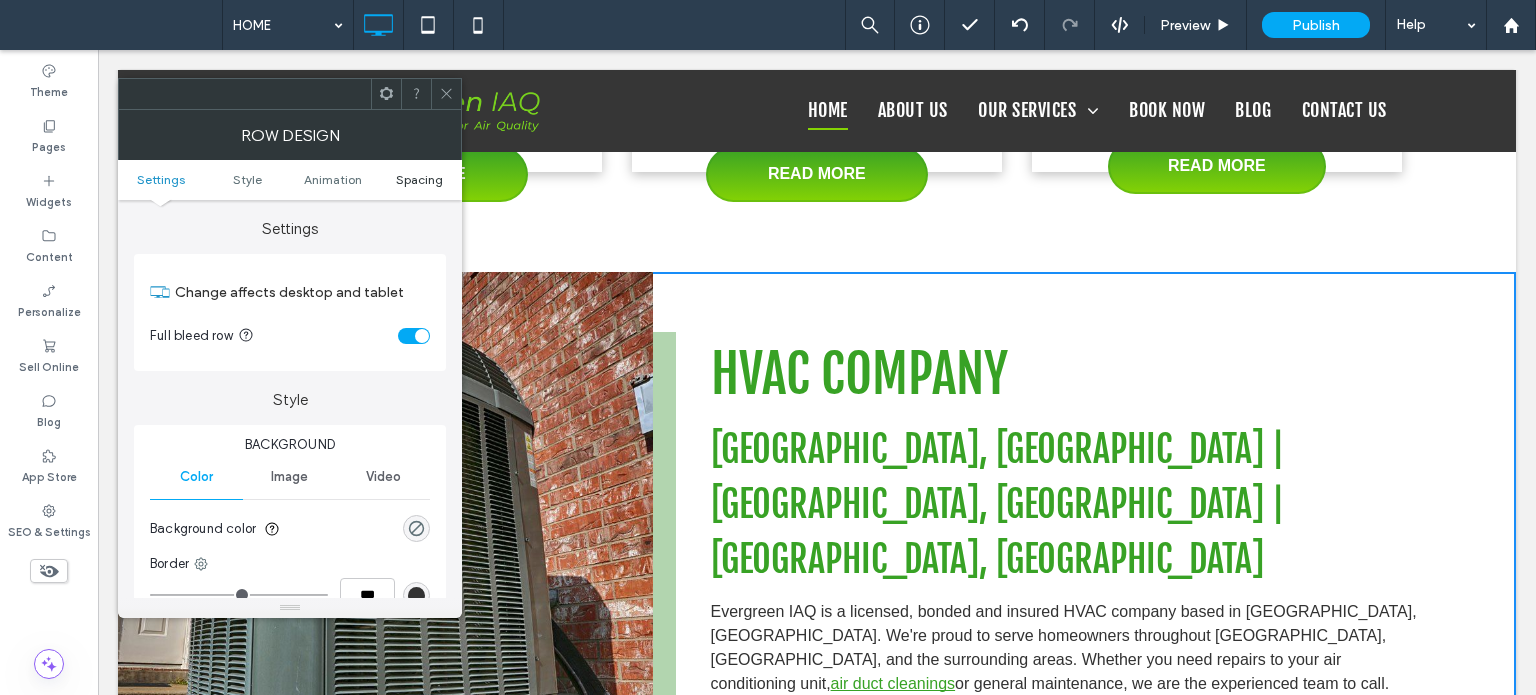 click on "Spacing" at bounding box center [419, 179] 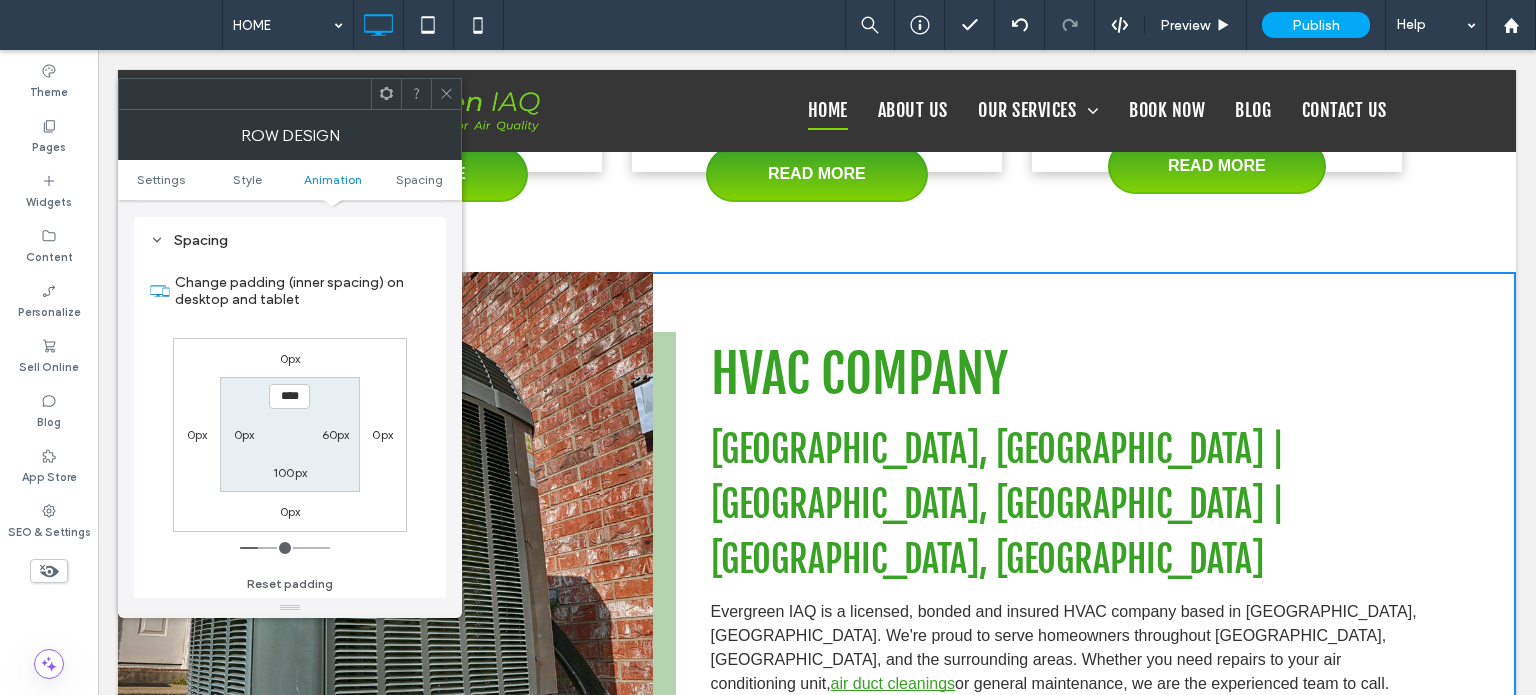 scroll, scrollTop: 564, scrollLeft: 0, axis: vertical 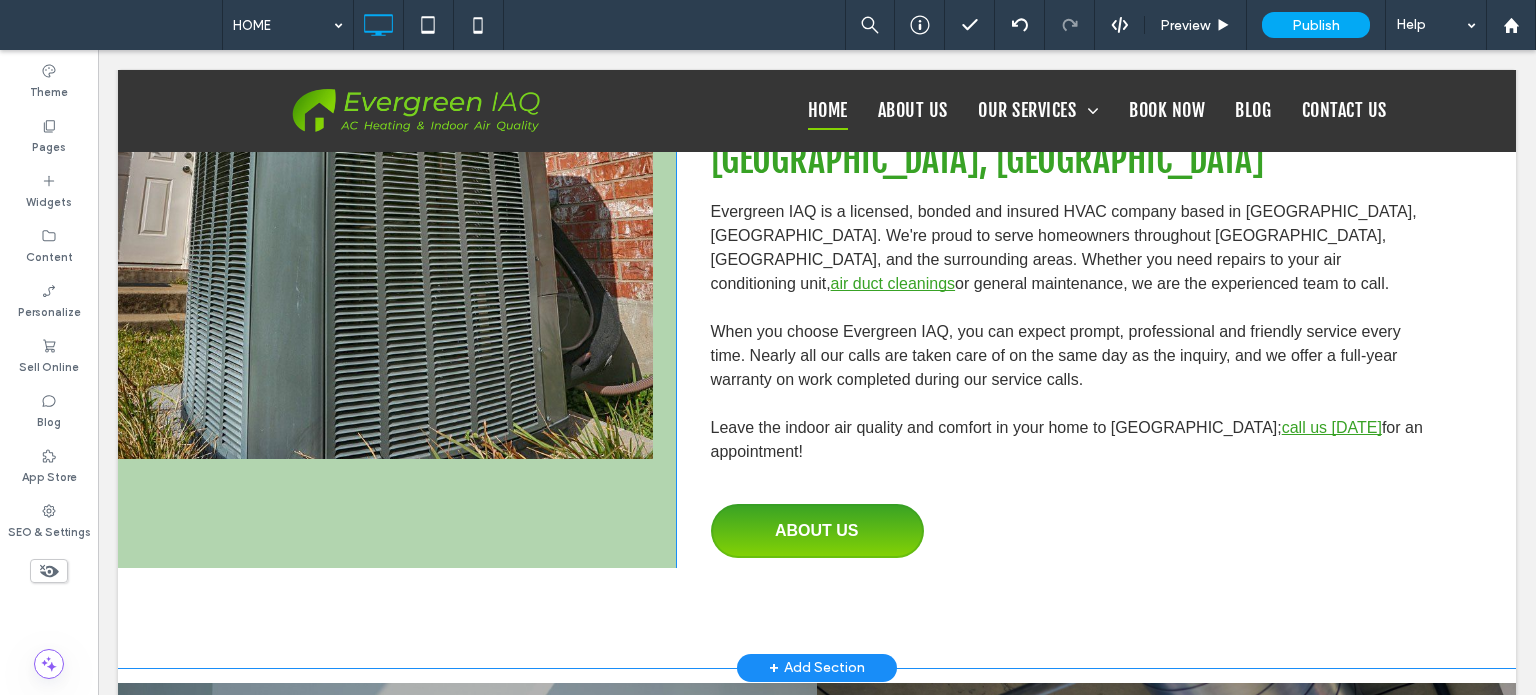 click on "City skyline
Photo By: [PERSON_NAME]
Button
Click To Paste
HVAC COMPANY   [GEOGRAPHIC_DATA], [GEOGRAPHIC_DATA] | [GEOGRAPHIC_DATA], [GEOGRAPHIC_DATA] | [GEOGRAPHIC_DATA], [GEOGRAPHIC_DATA]   Evergreen IAQ is a licensed, bonded and insured HVAC company based in [GEOGRAPHIC_DATA], [GEOGRAPHIC_DATA]. We're proud to serve homeowners throughout [GEOGRAPHIC_DATA], [GEOGRAPHIC_DATA], and the surrounding areas. Whether you need repairs to your air conditioning unit,  air duct cleanings
or general maintenance, we are the experienced team to call. When you choose Evergreen IAQ, you can expect prompt, professional and friendly service every time. Nearly all our calls are taken care of on the same day as the inquiry, and we offer a full-year warranty on work completed during our service calls.  Leave the indoor air quality and comfort in your home to us;  call us [DATE]
for an appointment!
ABOUT US
Click To Paste
Row + Add Section" at bounding box center [817, 270] 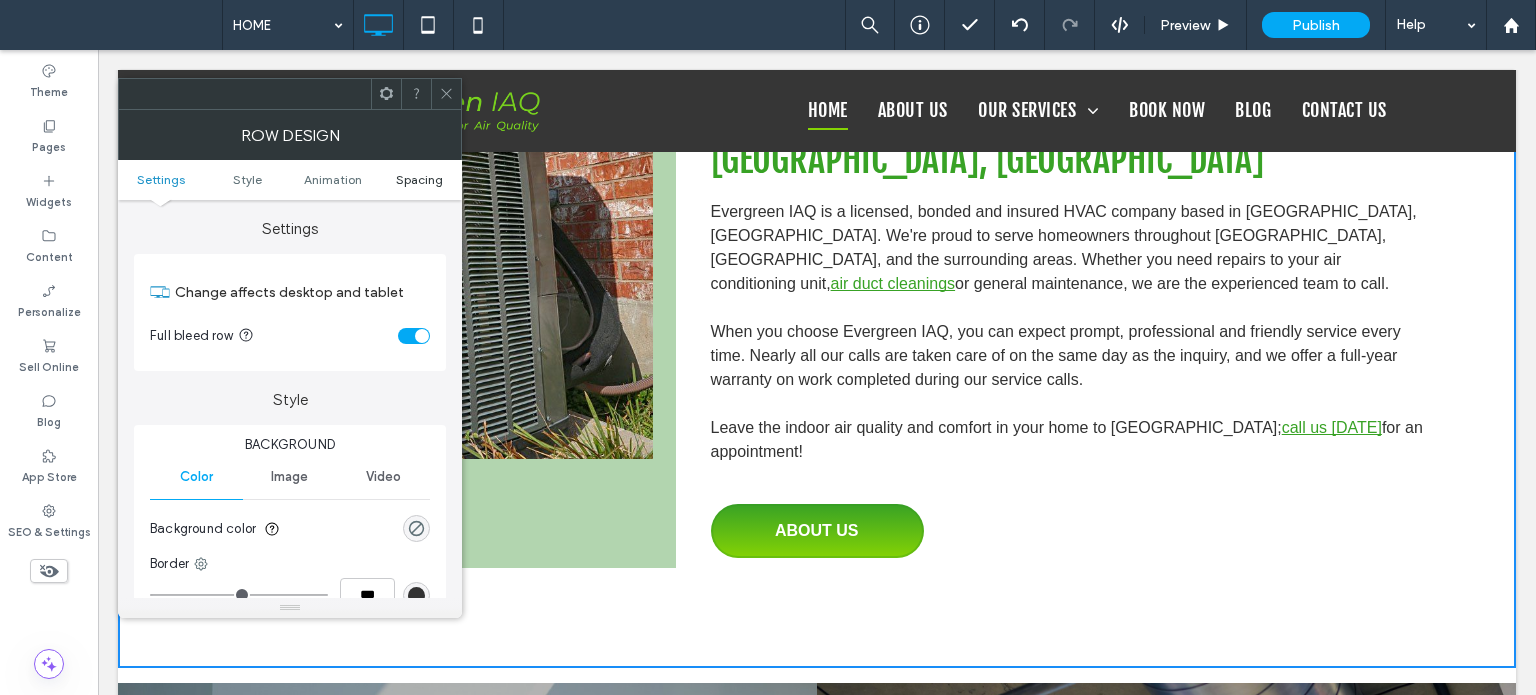 click on "Spacing" at bounding box center [419, 179] 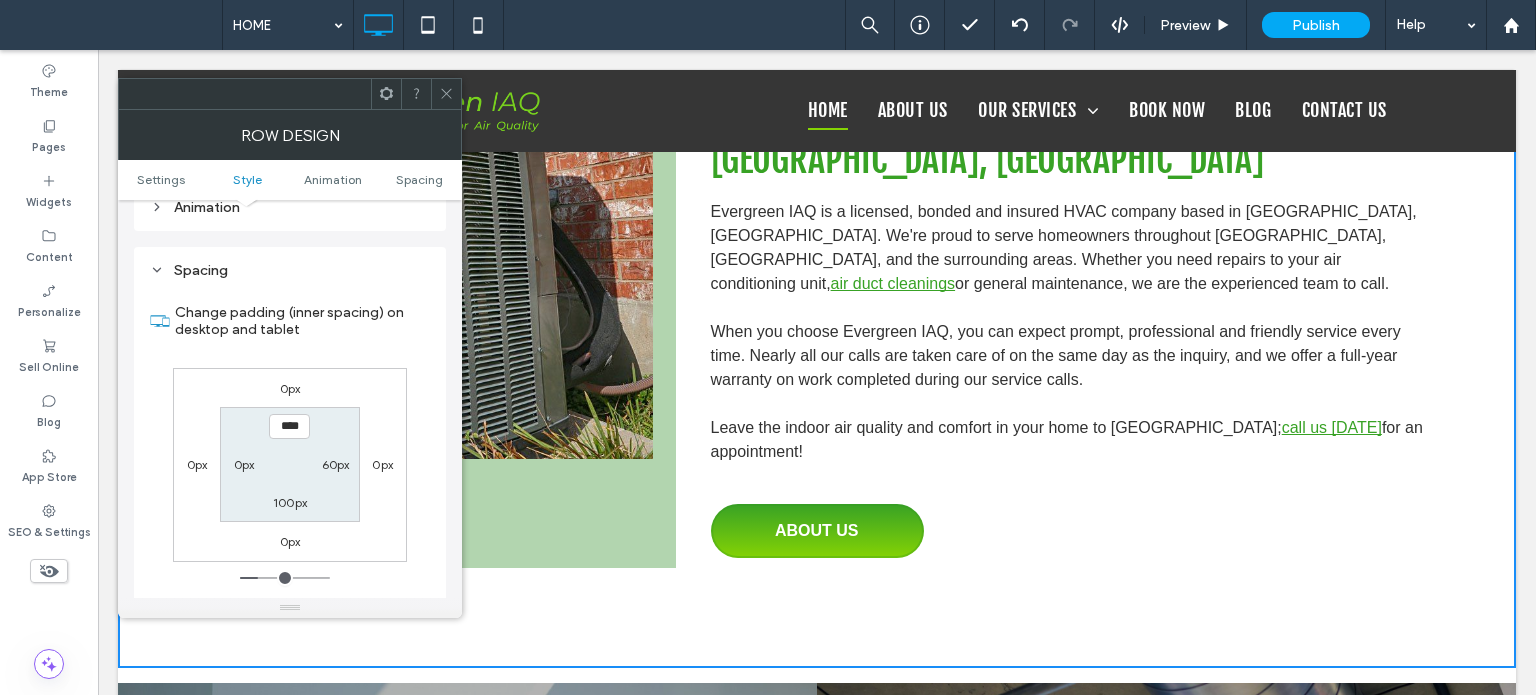 scroll, scrollTop: 564, scrollLeft: 0, axis: vertical 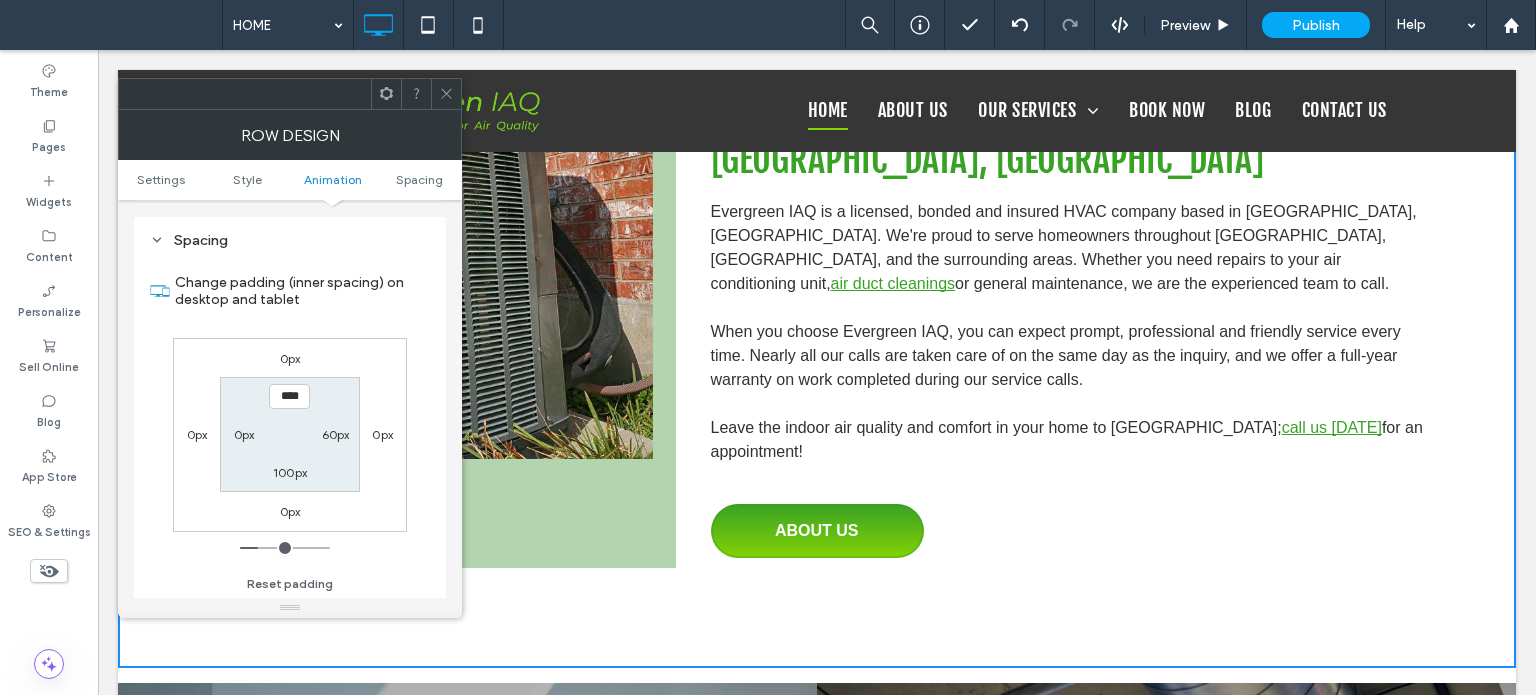 click at bounding box center (446, 94) 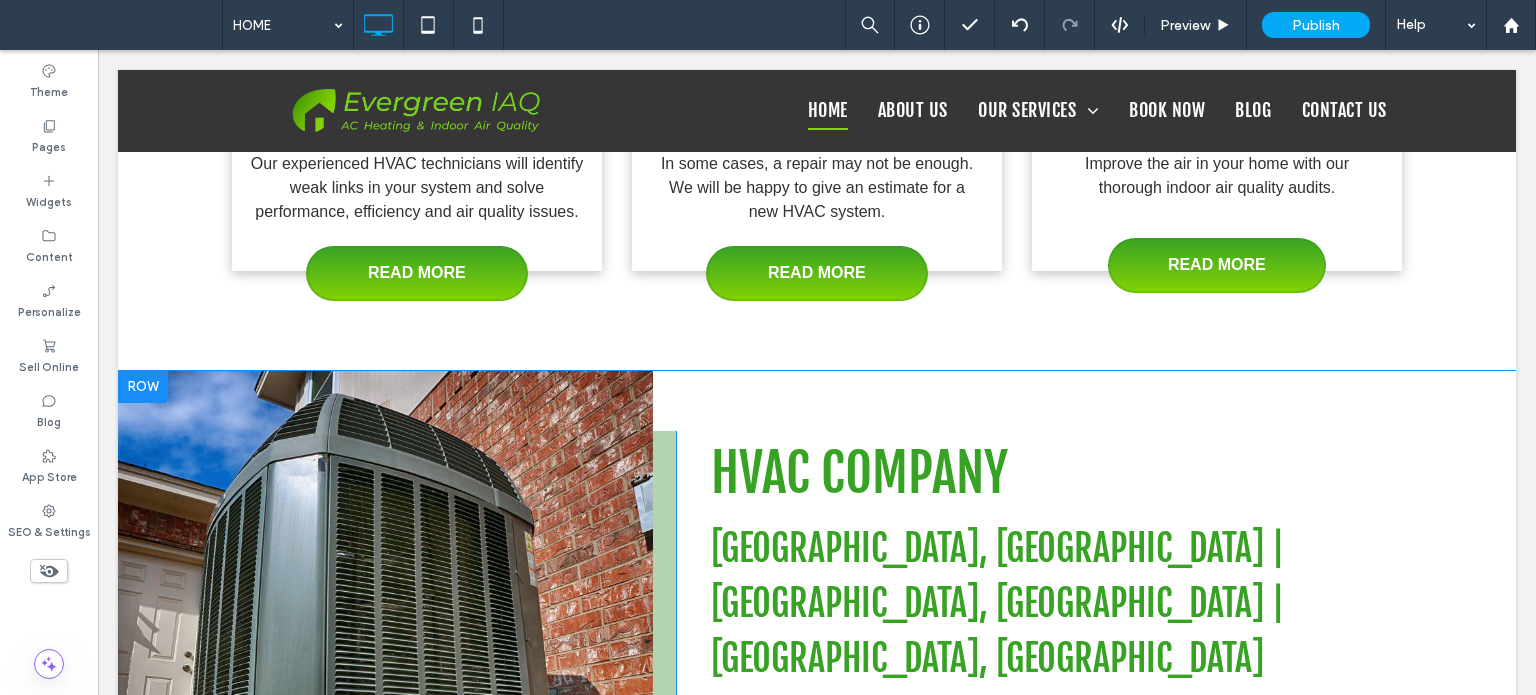 scroll, scrollTop: 1100, scrollLeft: 0, axis: vertical 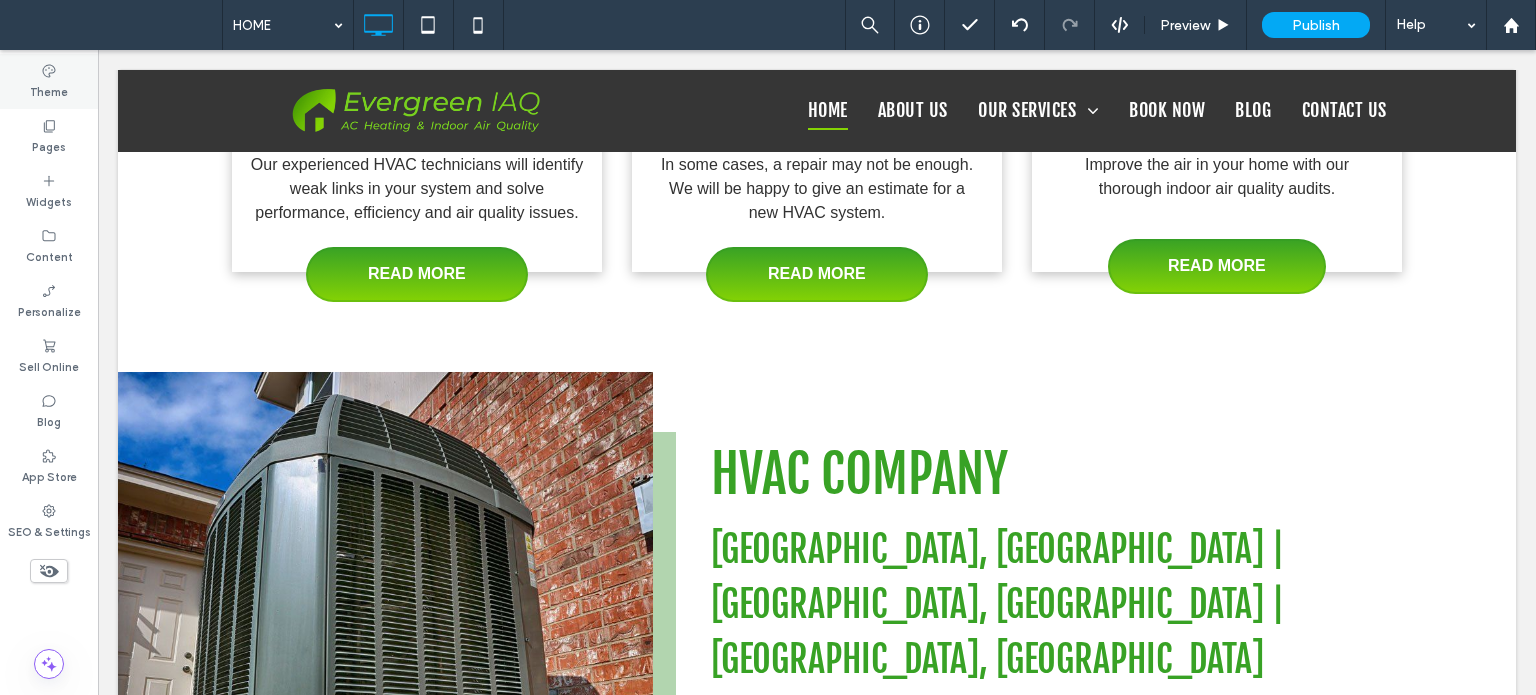 click on "Theme" at bounding box center [49, 81] 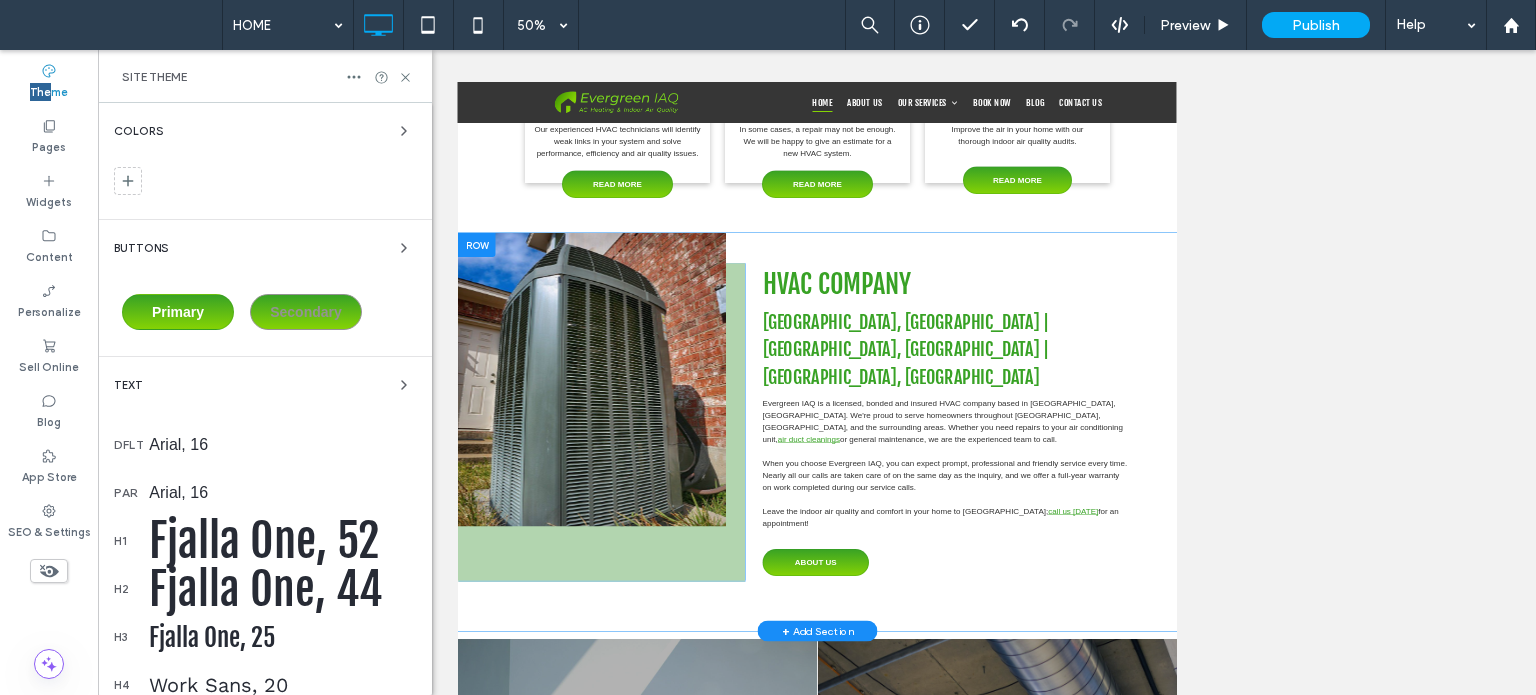 click on "City skyline
Photo By: [PERSON_NAME]
Button
Click To Paste
HVAC COMPANY   [GEOGRAPHIC_DATA], [GEOGRAPHIC_DATA] | [GEOGRAPHIC_DATA], [GEOGRAPHIC_DATA] | [GEOGRAPHIC_DATA], [GEOGRAPHIC_DATA]   Evergreen IAQ is a licensed, bonded and insured HVAC company based in [GEOGRAPHIC_DATA], [GEOGRAPHIC_DATA]. We're proud to serve homeowners throughout [GEOGRAPHIC_DATA], [GEOGRAPHIC_DATA], and the surrounding areas. Whether you need repairs to your air conditioning unit,  air duct cleanings
or general maintenance, we are the experienced team to call. When you choose Evergreen IAQ, you can expect prompt, professional and friendly service every time. Nearly all our calls are taken care of on the same day as the inquiry, and we offer a full-year warranty on work completed during our service calls.  Leave the indoor air quality and comfort in your home to us;  call us [DATE]
for an appointment!
ABOUT US
Click To Paste
Row + Add Section" at bounding box center [1176, 782] 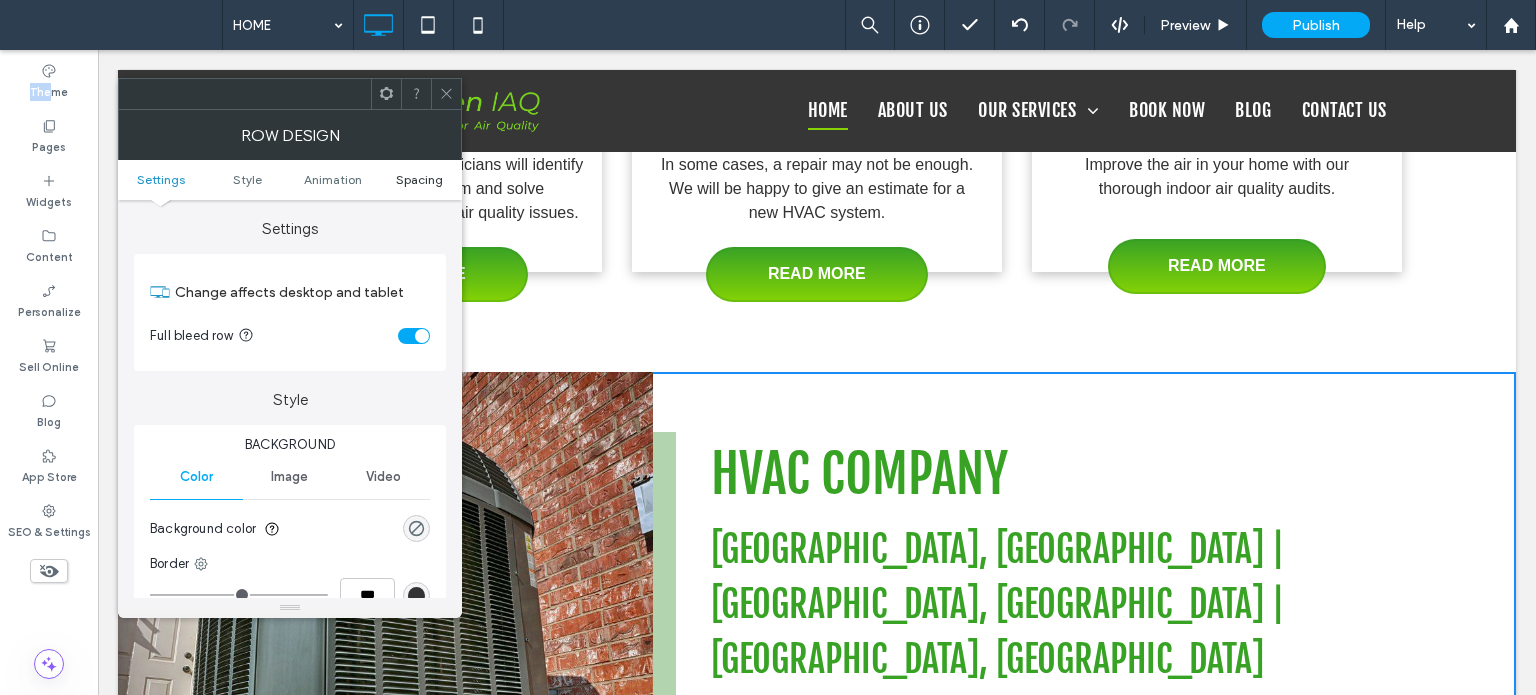 click on "Spacing" at bounding box center [419, 179] 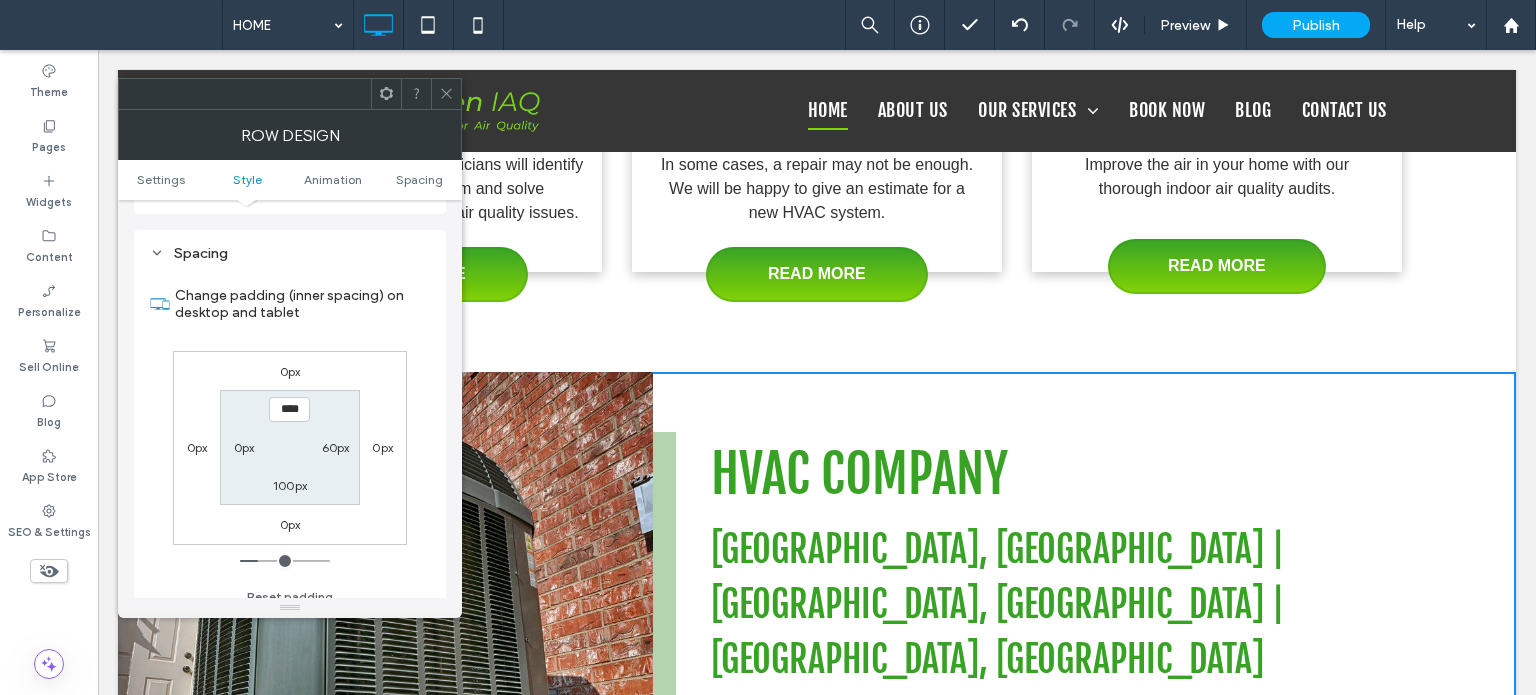 scroll, scrollTop: 564, scrollLeft: 0, axis: vertical 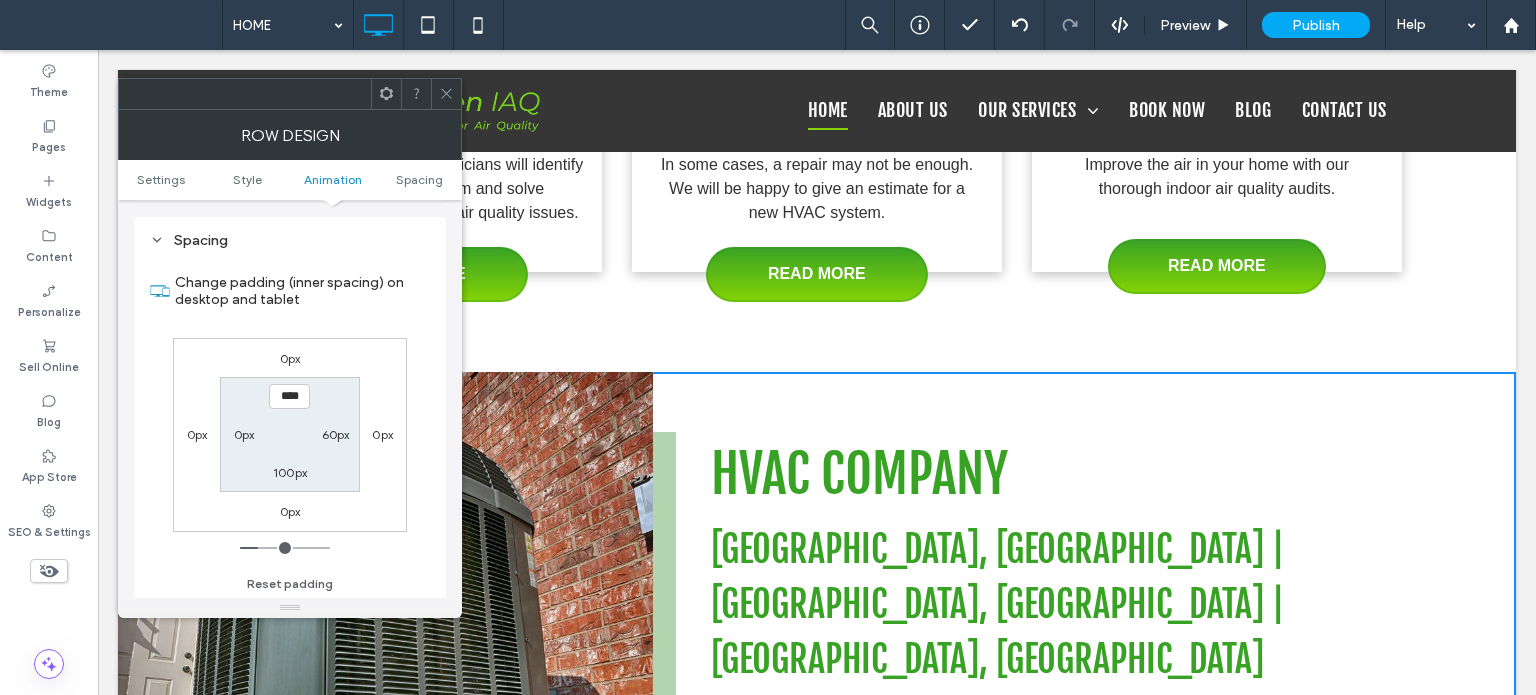 click 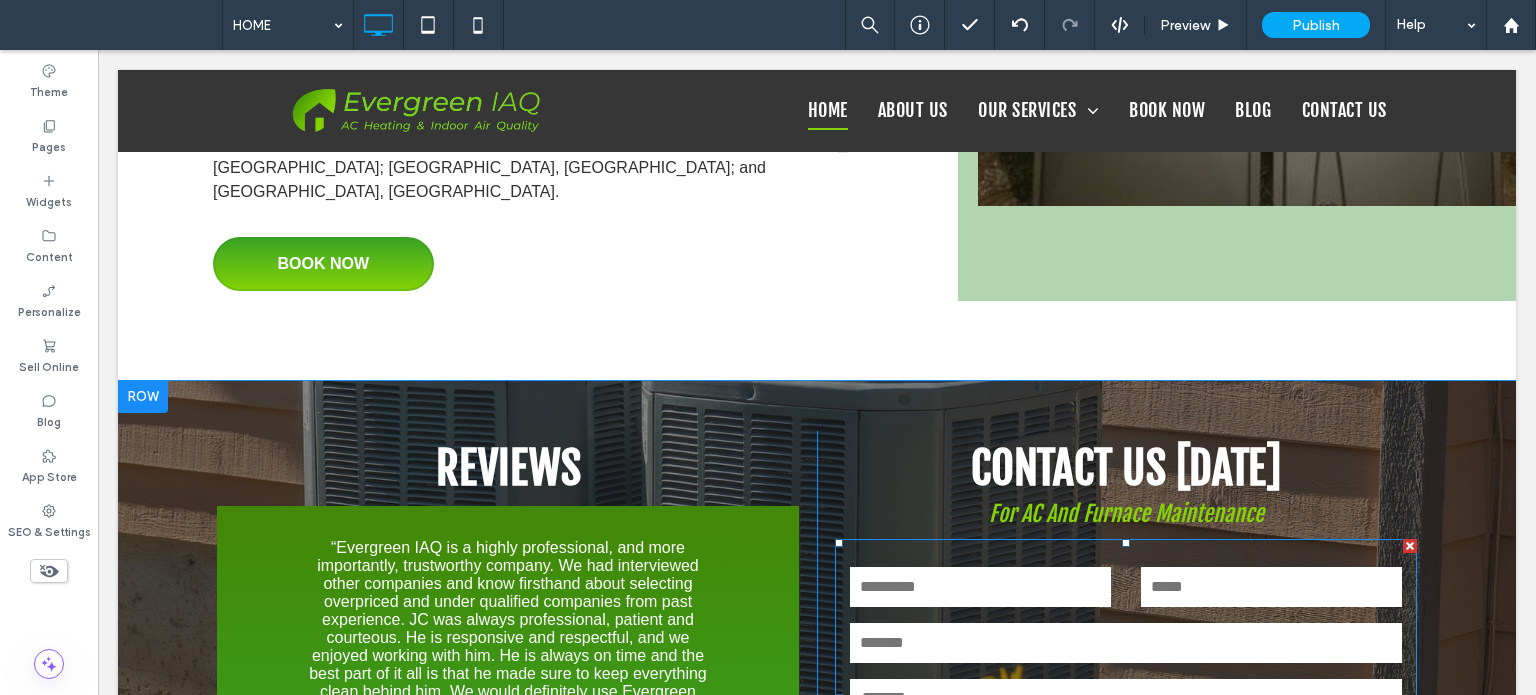 scroll, scrollTop: 3300, scrollLeft: 0, axis: vertical 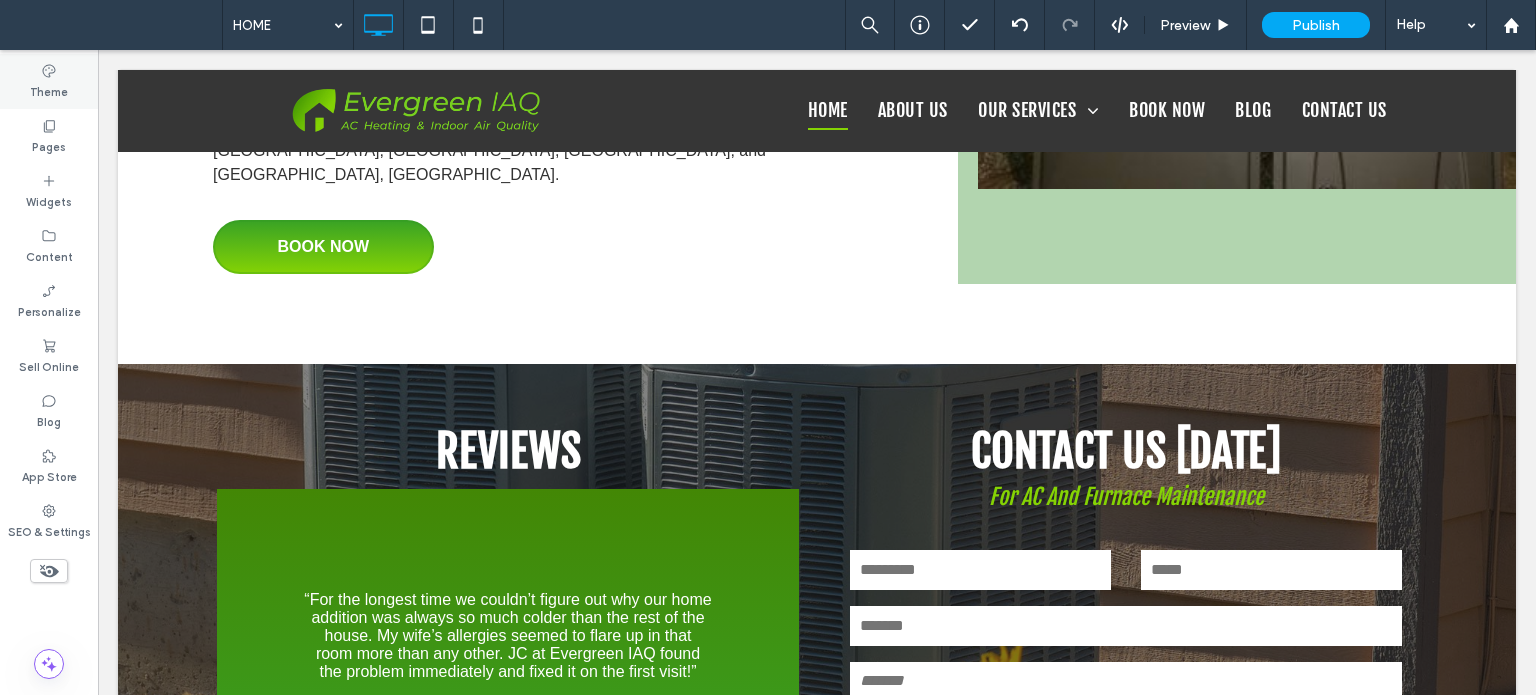 click on "Theme" at bounding box center (49, 81) 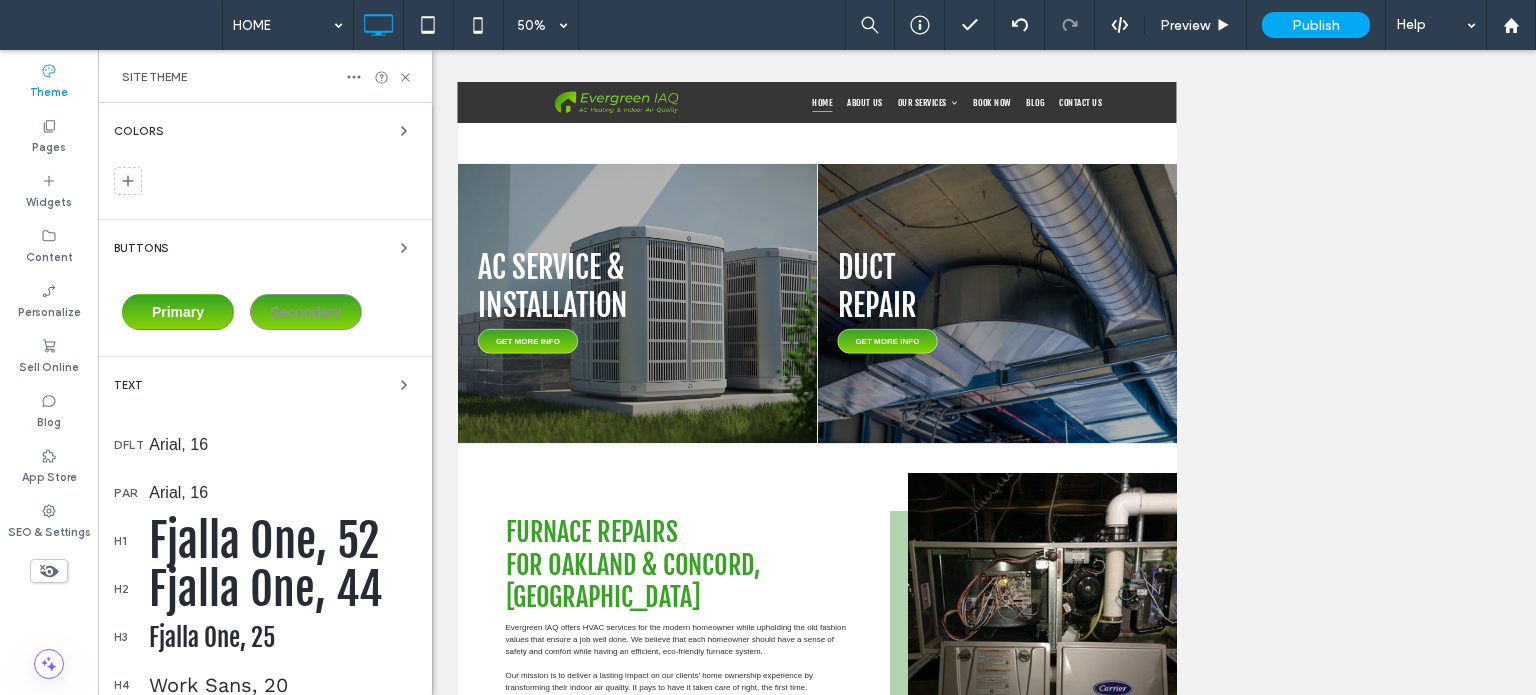 scroll, scrollTop: 1824, scrollLeft: 0, axis: vertical 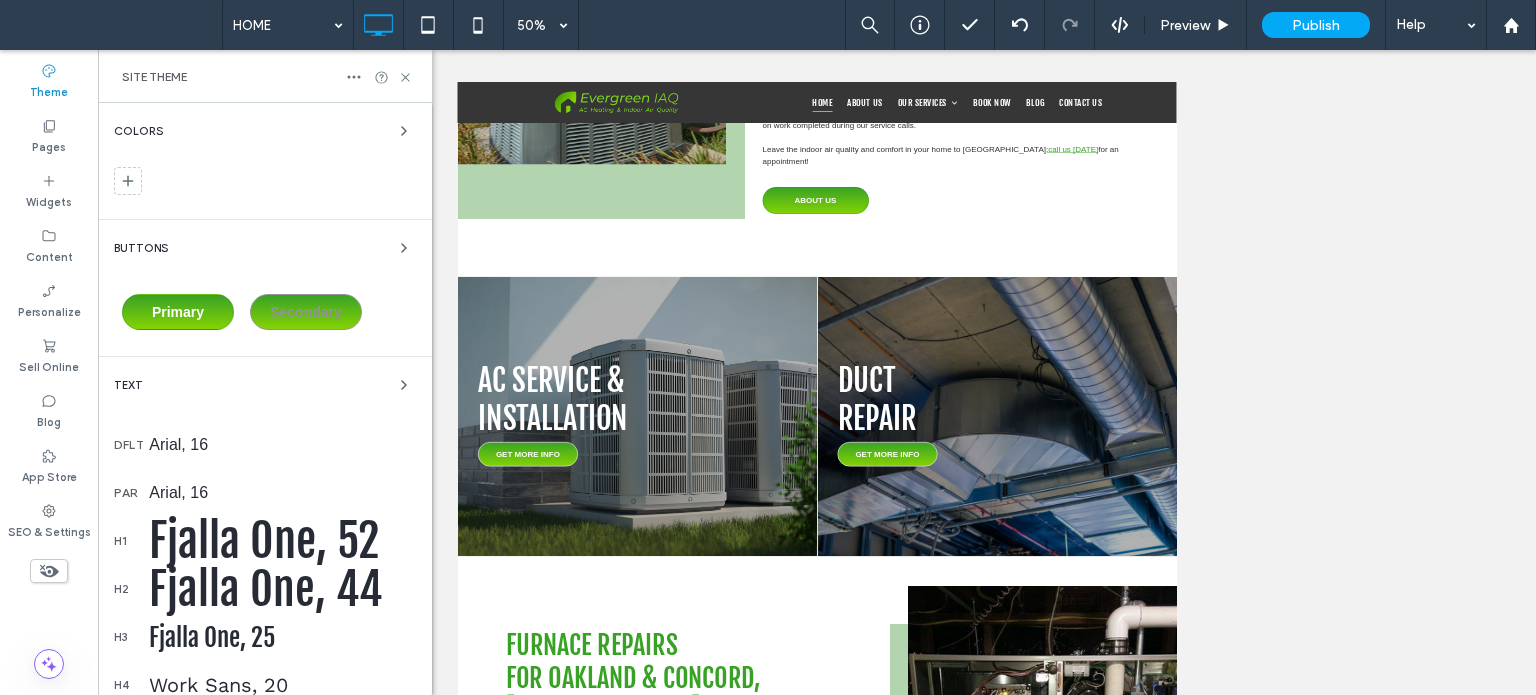 click on "Theme" at bounding box center [49, 90] 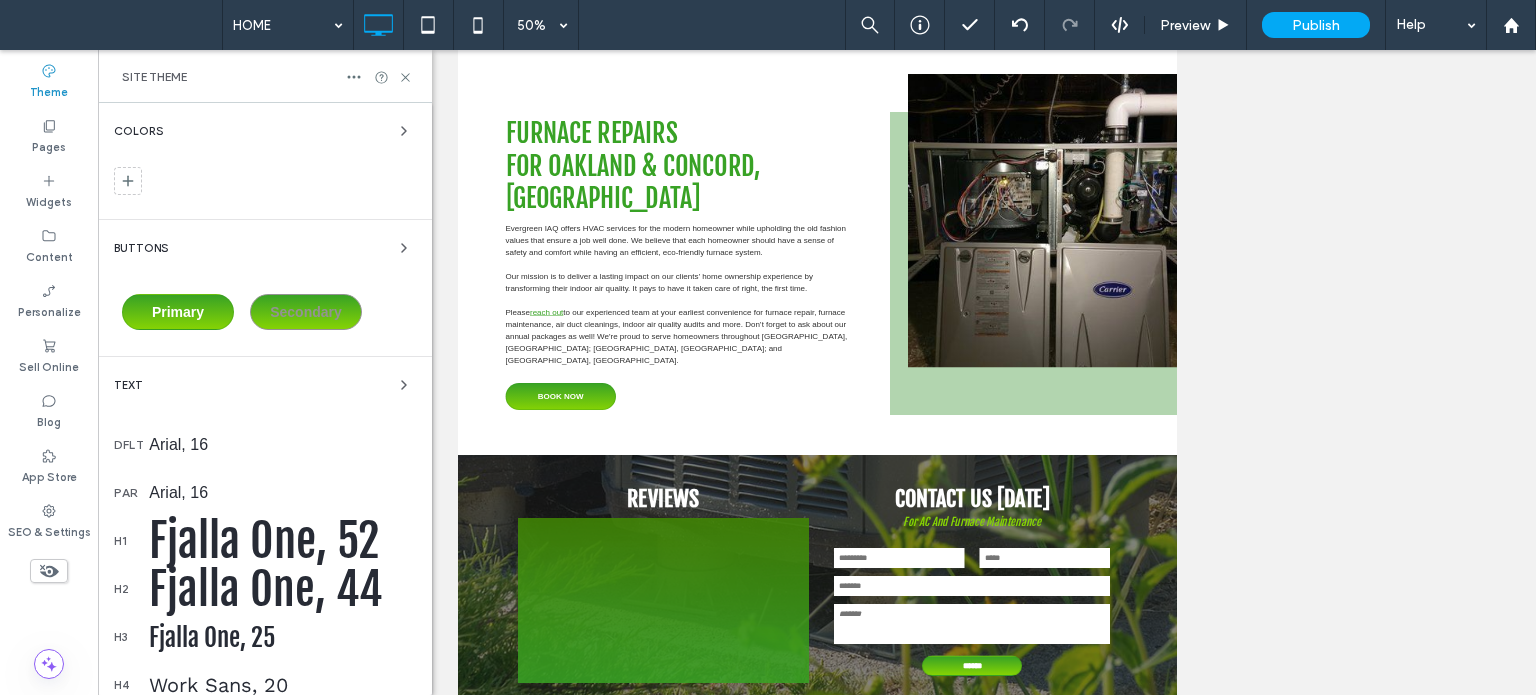 scroll, scrollTop: 500, scrollLeft: 0, axis: vertical 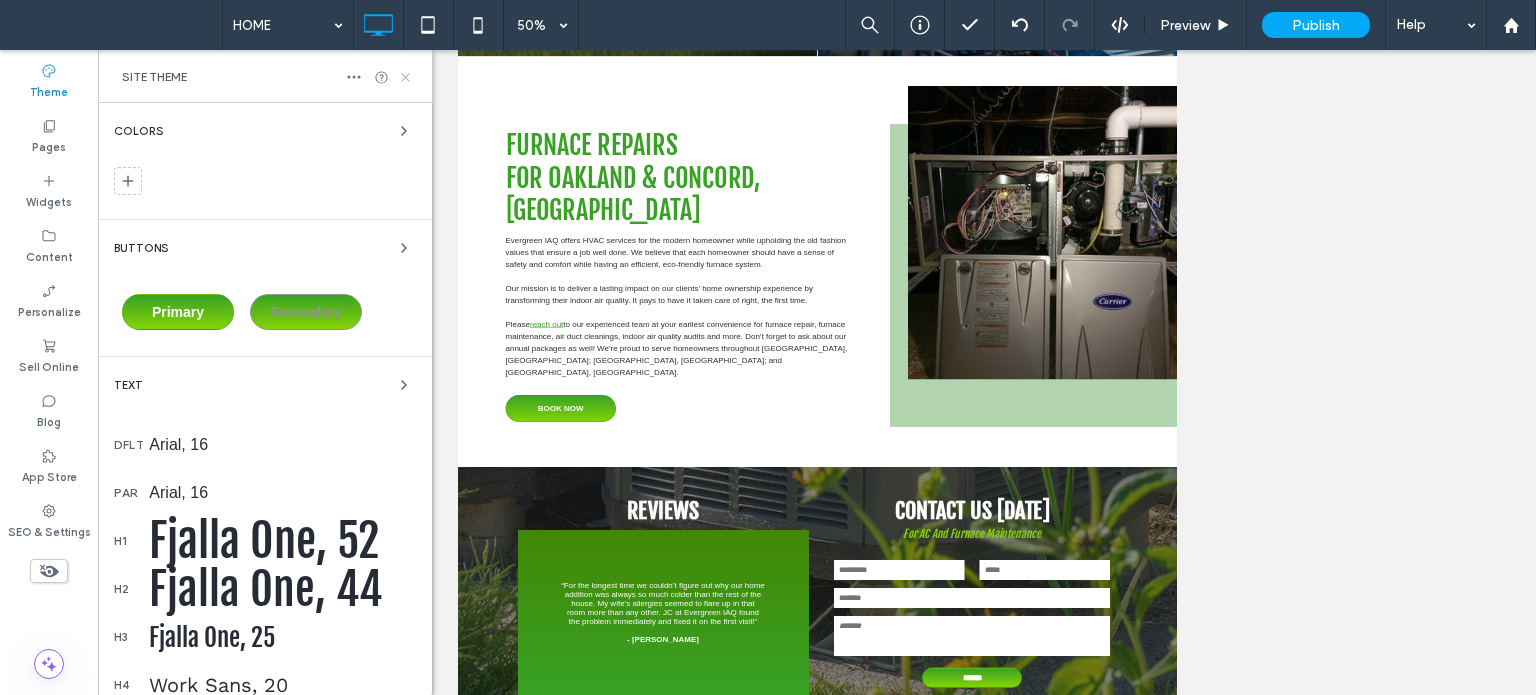 click 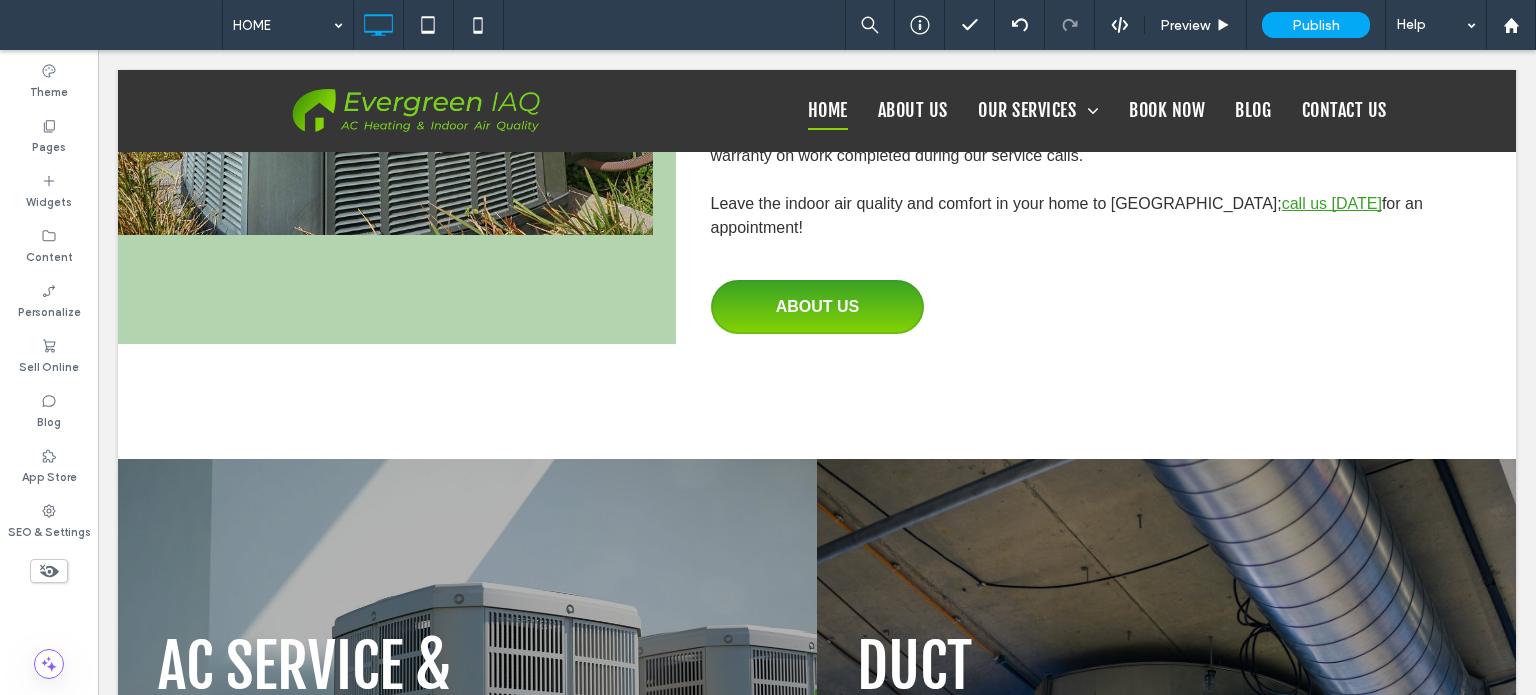 scroll, scrollTop: 0, scrollLeft: 0, axis: both 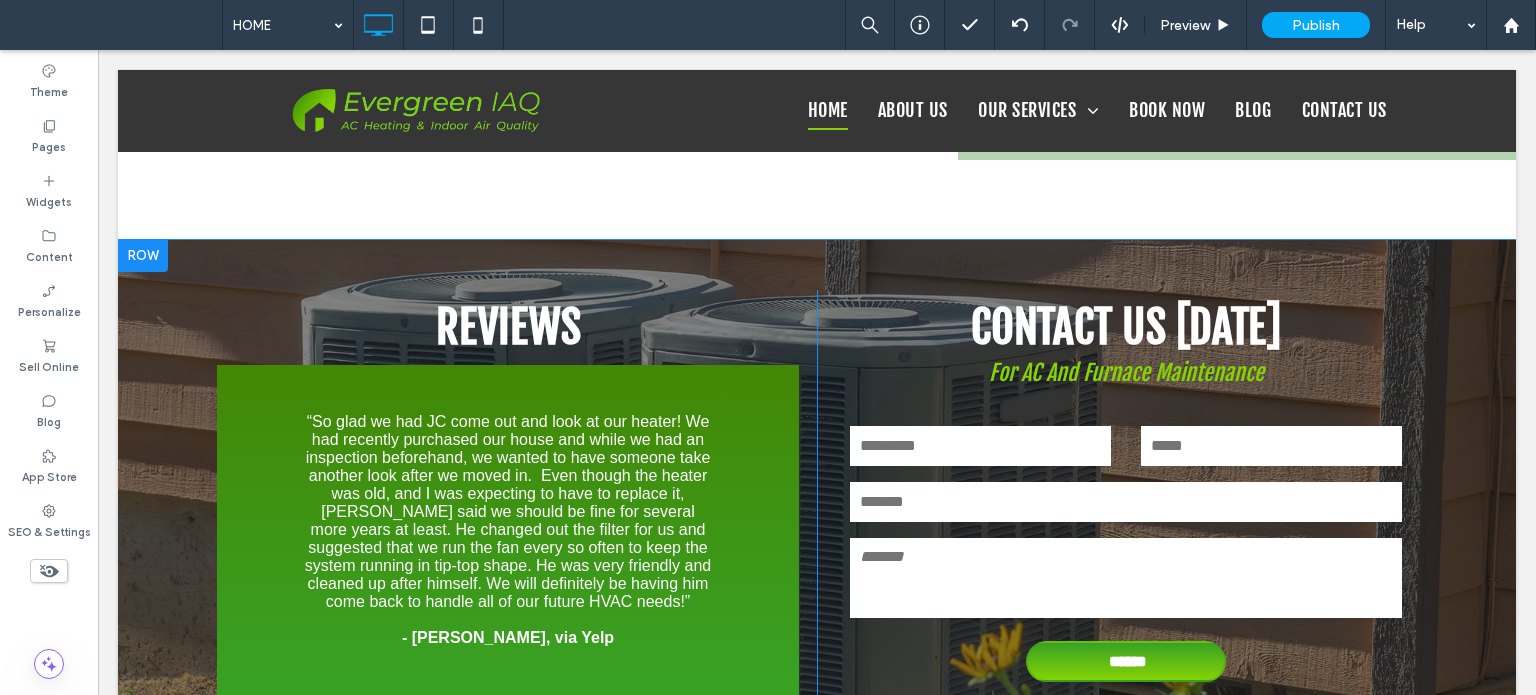 click on "REVIEWS
Slide title
“With winter around the corner I wanted to make sure my heater was dialed in and ready to go, a simple checkup, nothing fancy. With that, I didn't want to spend an arm and a leg for a simple checkup. Luckily, I was able to find Evergreen IAQ. [PERSON_NAME], the owner, stopped by and was extremely helpful and knowledgeable. I highly recommend Evergreen IAQ for their honest, thorough, high value work.” -	[PERSON_NAME], via Yelp
Button
Slide title
-	[PERSON_NAME], via Yelp
Button
Slide title
“I just had my A/C units serviced by JC of Evergreen IAQ. I've had two different companies service my A/C before JC and neither one impressed me. One technician was just happy to get it over with and leave quickly, and the other was trying to sell me a new A/C even though I didn't need a new one. [PERSON_NAME] of Evergreen was very polite and professional and took the time to explain what he was doing.”" at bounding box center (817, 503) 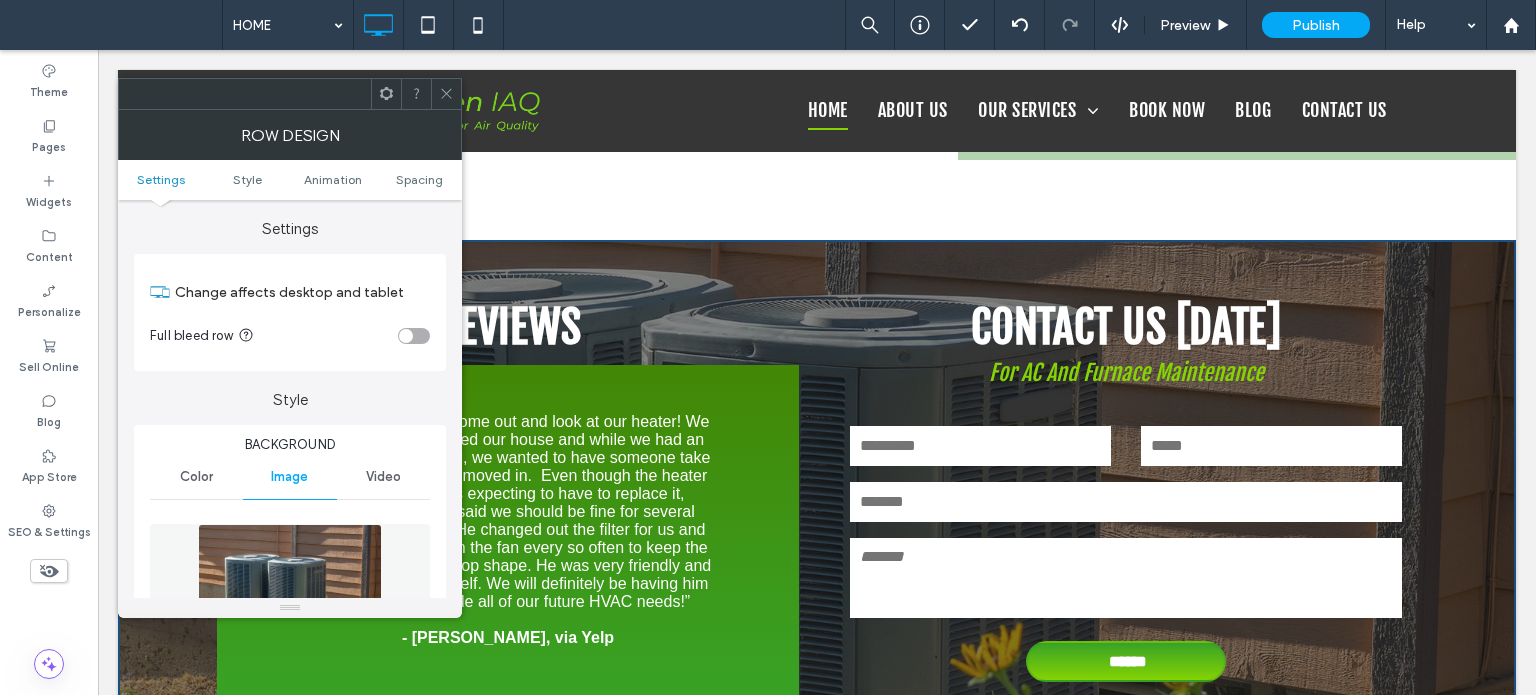 click on "Settings Style Animation Spacing" at bounding box center (290, 180) 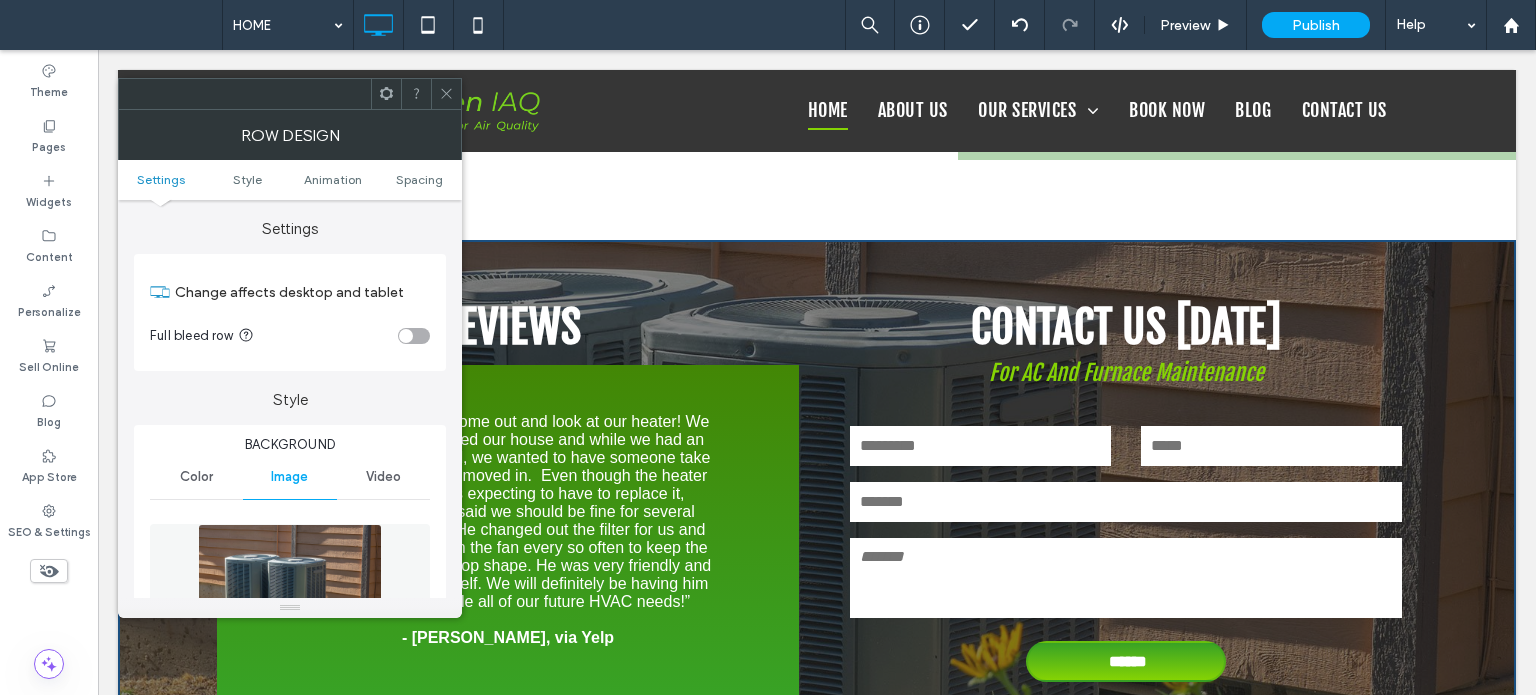 drag, startPoint x: 428, startPoint y: 183, endPoint x: 443, endPoint y: 167, distance: 21.931713 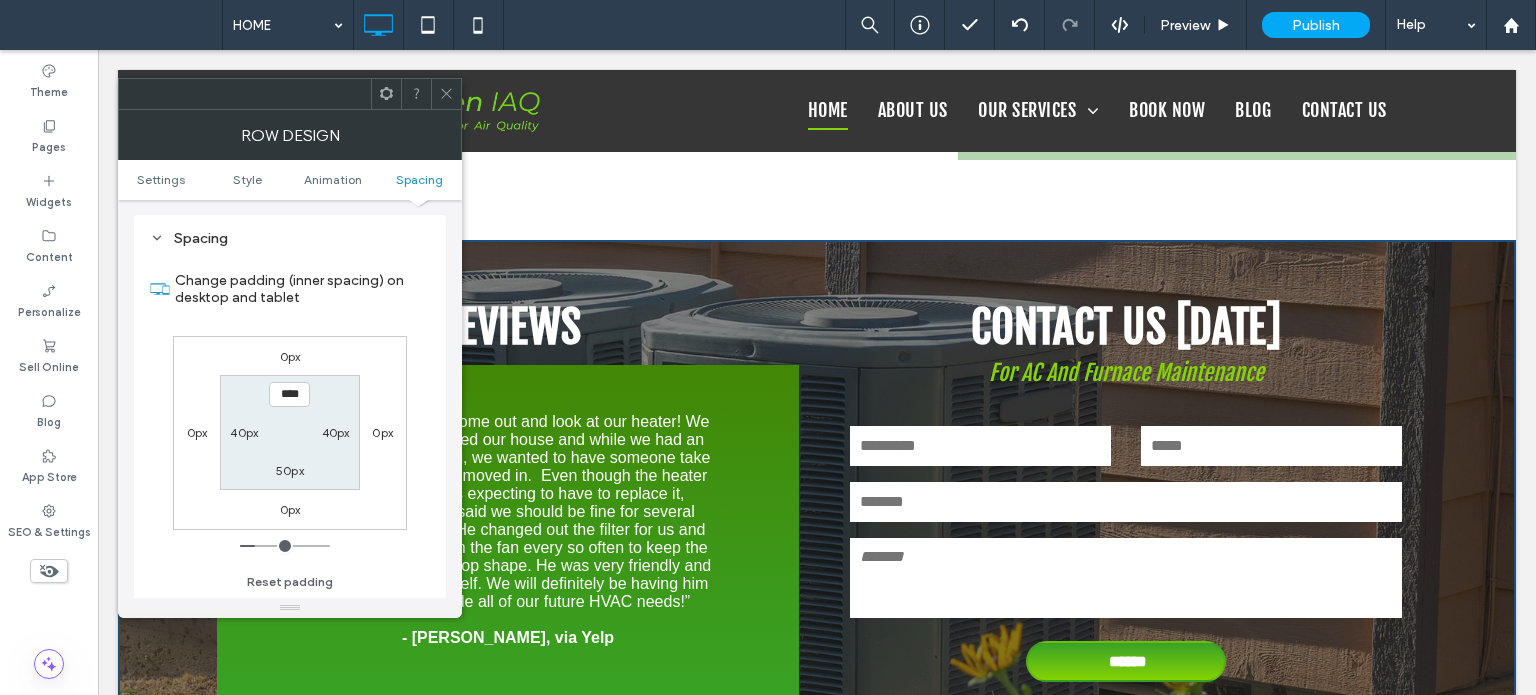 scroll, scrollTop: 1132, scrollLeft: 0, axis: vertical 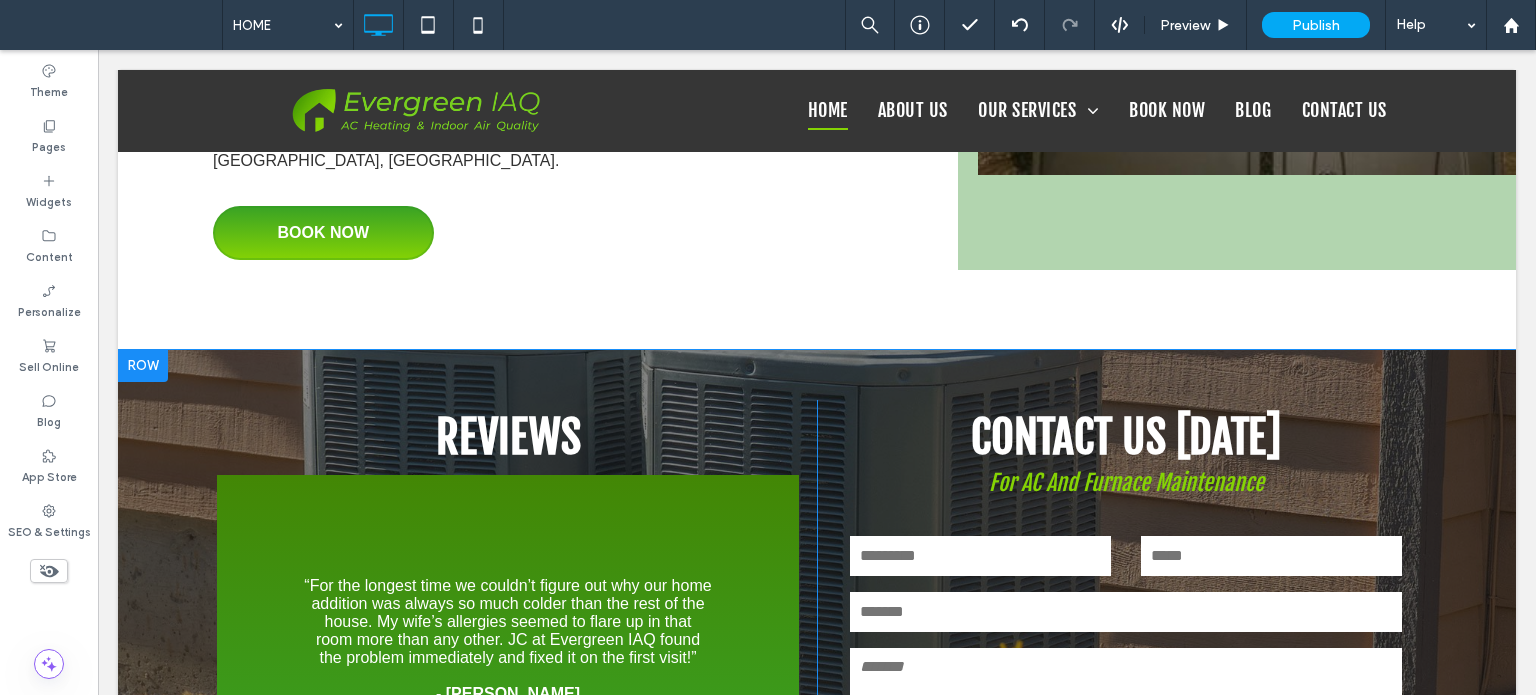 click on "REVIEWS
Slide title
“With winter around the corner I wanted to make sure my heater was dialed in and ready to go, a simple checkup, nothing fancy. With that, I didn't want to spend an arm and a leg for a simple checkup. Luckily, I was able to find Evergreen IAQ. [PERSON_NAME], the owner, stopped by and was extremely helpful and knowledgeable. I highly recommend Evergreen IAQ for their honest, thorough, high value work.” -	[PERSON_NAME], via Yelp
Button
Slide title
-	[PERSON_NAME], via Yelp
Button
Slide title
“I just had my A/C units serviced by JC of Evergreen IAQ. I've had two different companies service my A/C before JC and neither one impressed me. One technician was just happy to get it over with and leave quickly, and the other was trying to sell me a new A/C even though I didn't need a new one. [PERSON_NAME] of Evergreen was very polite and professional and took the time to explain what he was doing.”" at bounding box center (517, 613) 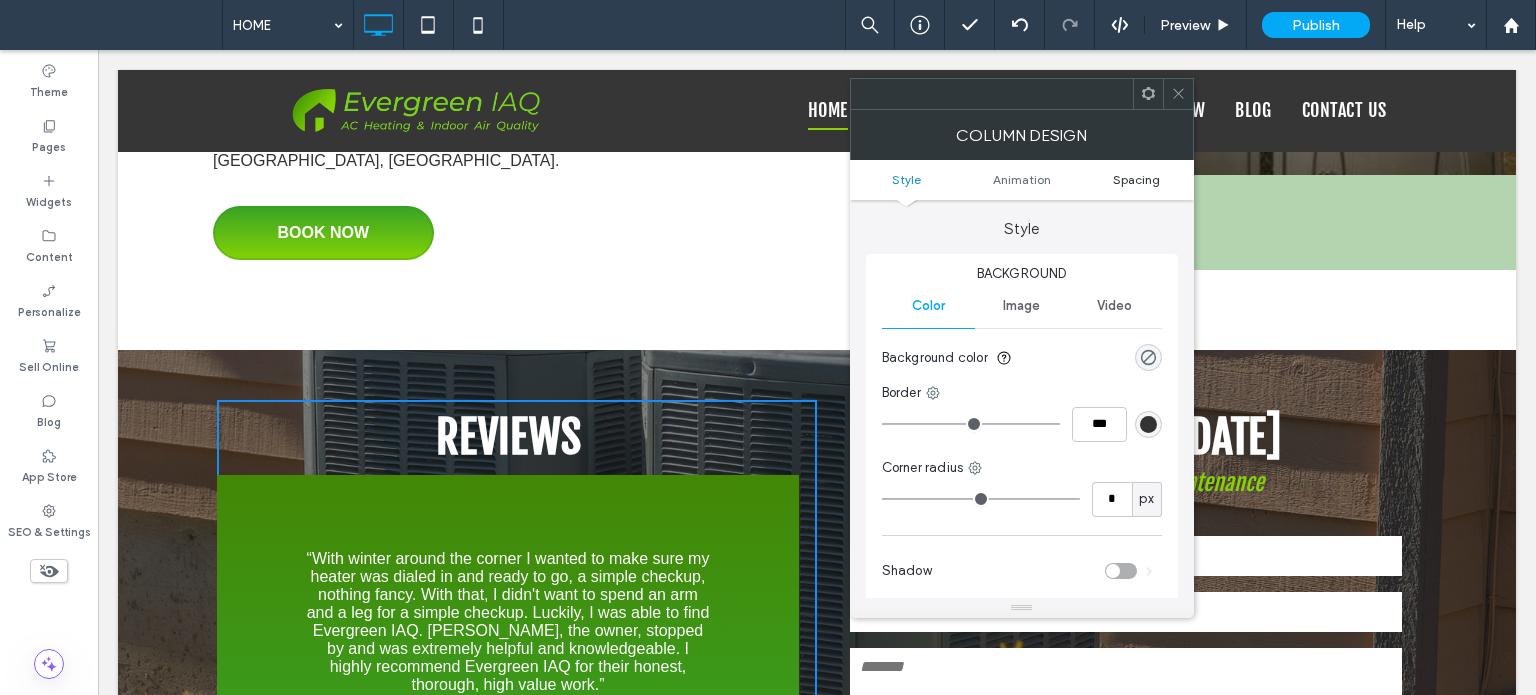 click on "Spacing" at bounding box center (1136, 179) 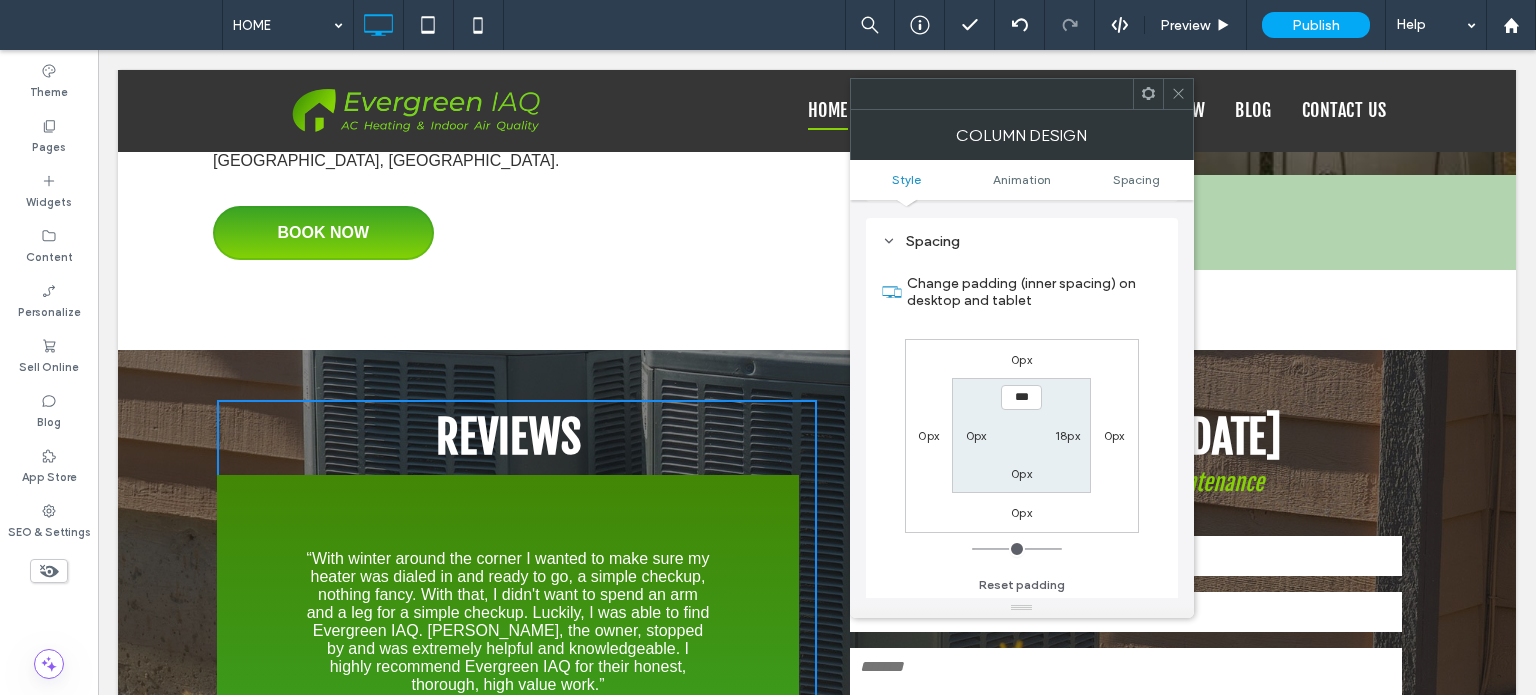 scroll, scrollTop: 468, scrollLeft: 0, axis: vertical 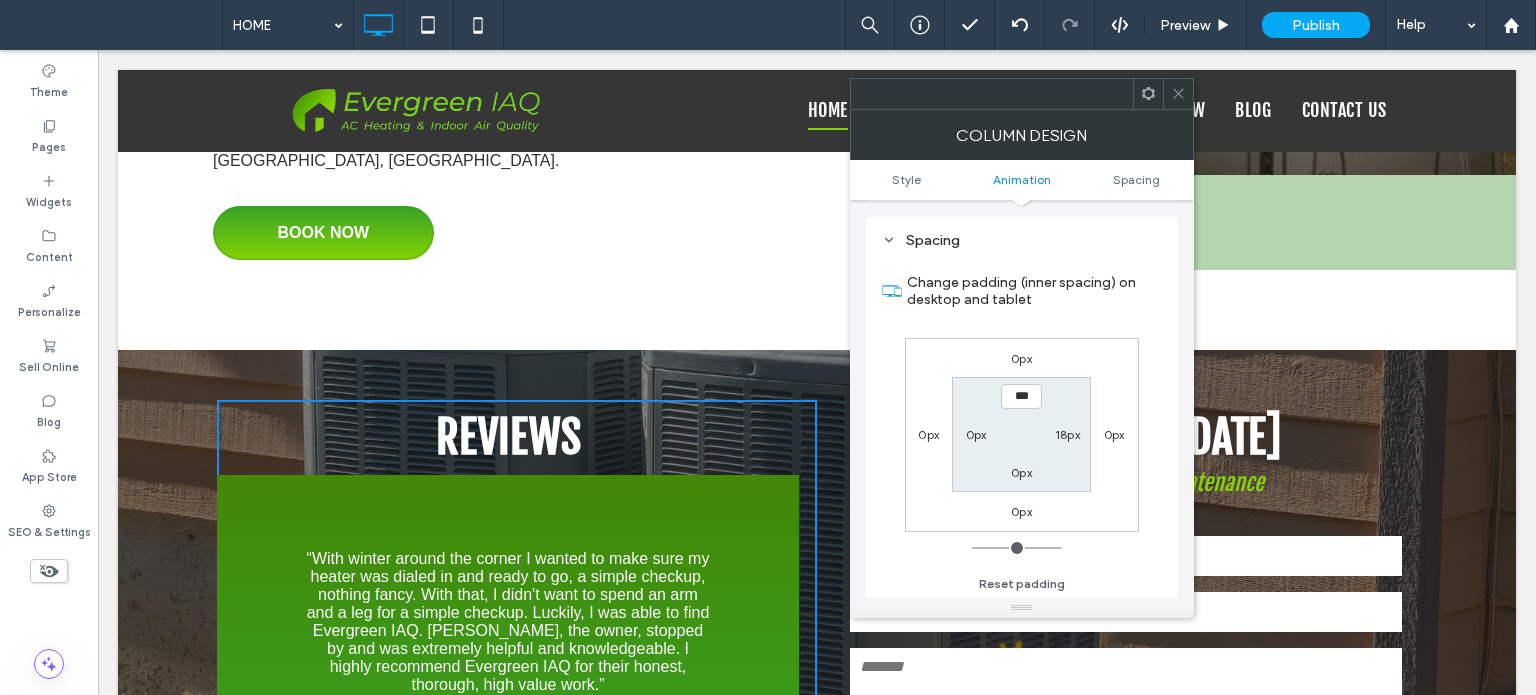 drag, startPoint x: 1186, startPoint y: 95, endPoint x: 894, endPoint y: 235, distance: 323.82712 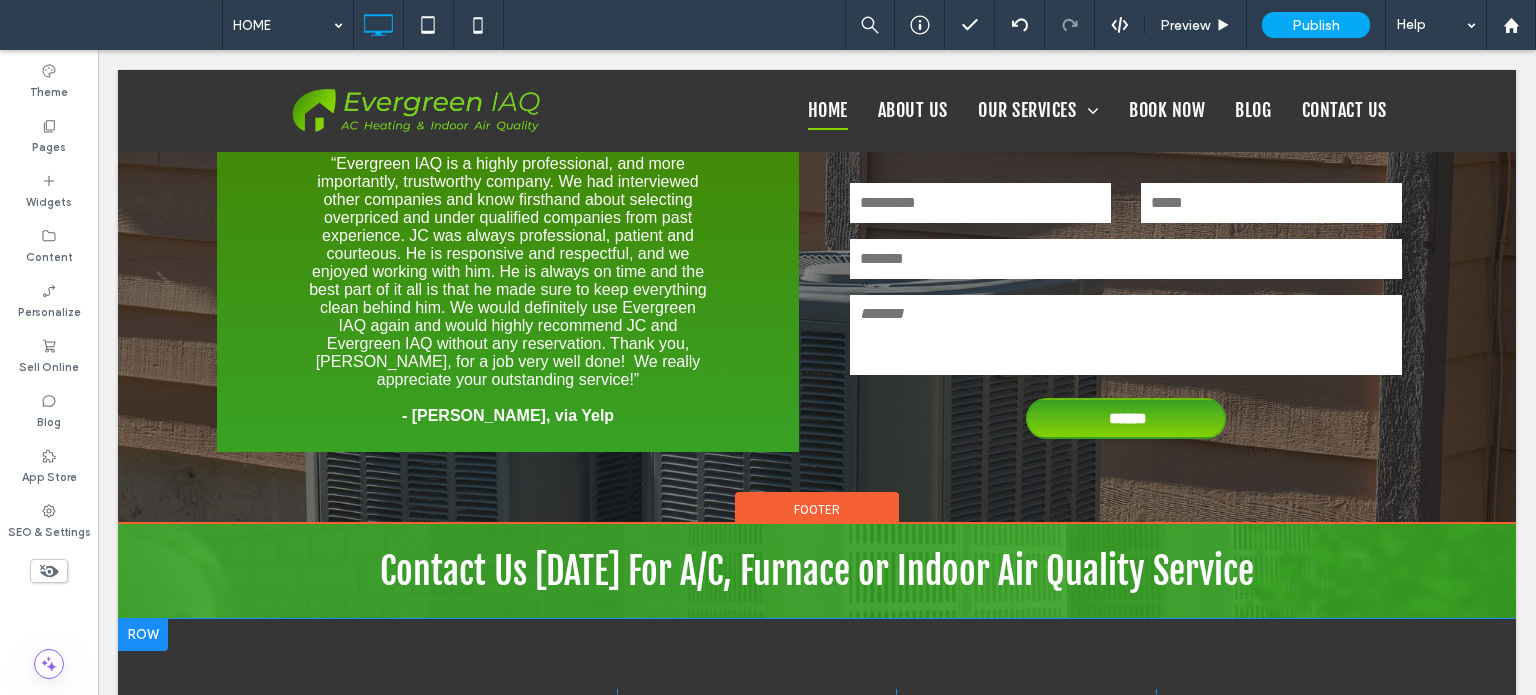 scroll, scrollTop: 3814, scrollLeft: 0, axis: vertical 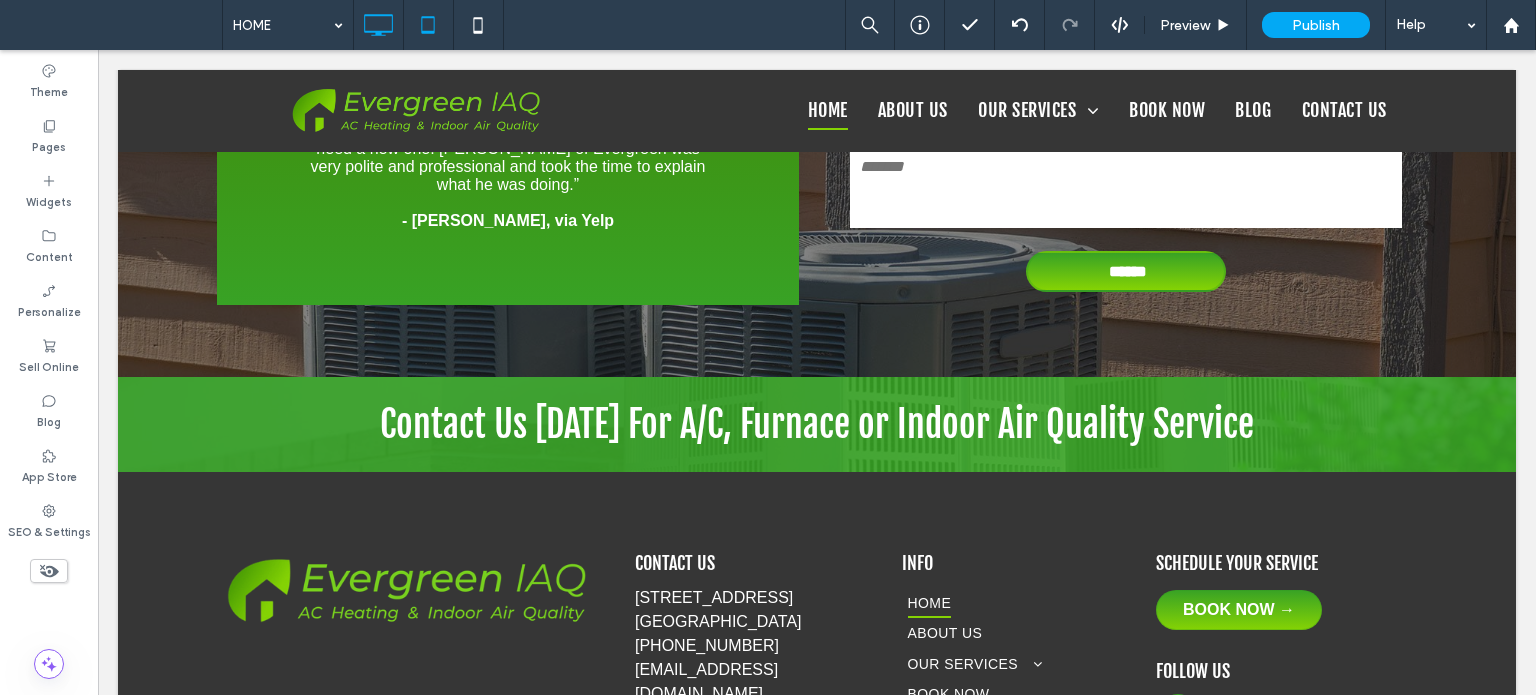 click 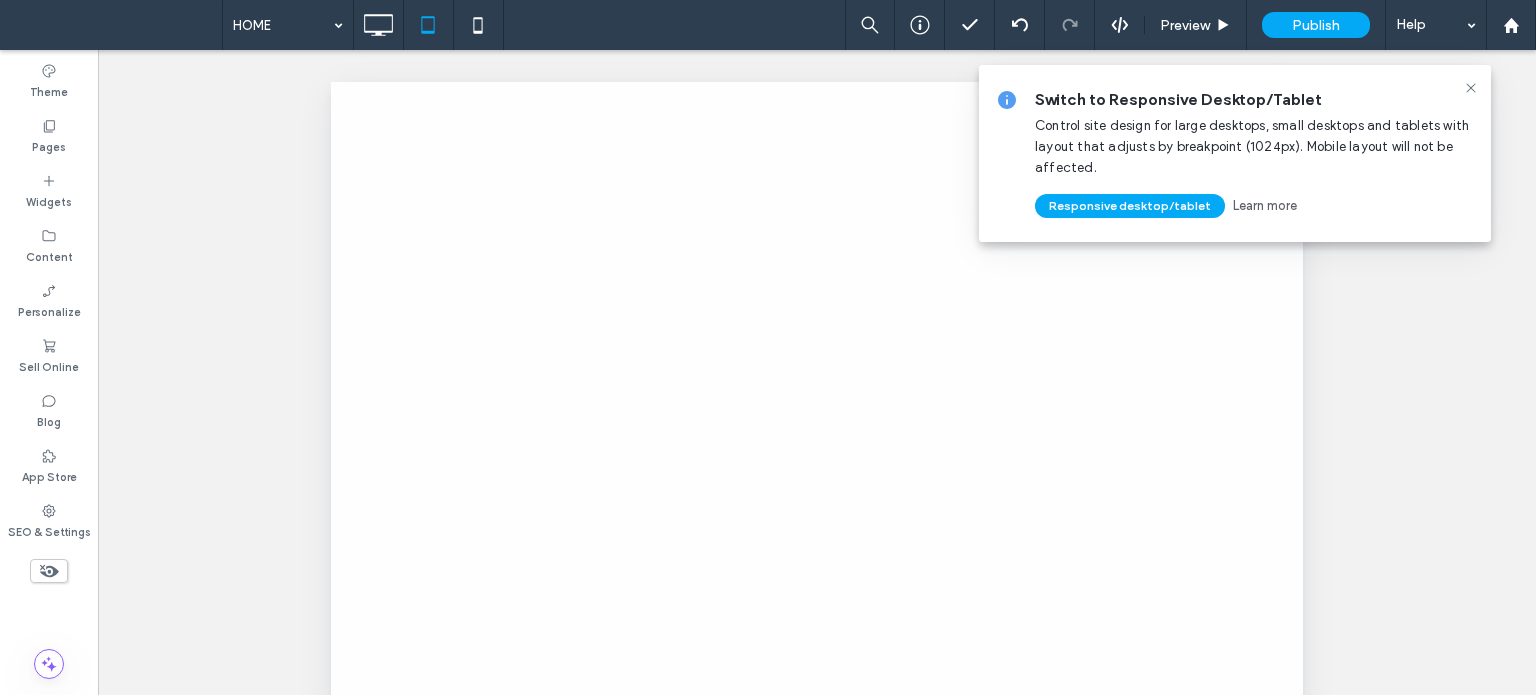 scroll, scrollTop: 0, scrollLeft: 0, axis: both 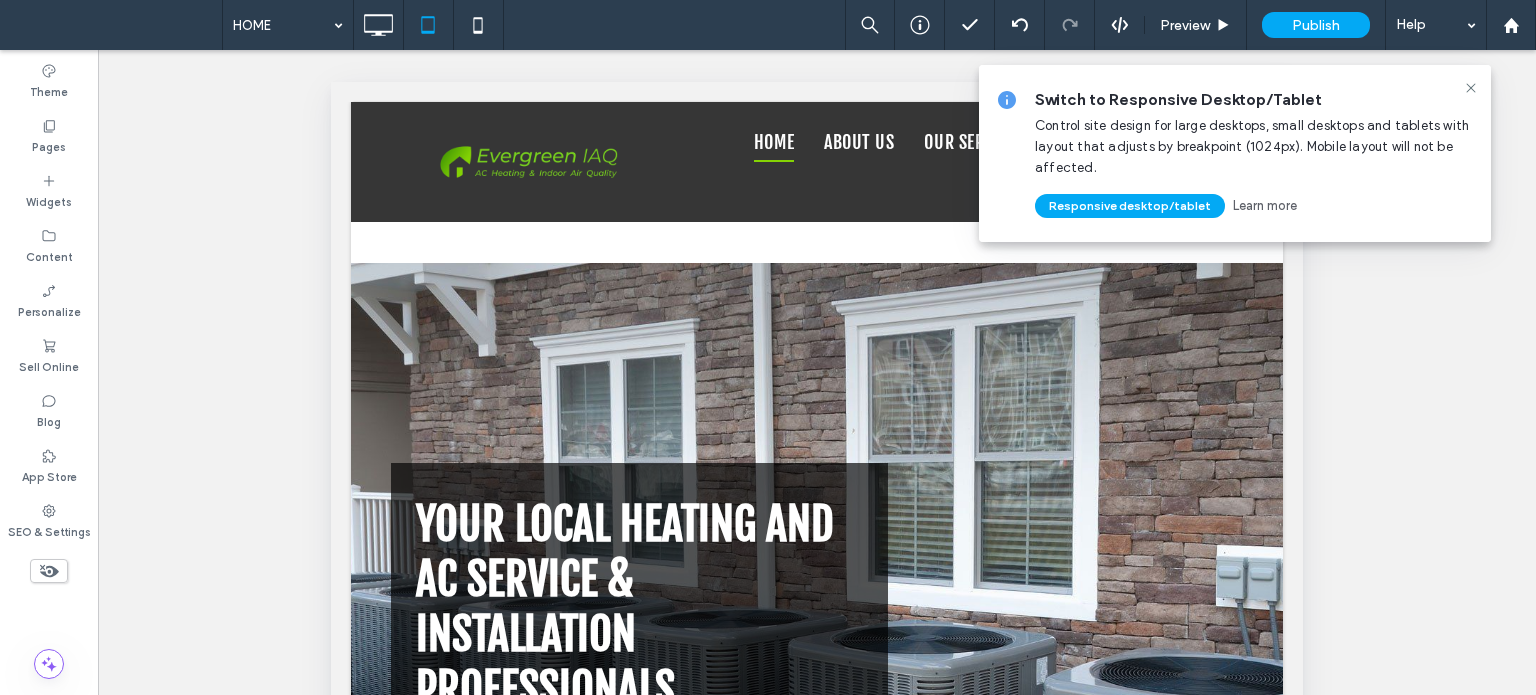 click 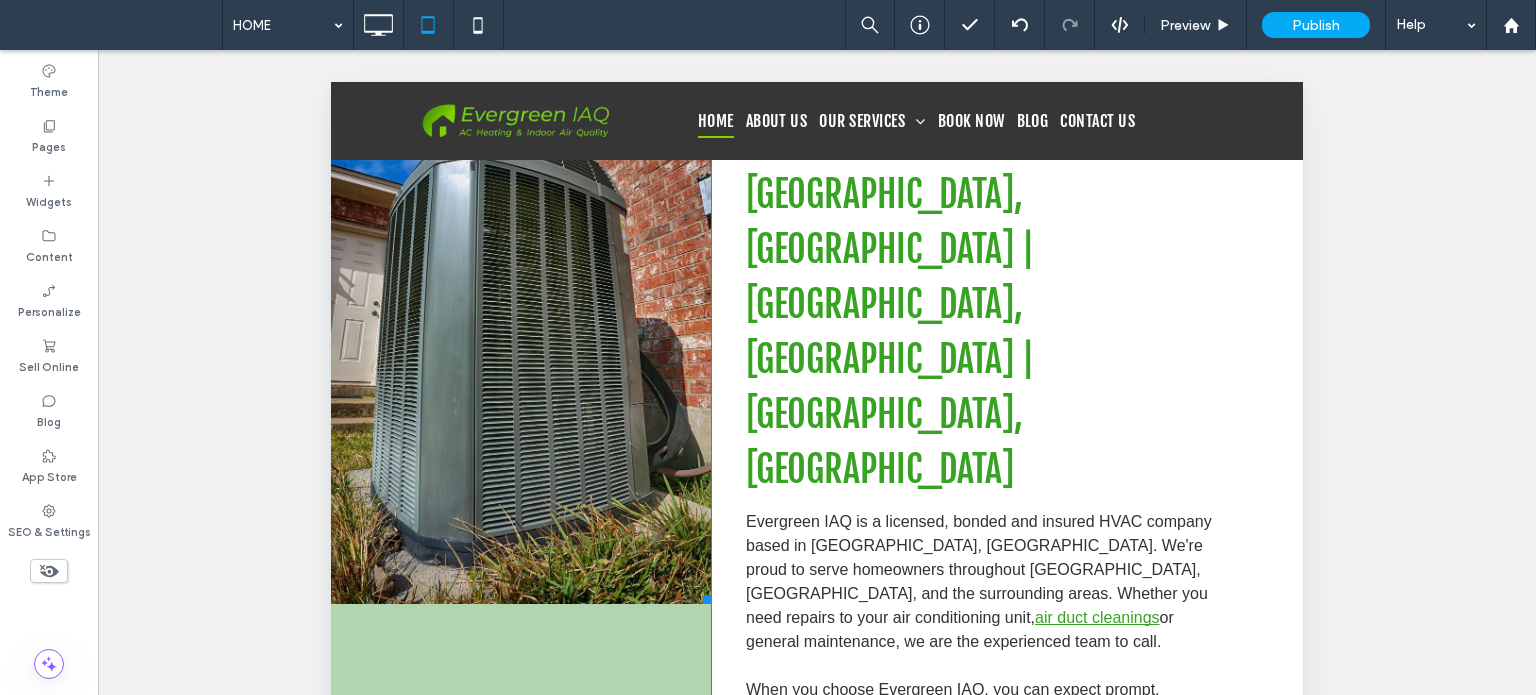 scroll, scrollTop: 1655, scrollLeft: 0, axis: vertical 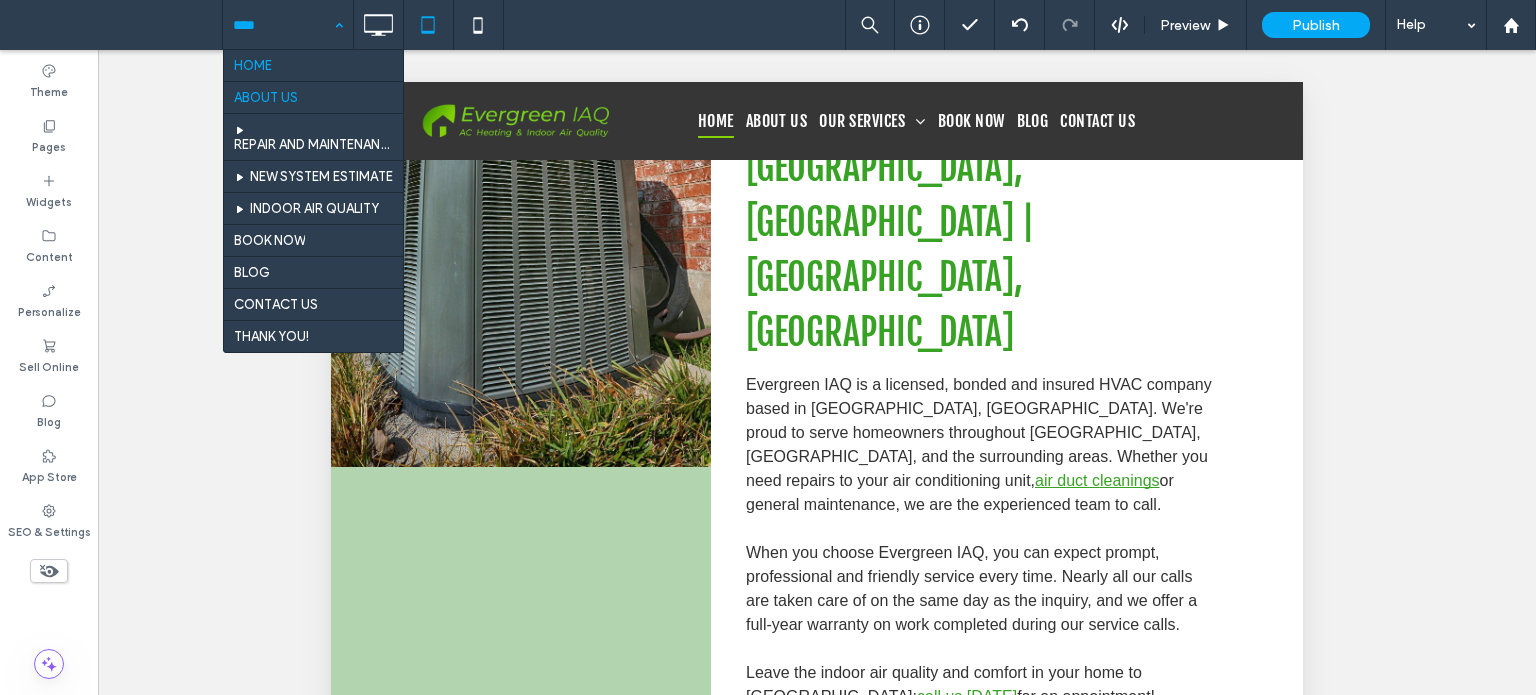 drag, startPoint x: 296, startPoint y: 107, endPoint x: 727, endPoint y: 249, distance: 453.7896 